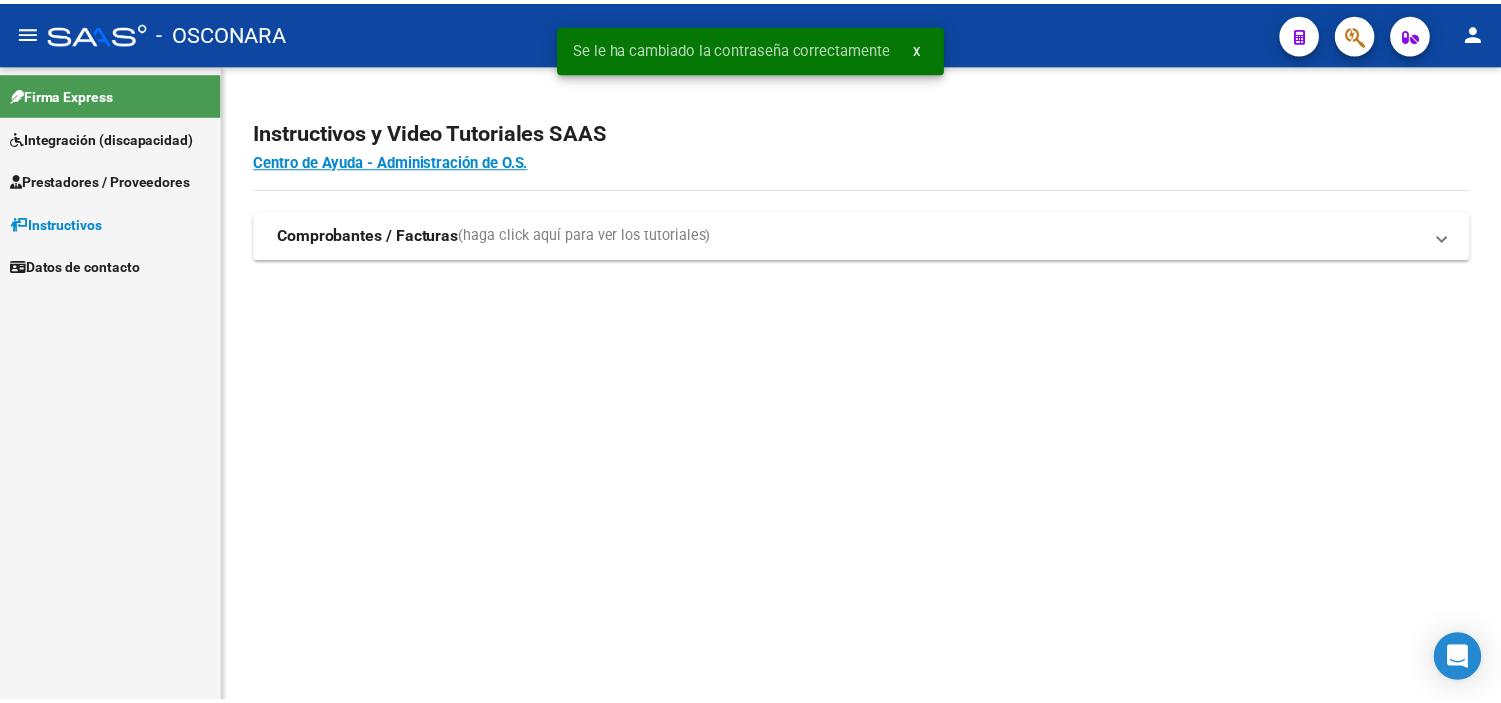 scroll, scrollTop: 0, scrollLeft: 0, axis: both 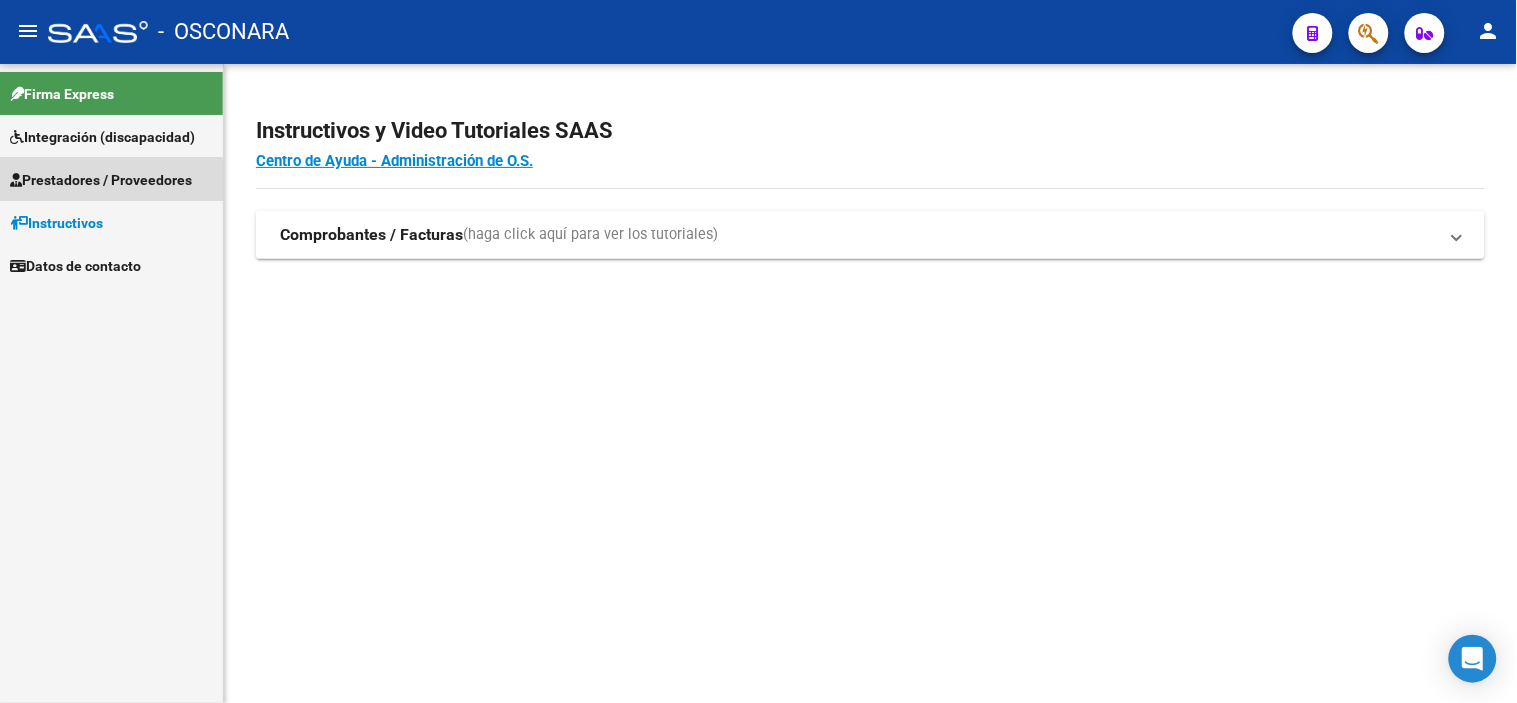 click on "Prestadores / Proveedores" at bounding box center [101, 180] 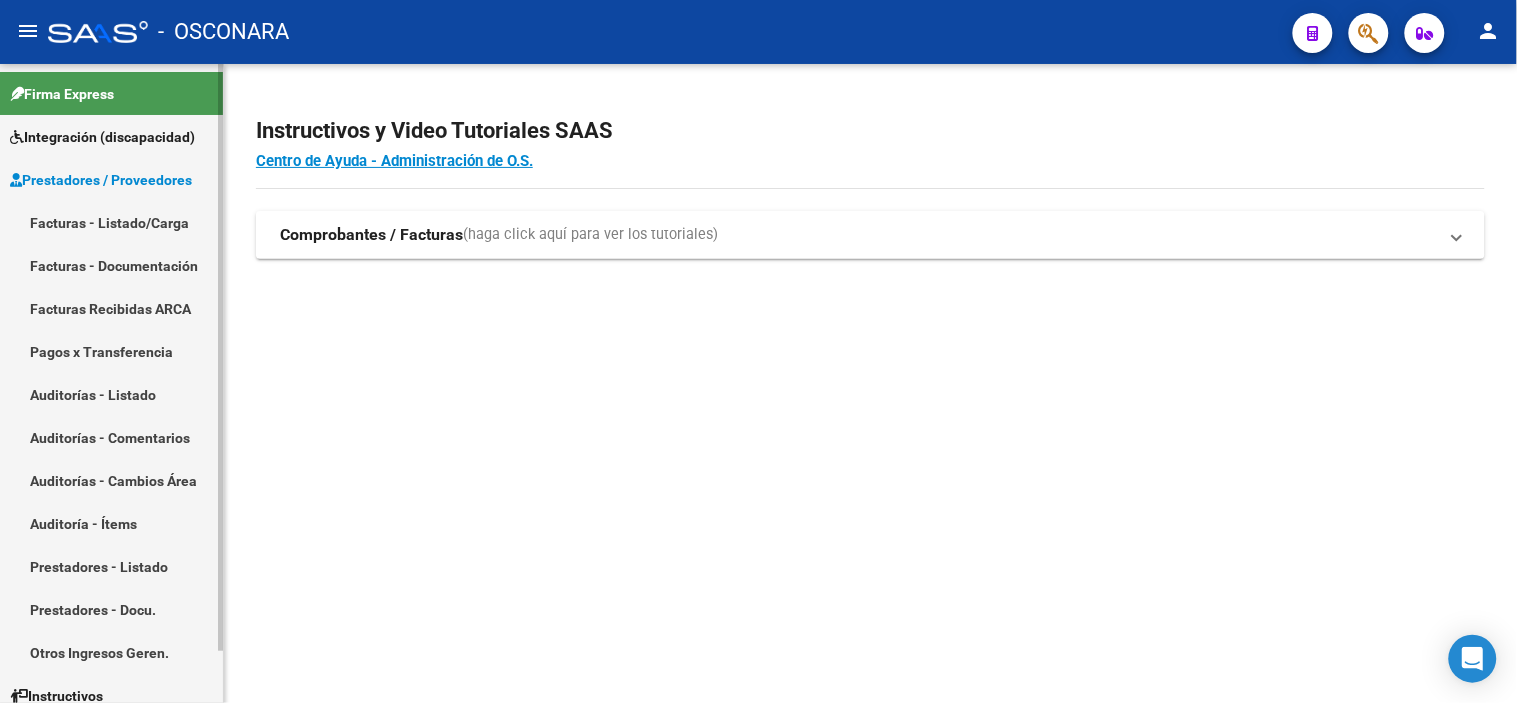 click on "Facturas - Listado/Carga" at bounding box center (111, 222) 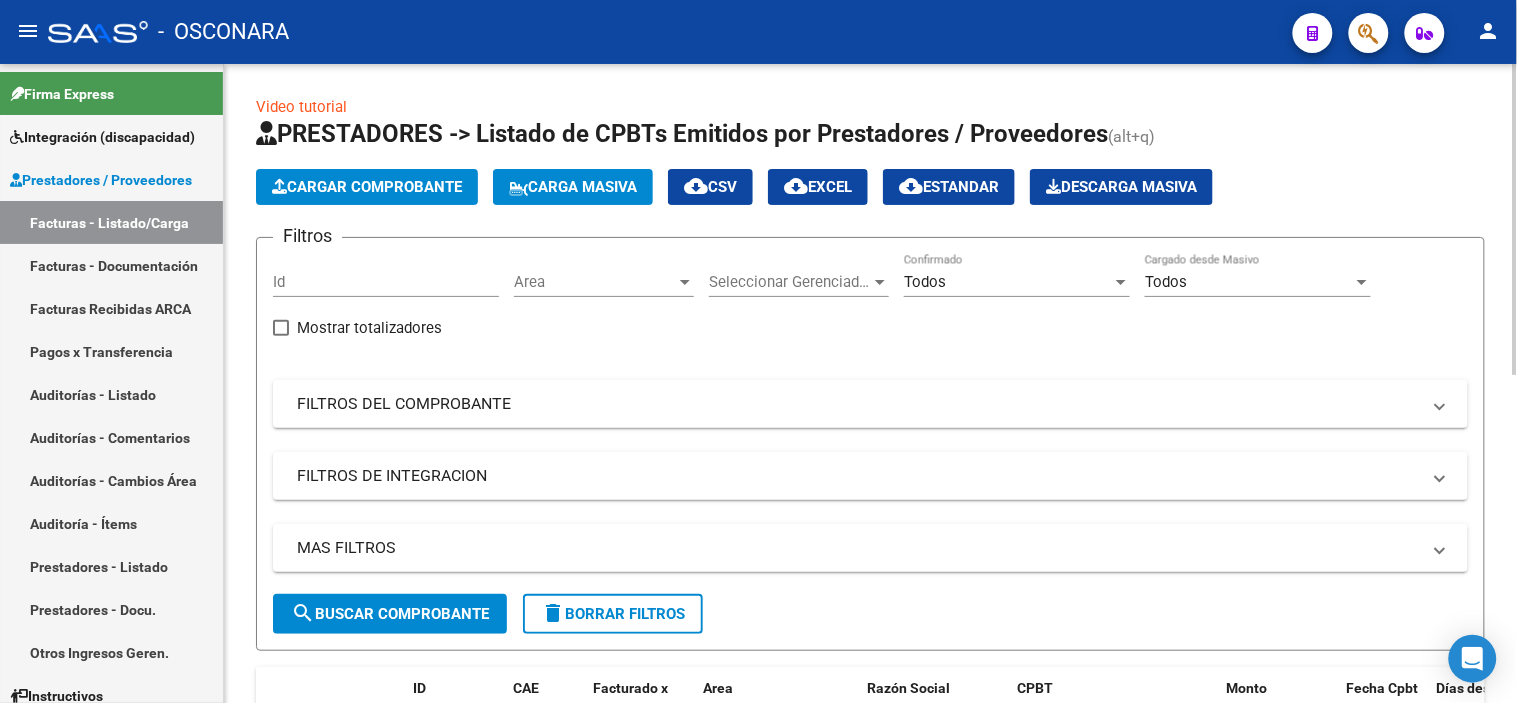 click on "Cargar Comprobante" 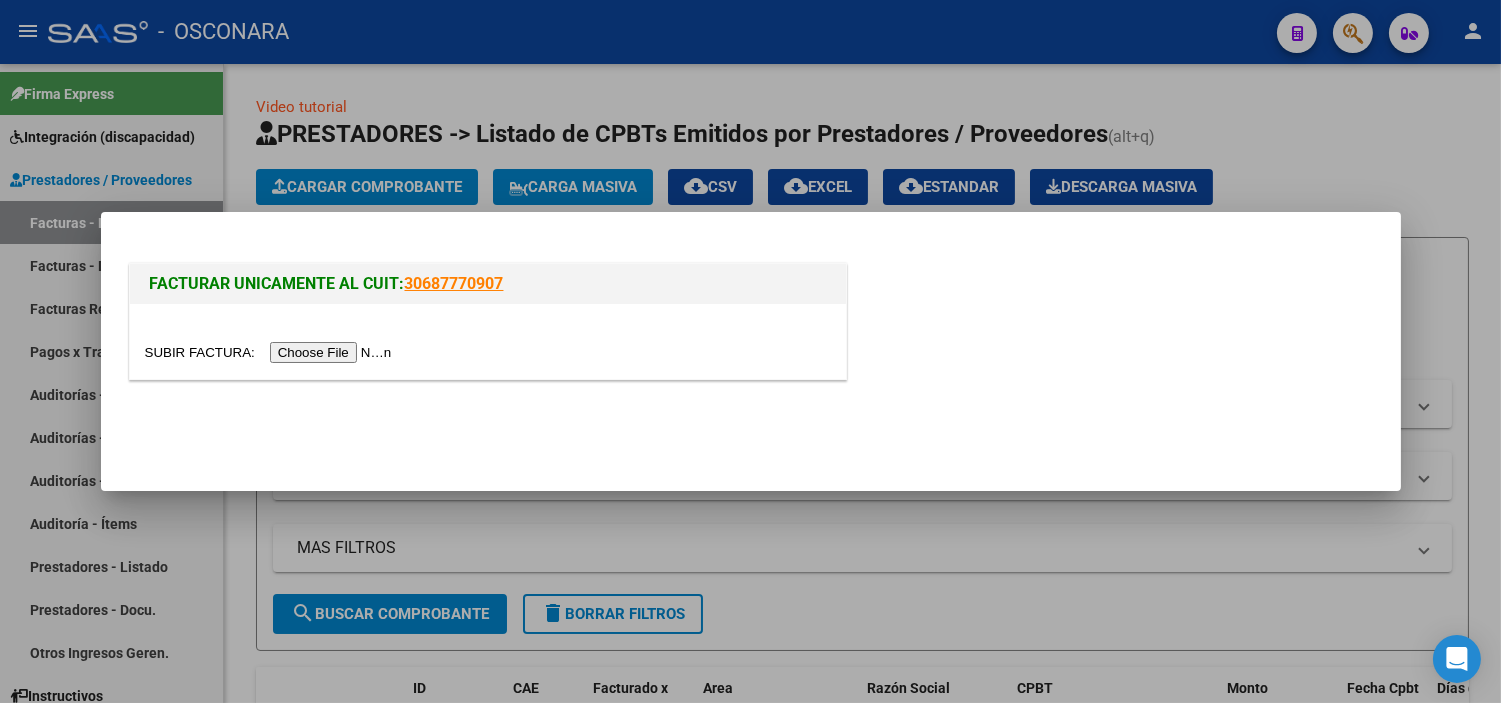 click at bounding box center [271, 352] 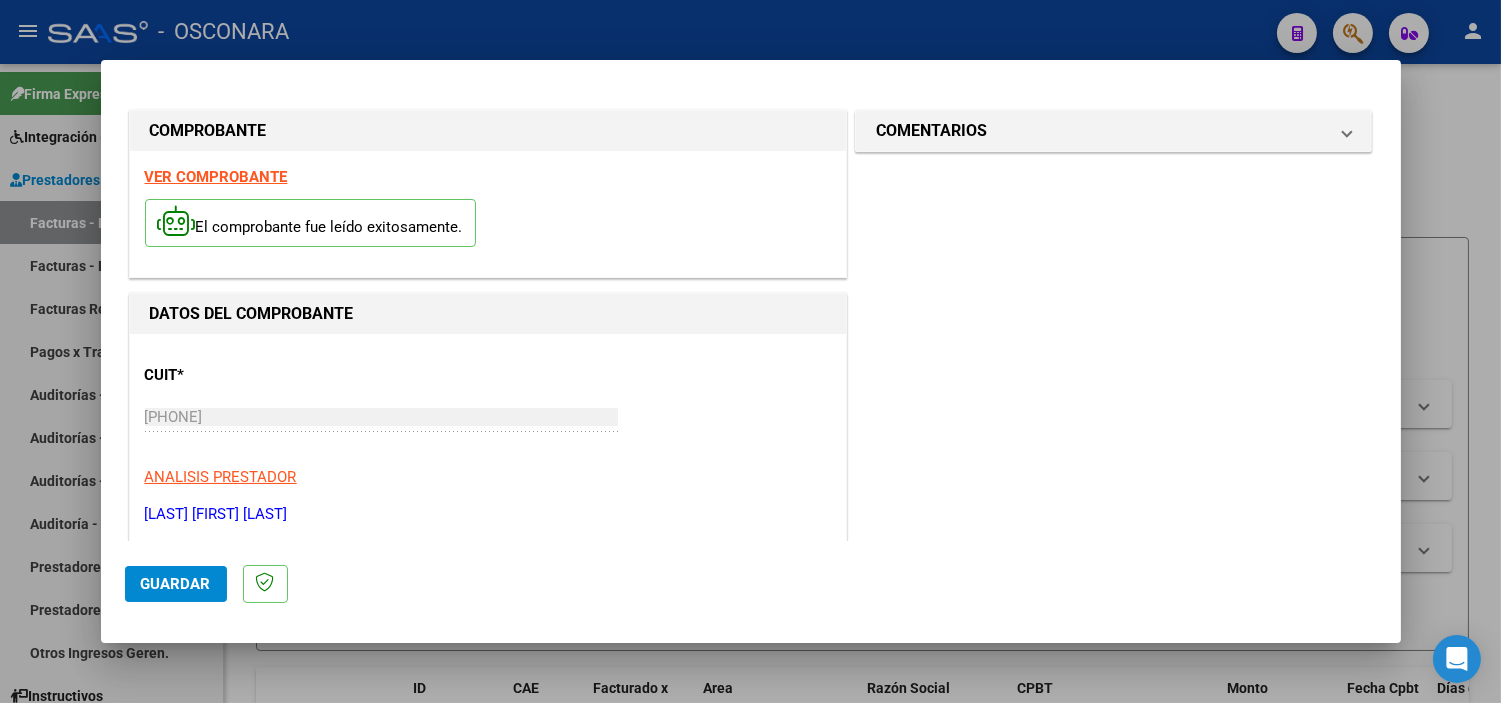 click on "VER COMPROBANTE" at bounding box center [216, 177] 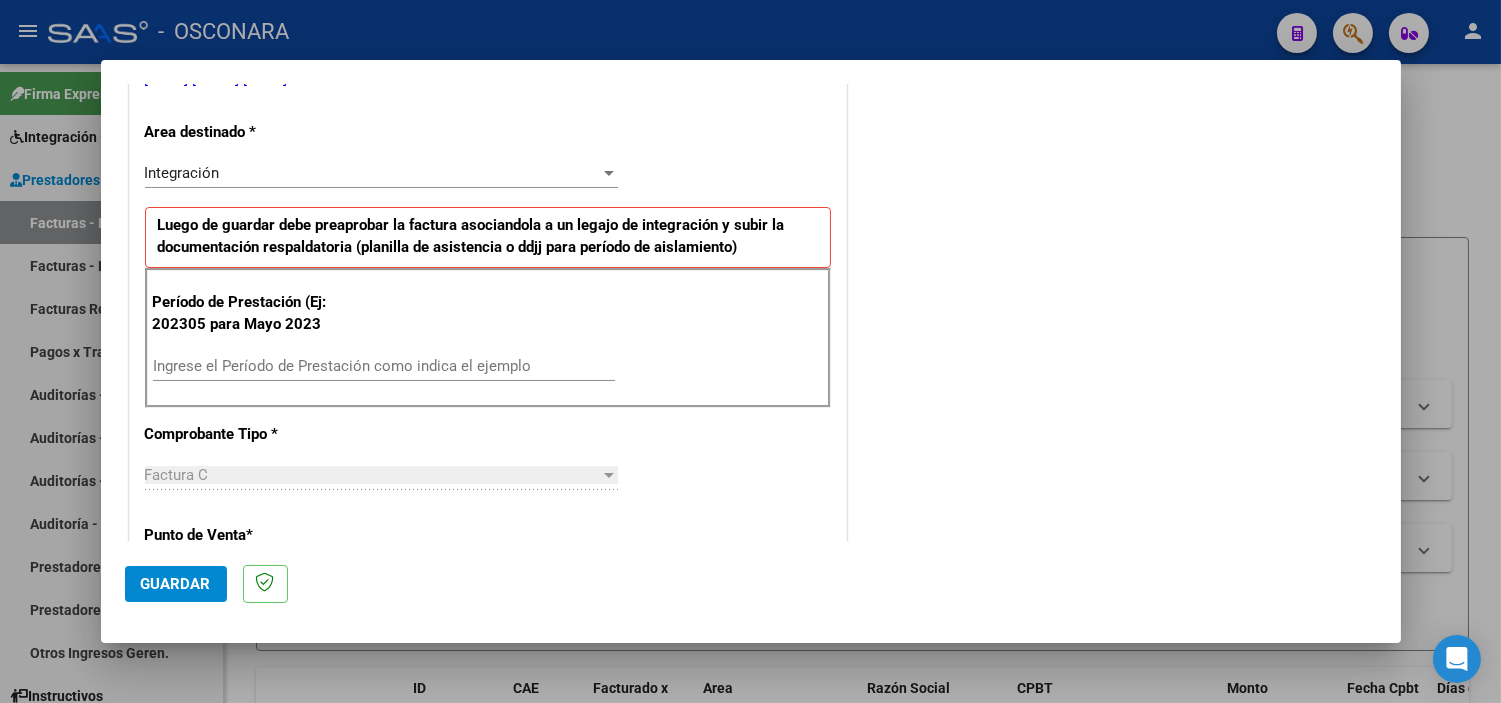 scroll, scrollTop: 444, scrollLeft: 0, axis: vertical 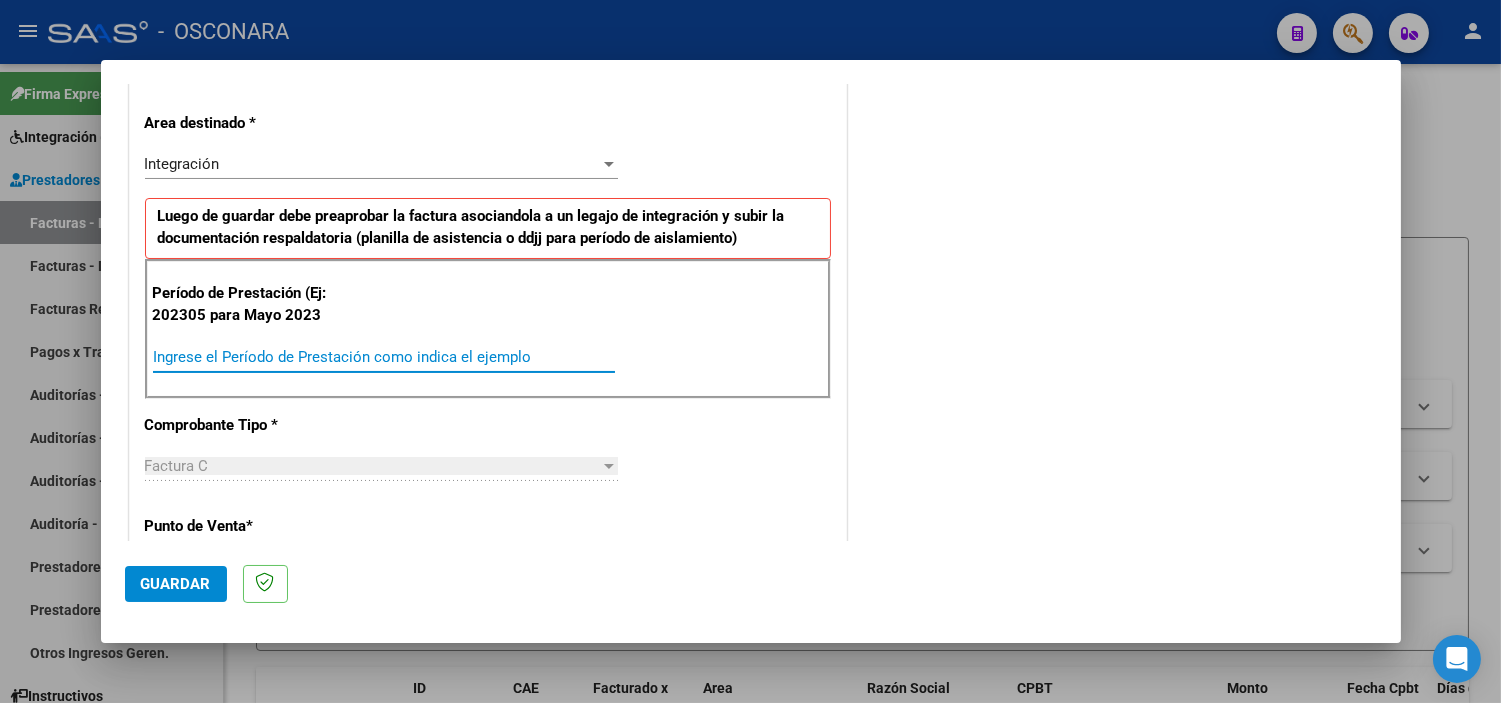 click on "Ingrese el Período de Prestación como indica el ejemplo" at bounding box center [384, 357] 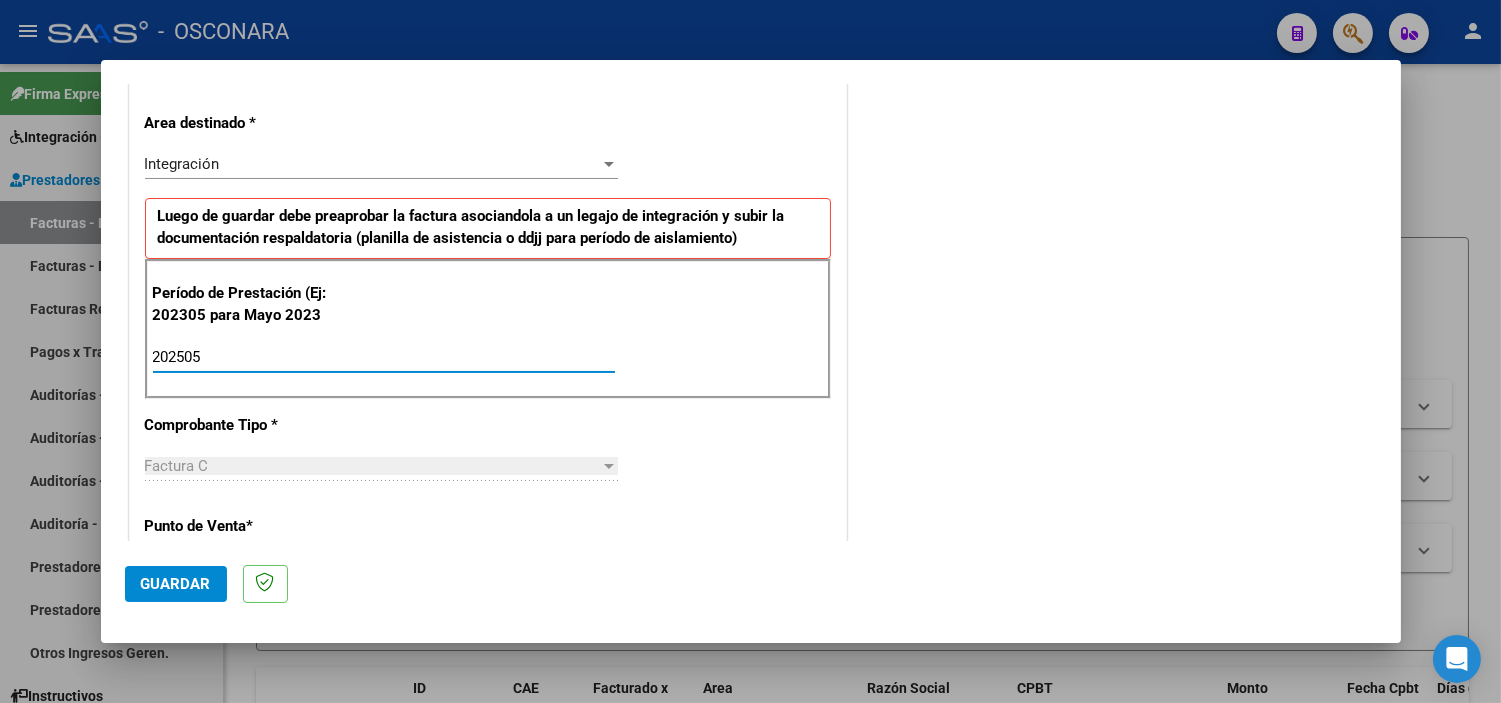 type on "202505" 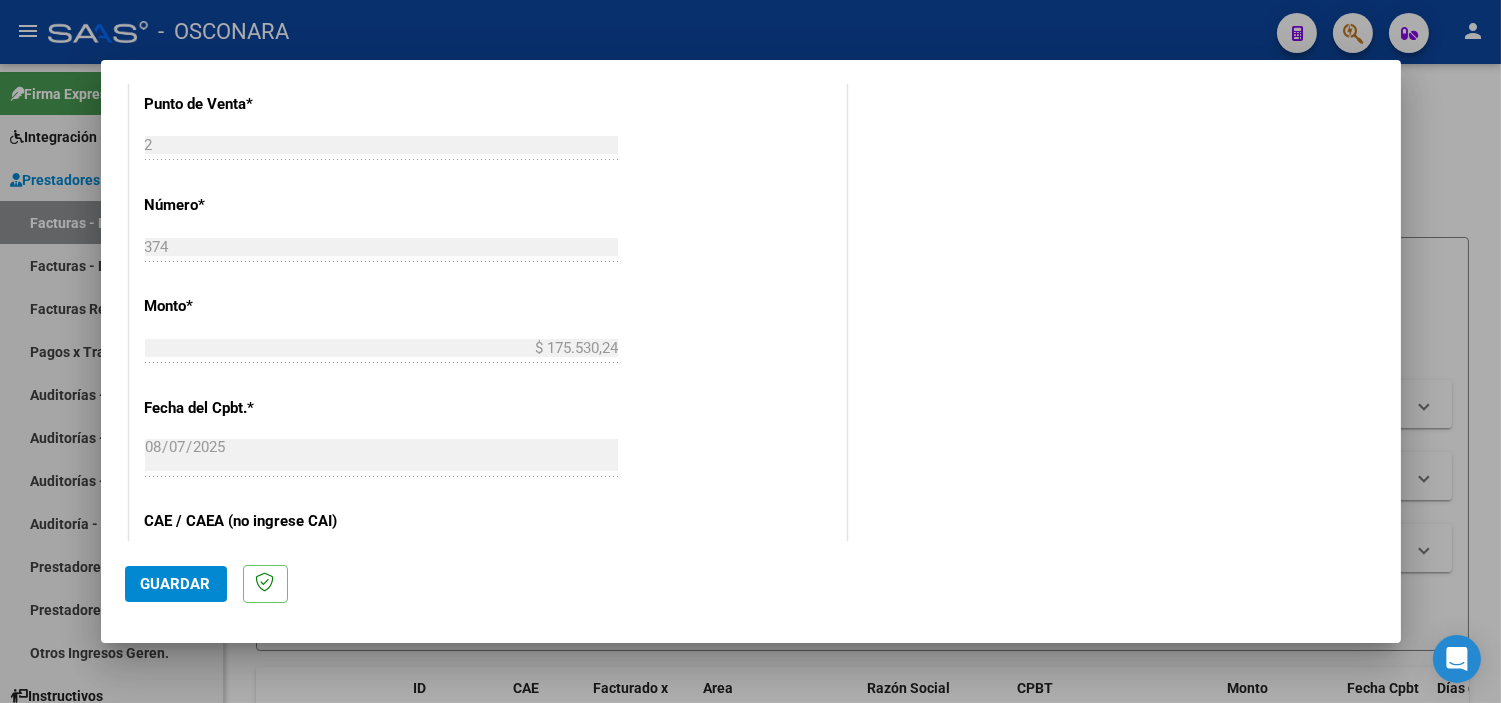 scroll, scrollTop: 888, scrollLeft: 0, axis: vertical 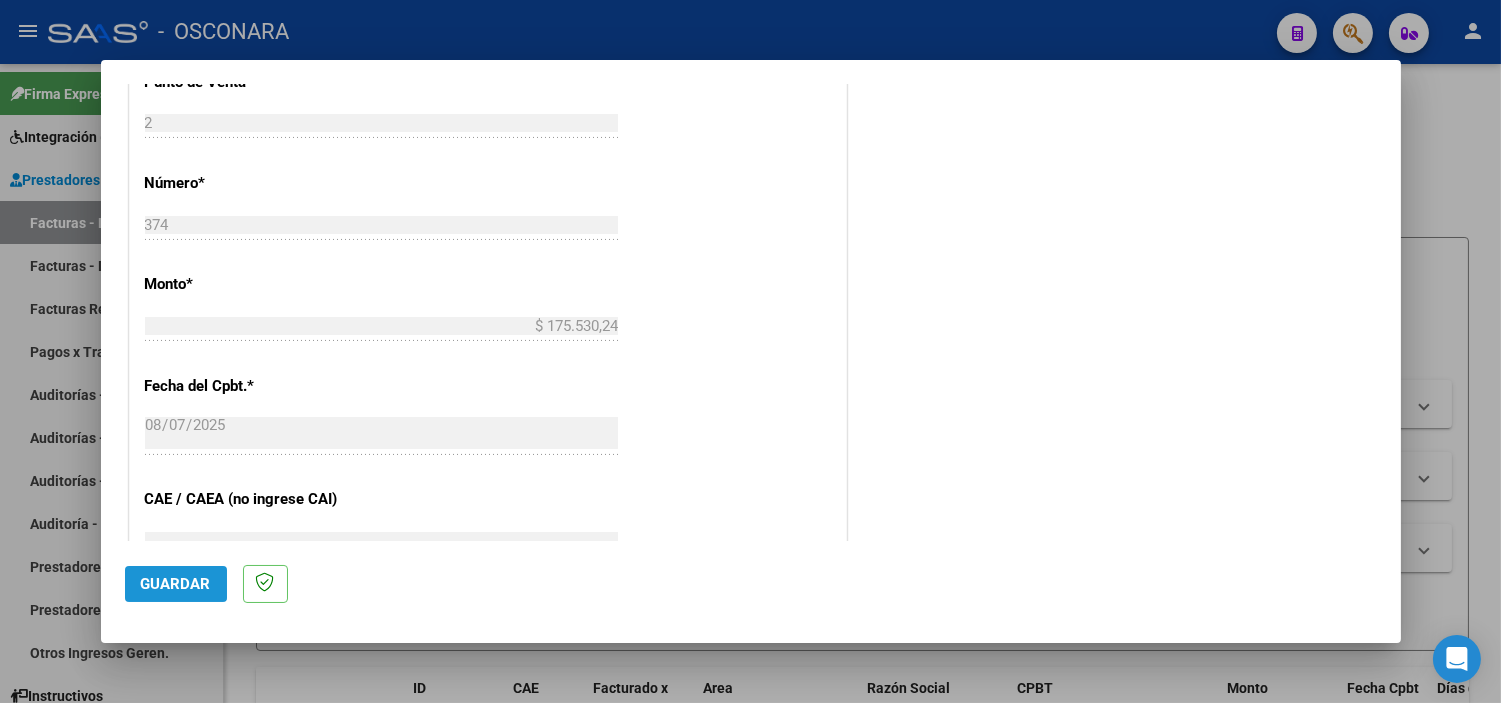 click on "Guardar" 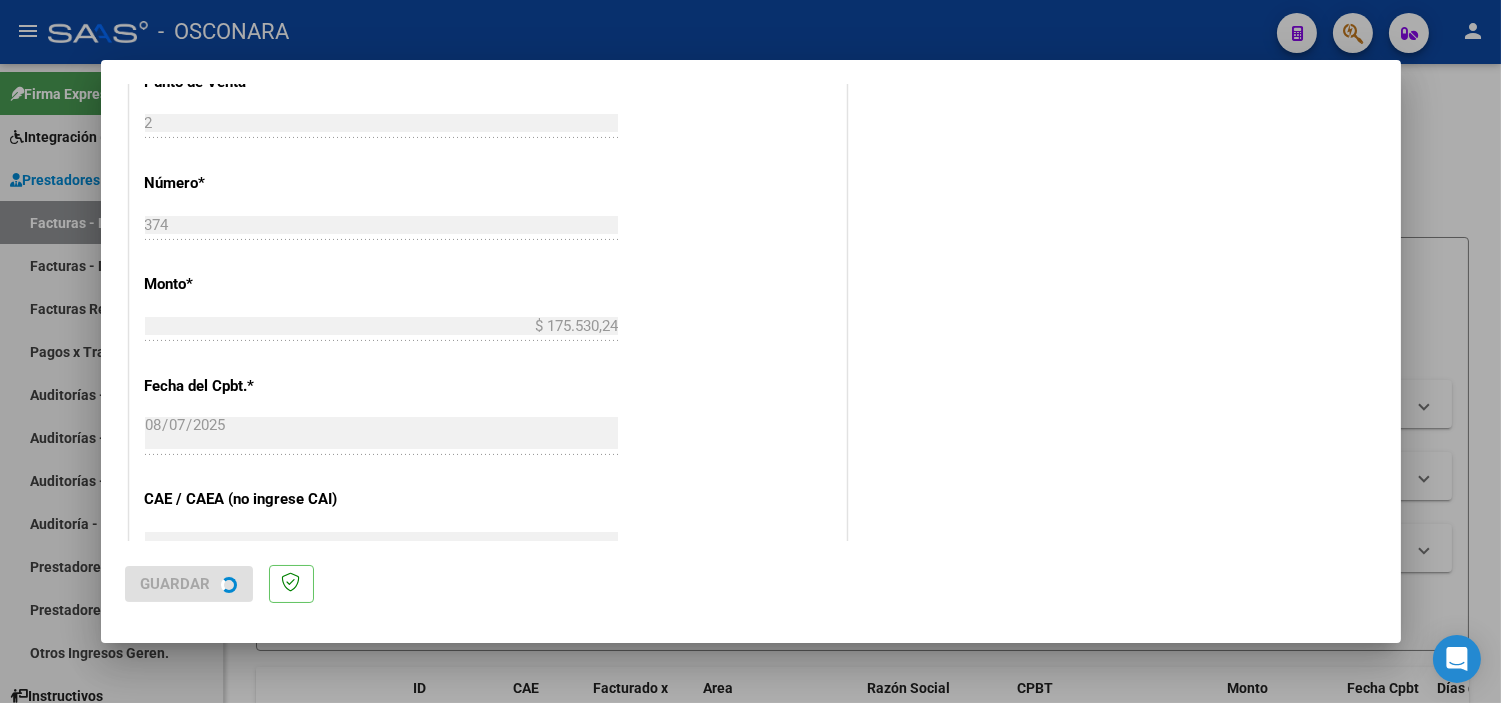 scroll, scrollTop: 0, scrollLeft: 0, axis: both 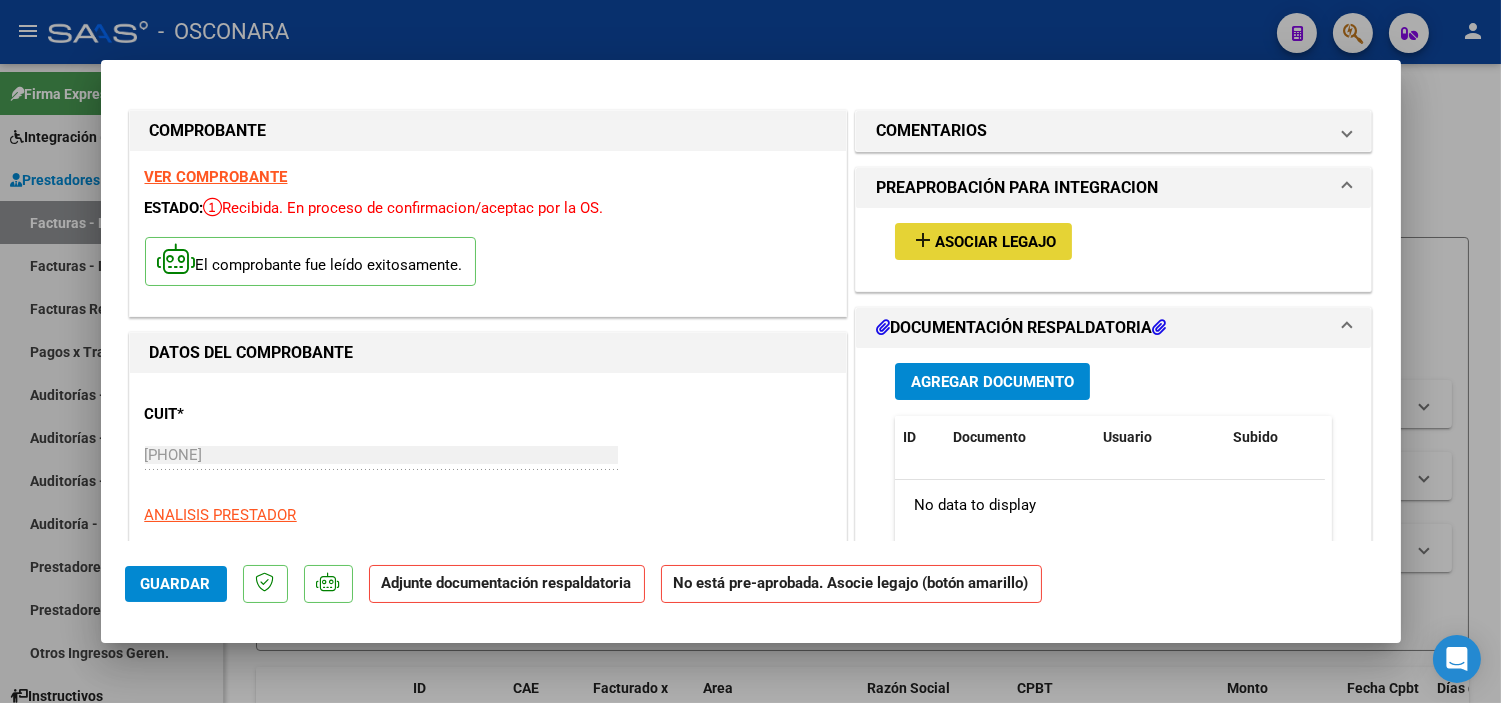 click on "Asociar Legajo" at bounding box center [995, 242] 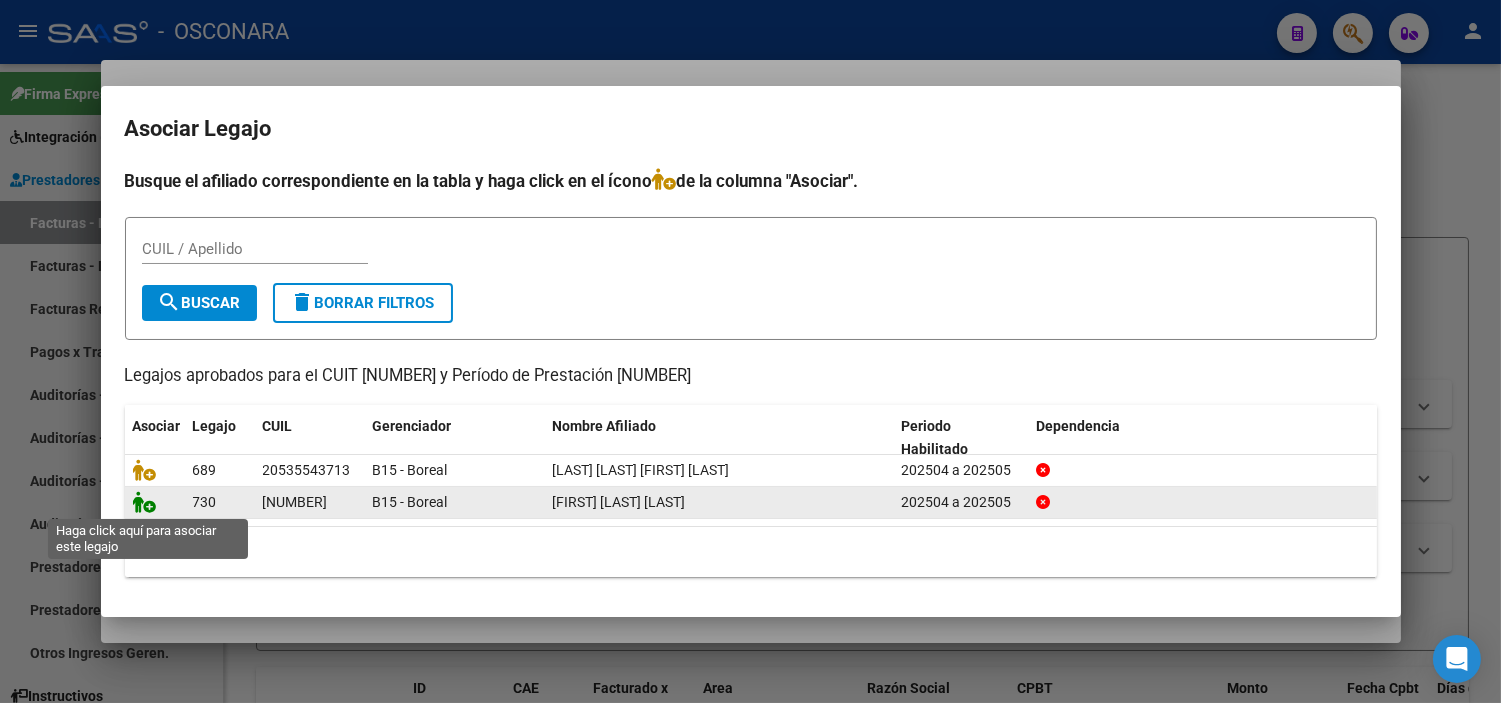 click 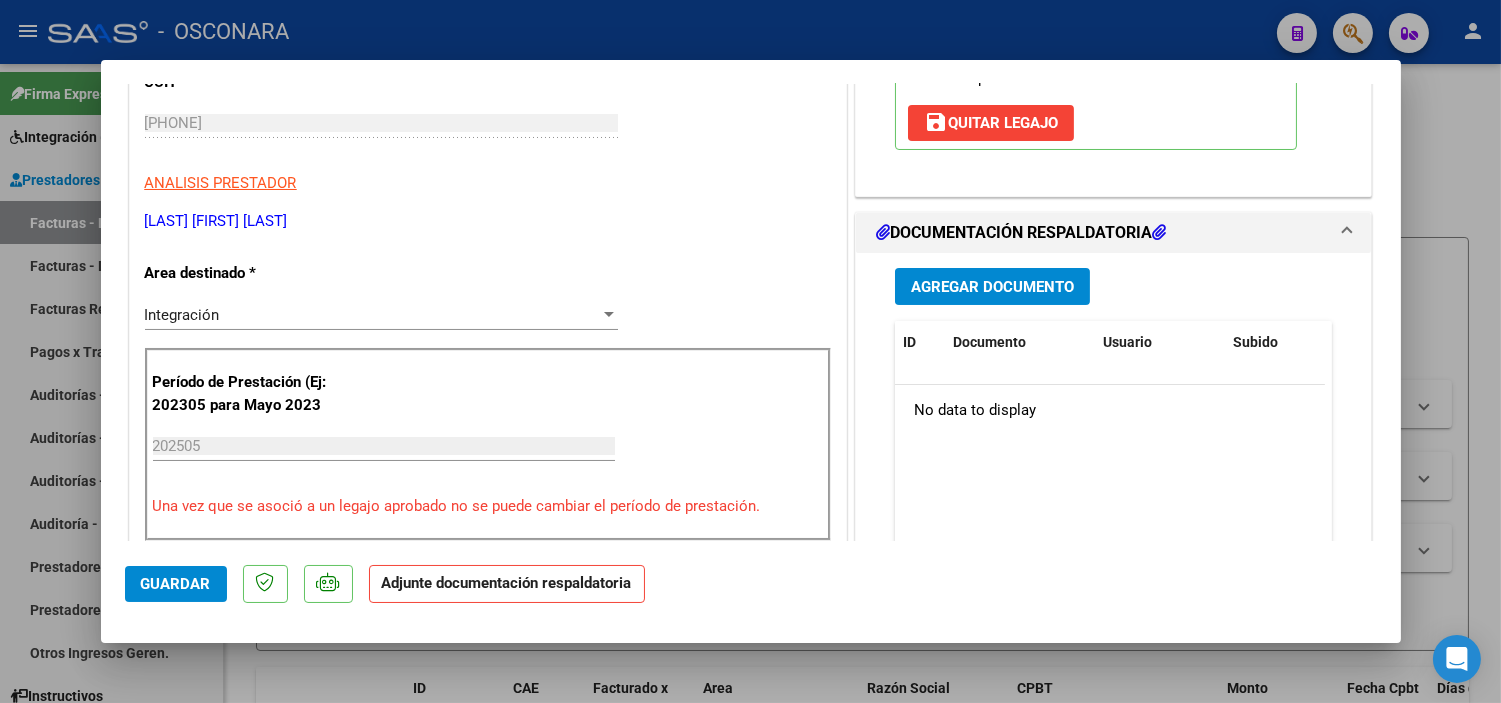 scroll, scrollTop: 333, scrollLeft: 0, axis: vertical 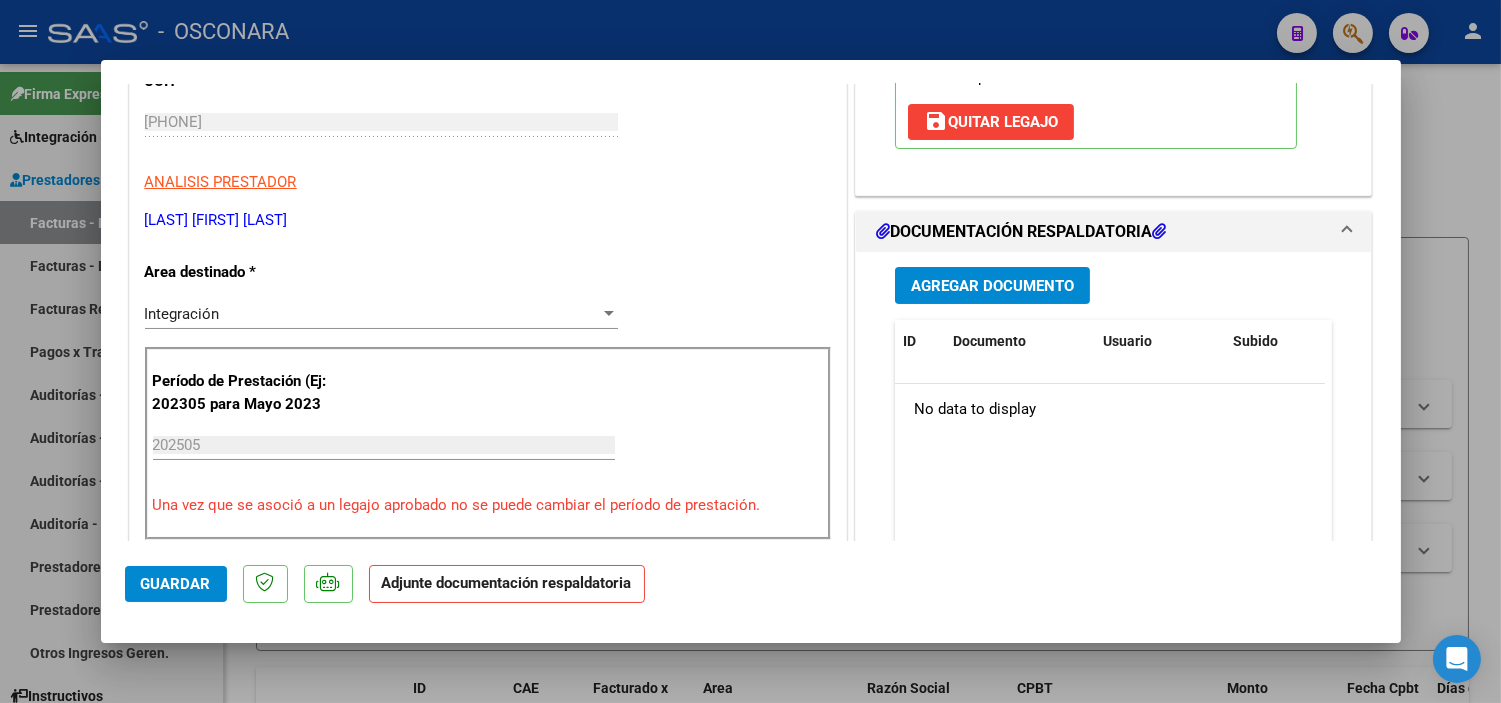 click on "Agregar Documento" at bounding box center (992, 286) 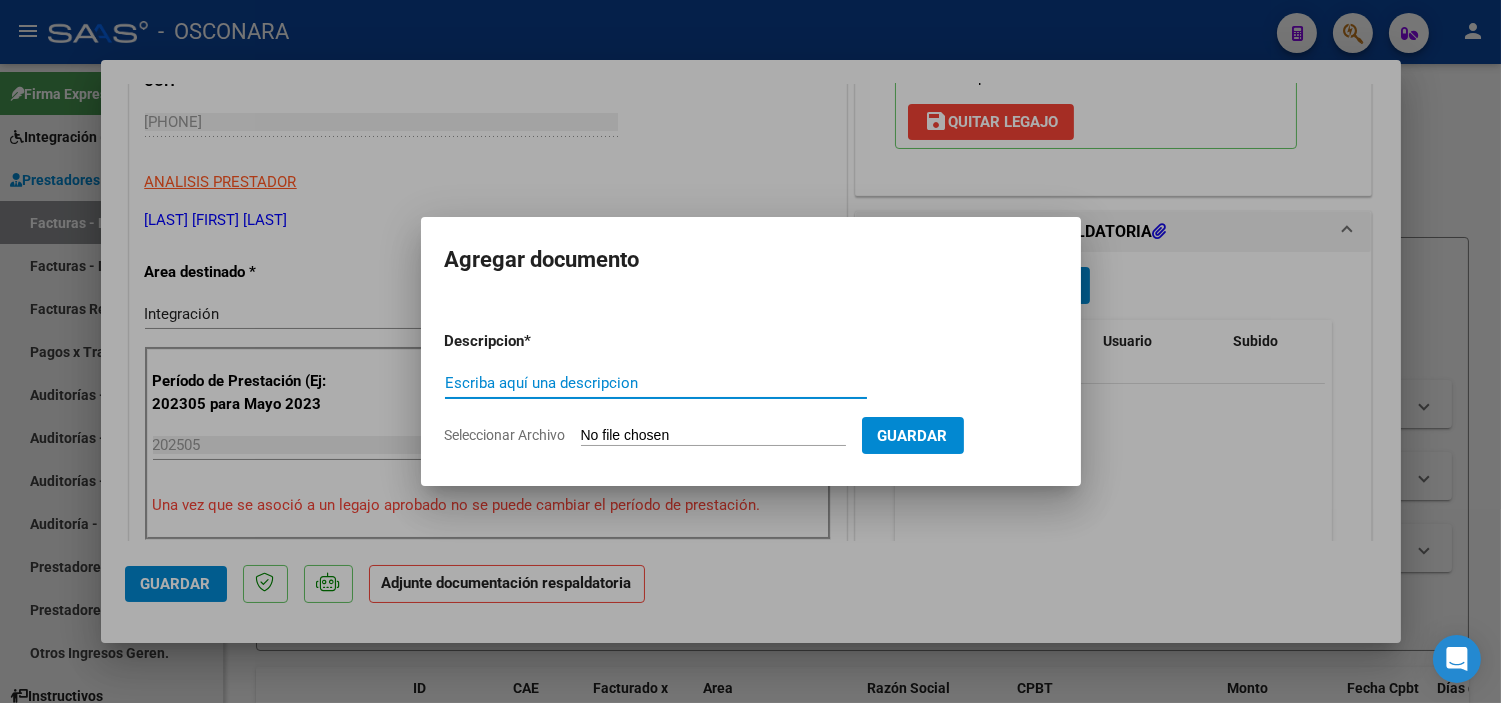 click on "Escriba aquí una descripcion" at bounding box center [656, 383] 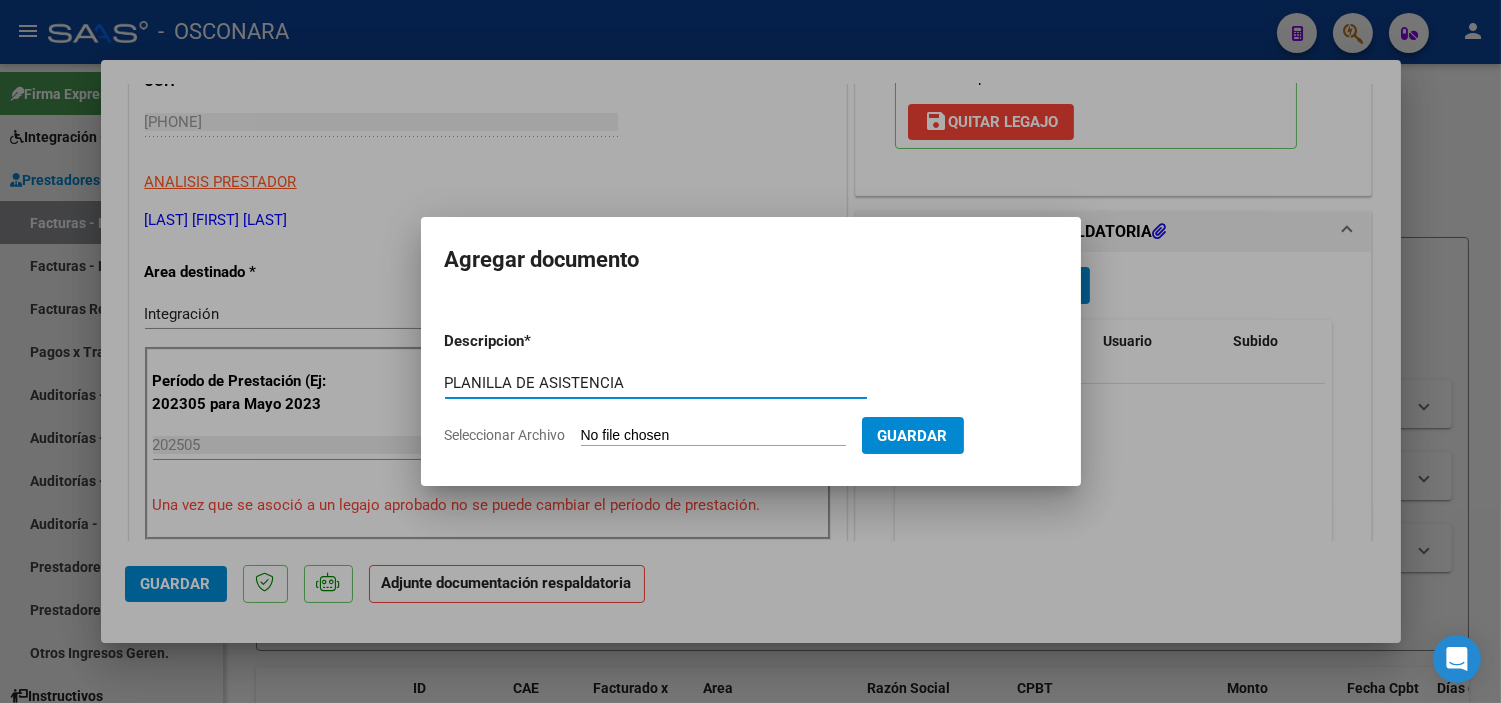 type on "PLANILLA DE ASISTENCIA" 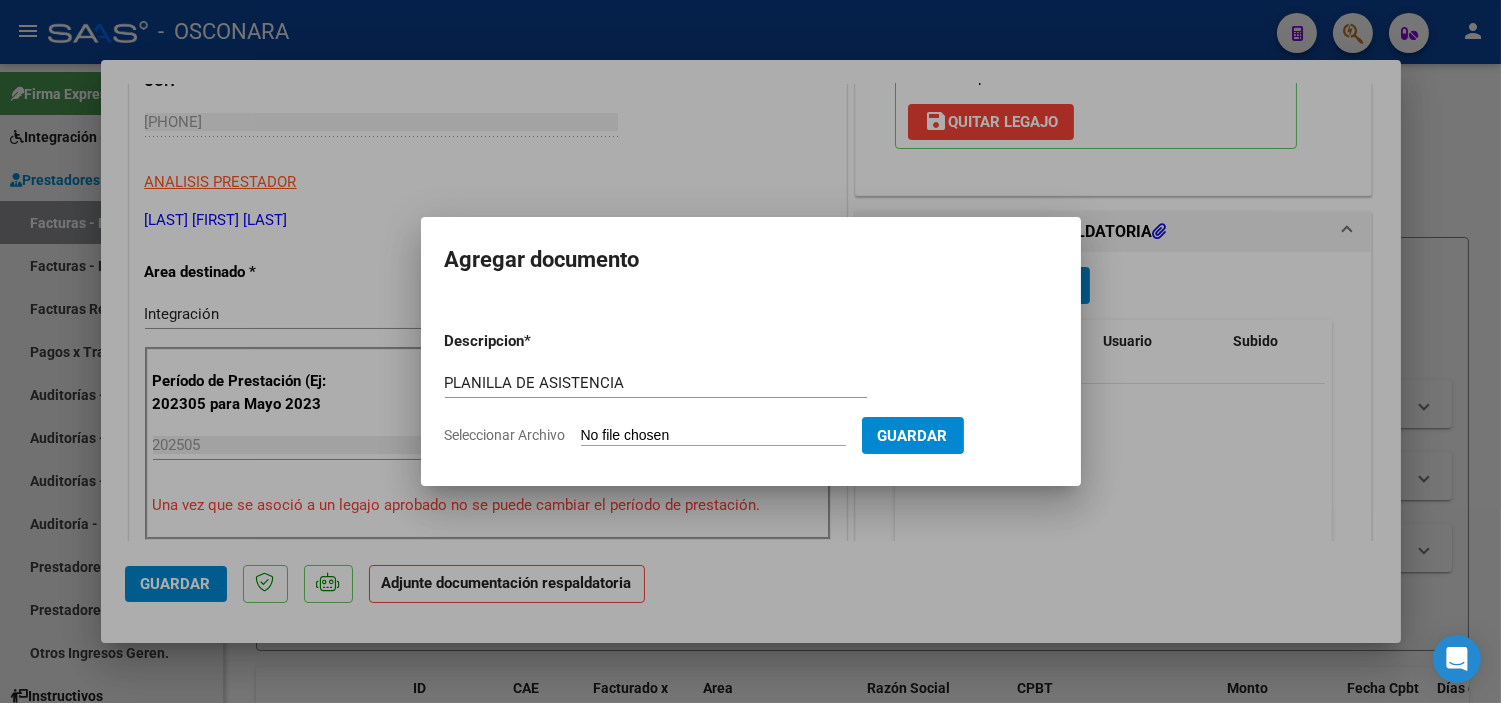 click on "Seleccionar Archivo" at bounding box center (713, 436) 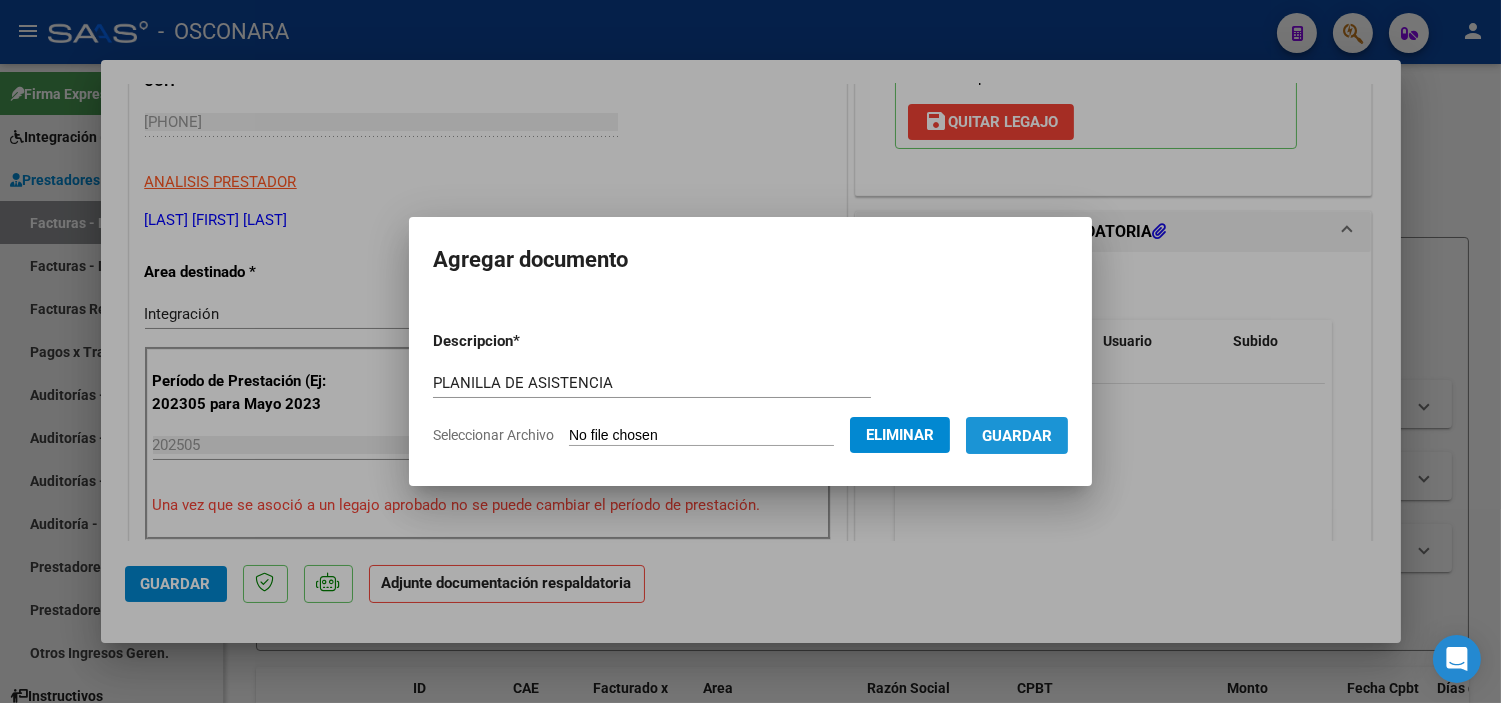click on "Guardar" at bounding box center (1017, 435) 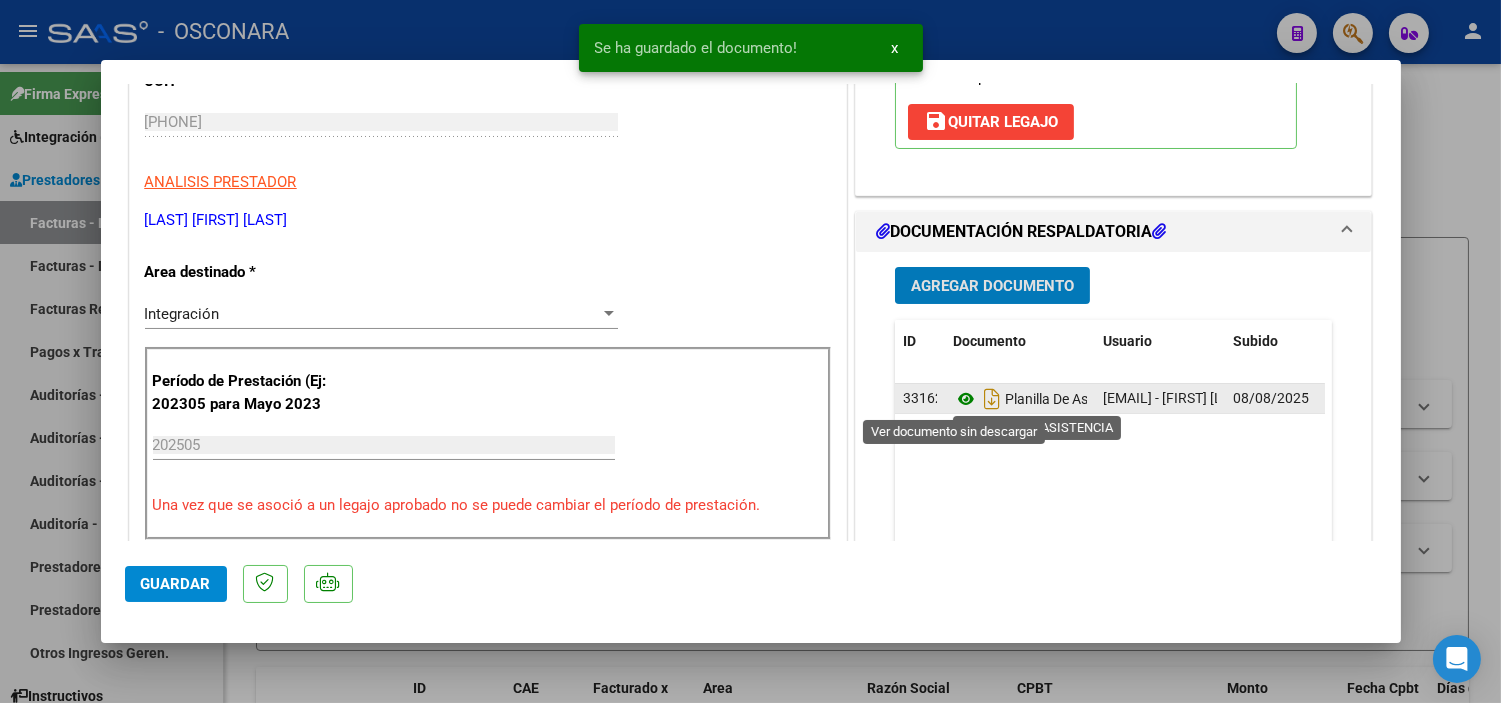click 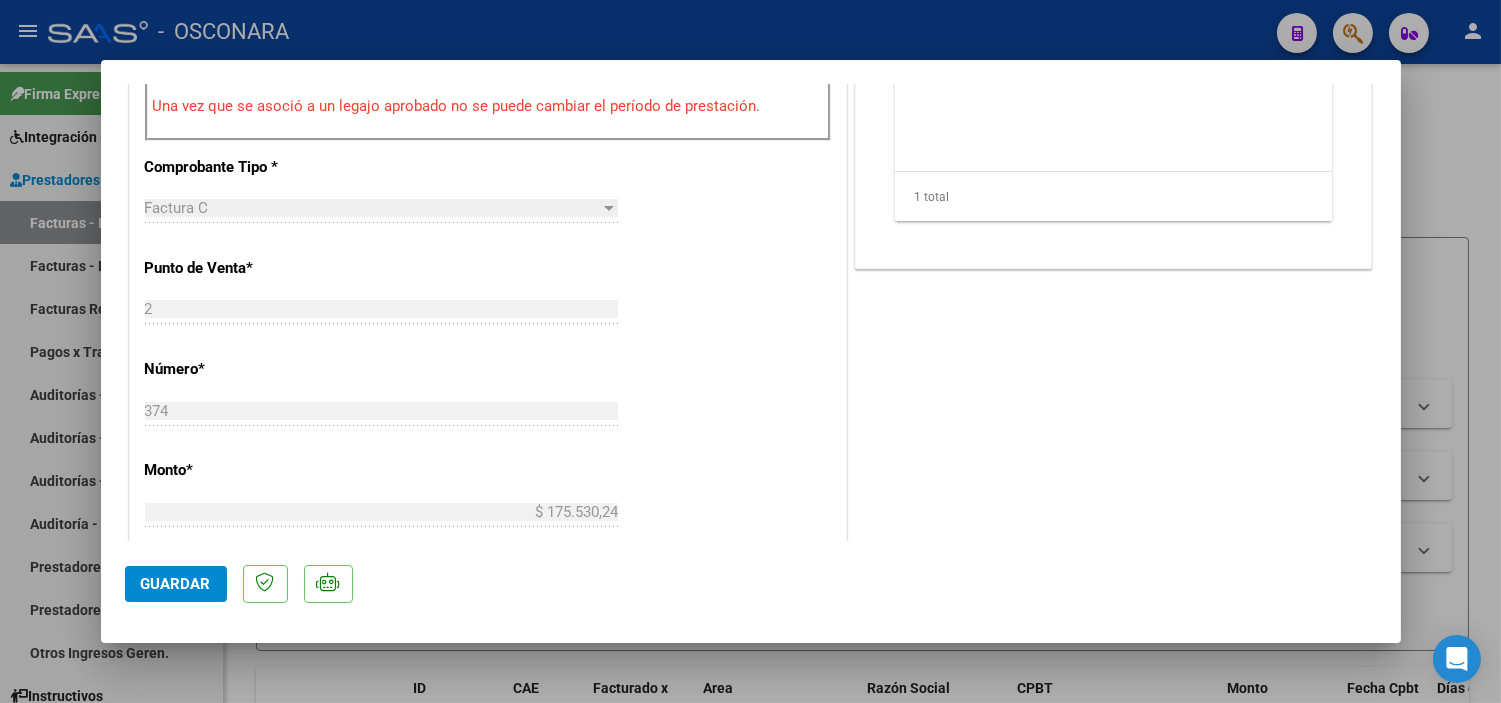 scroll, scrollTop: 555, scrollLeft: 0, axis: vertical 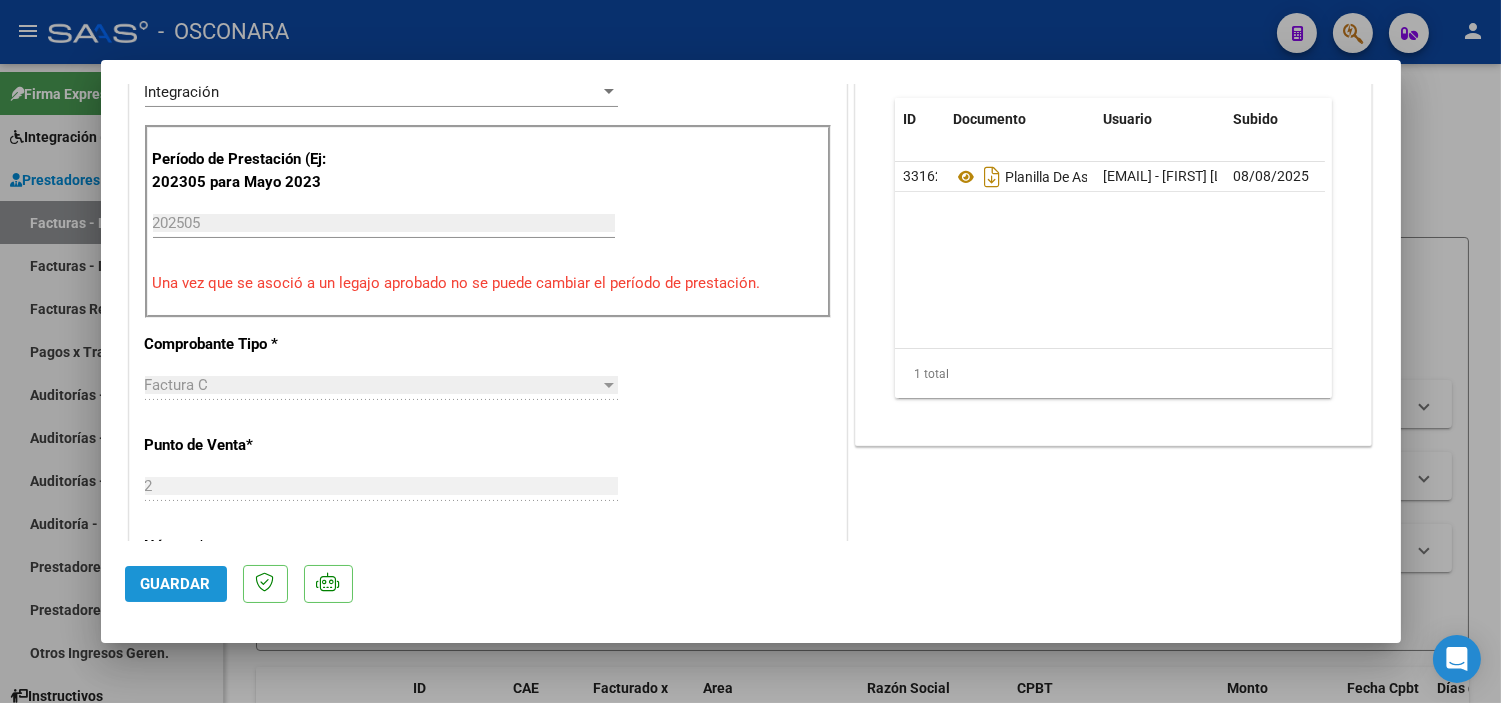 click on "Guardar" 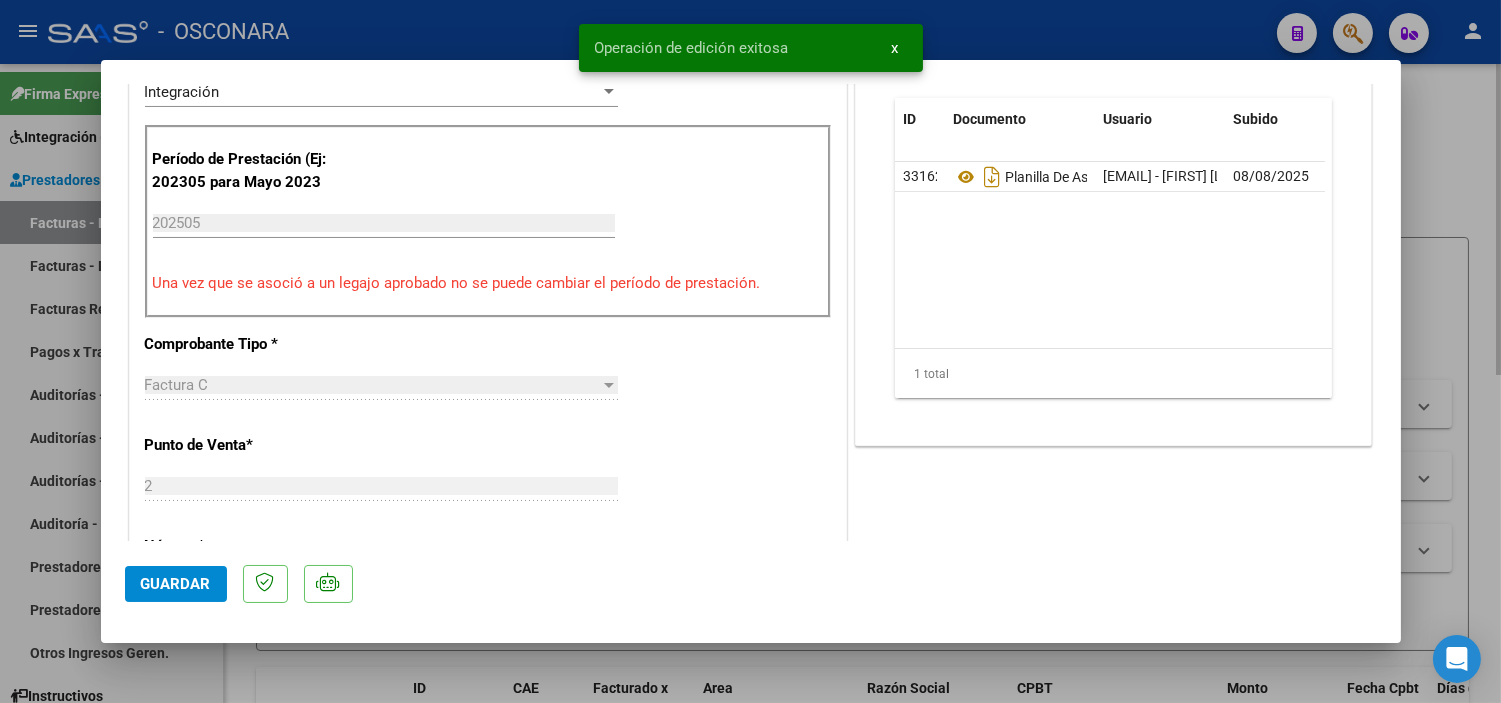 click at bounding box center [750, 351] 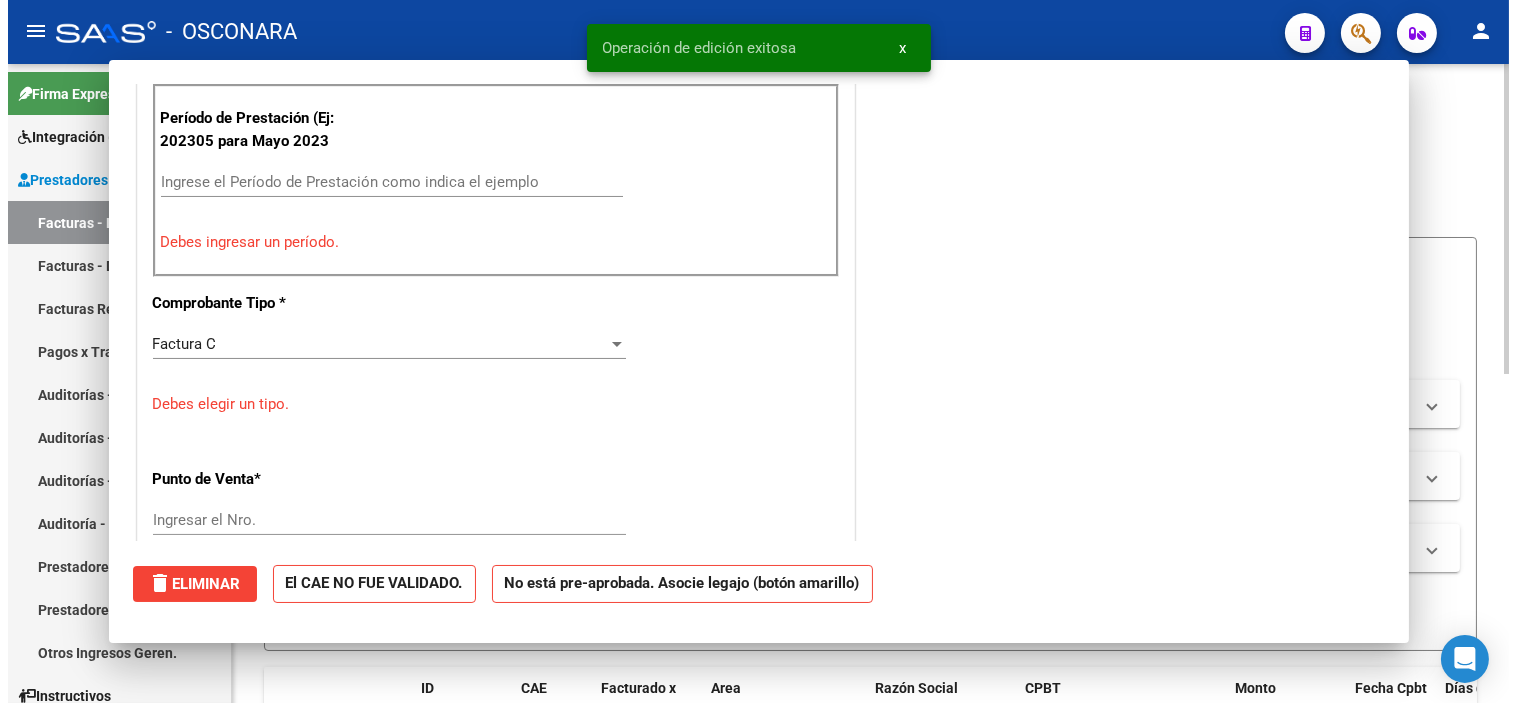scroll, scrollTop: 0, scrollLeft: 0, axis: both 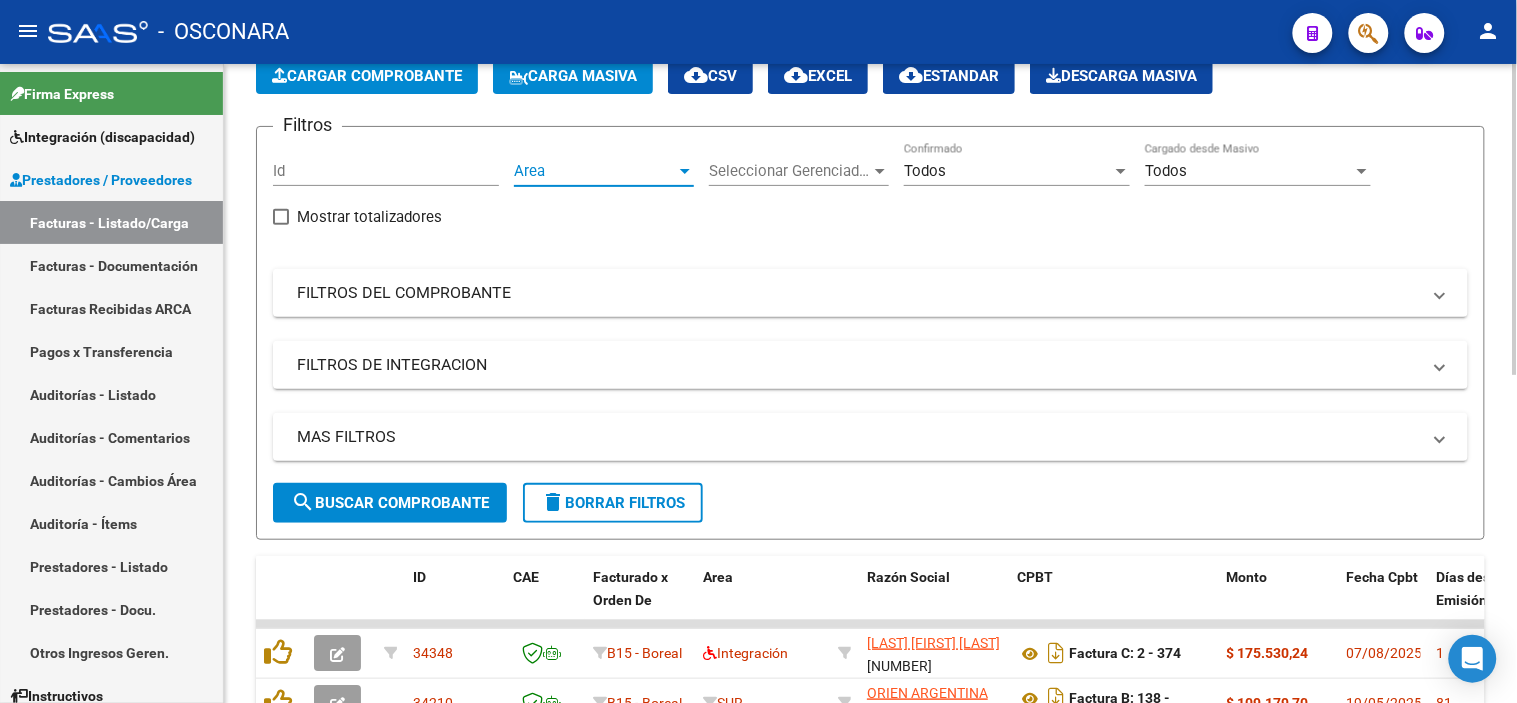 click at bounding box center (685, 171) 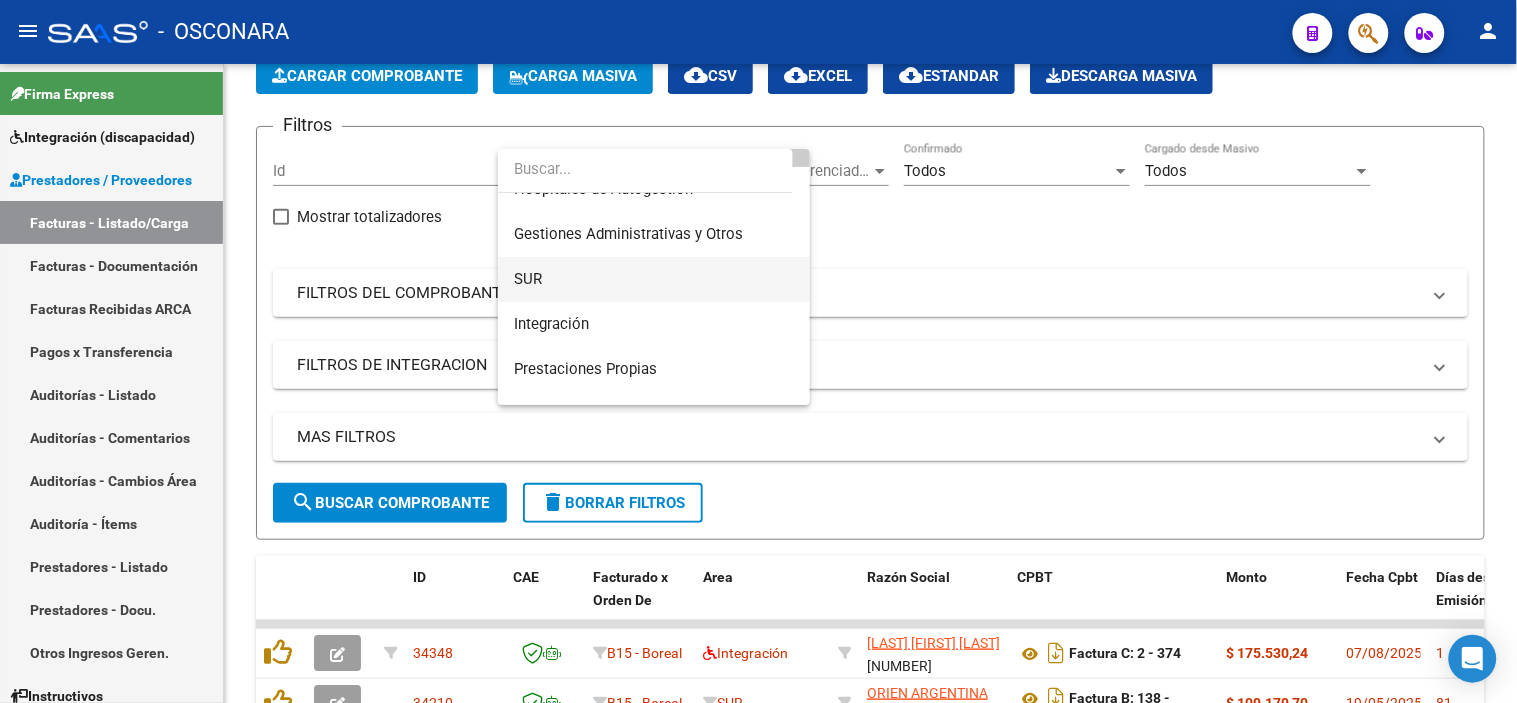 scroll, scrollTop: 111, scrollLeft: 0, axis: vertical 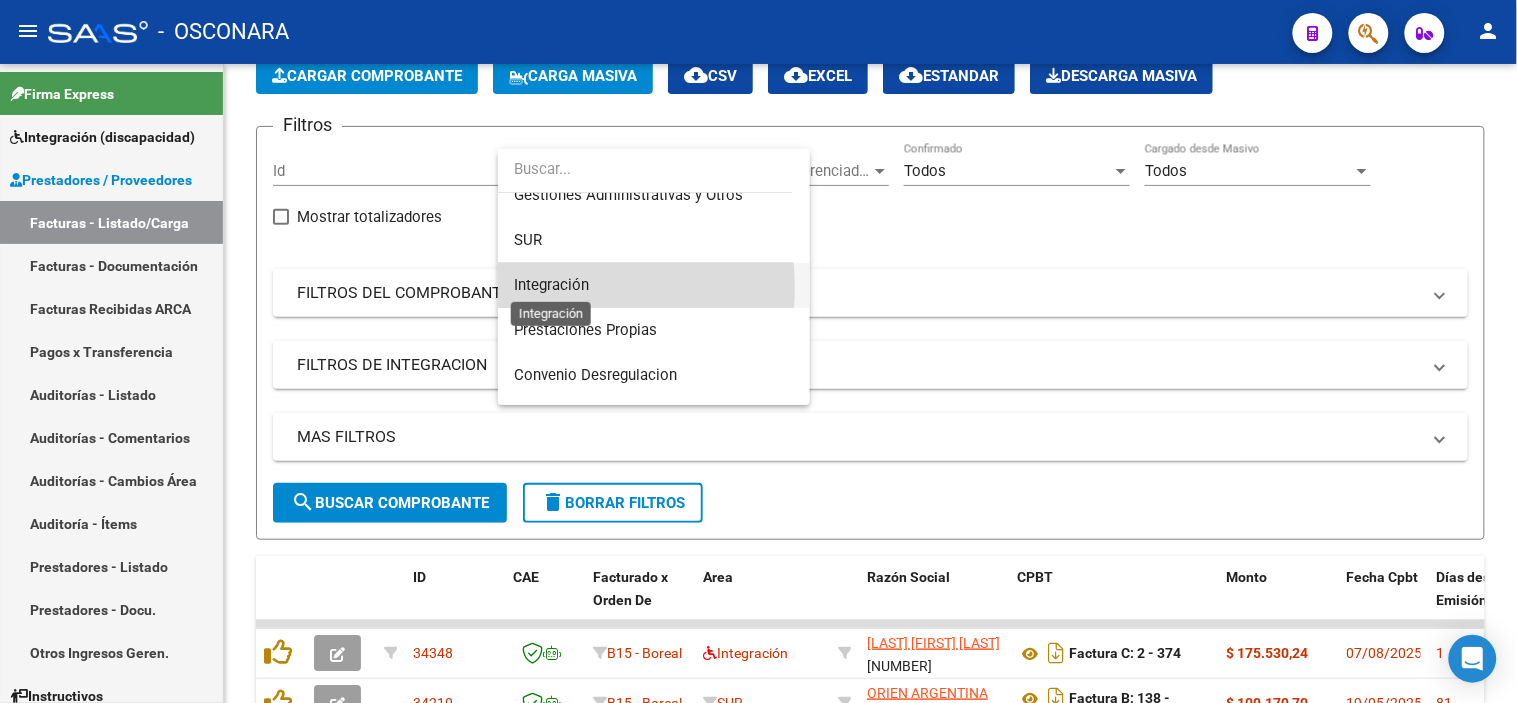 click on "Integración" at bounding box center [551, 285] 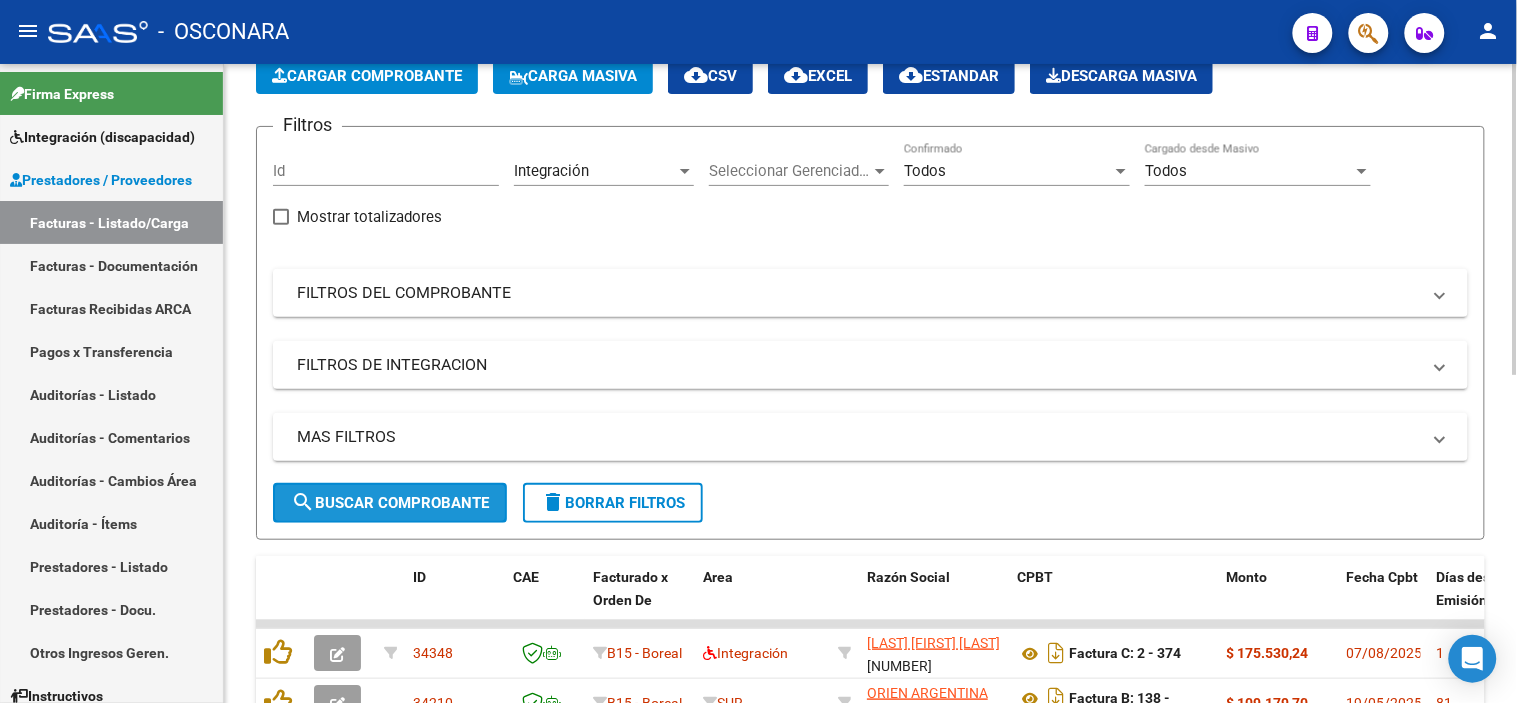 click on "search  Buscar Comprobante" 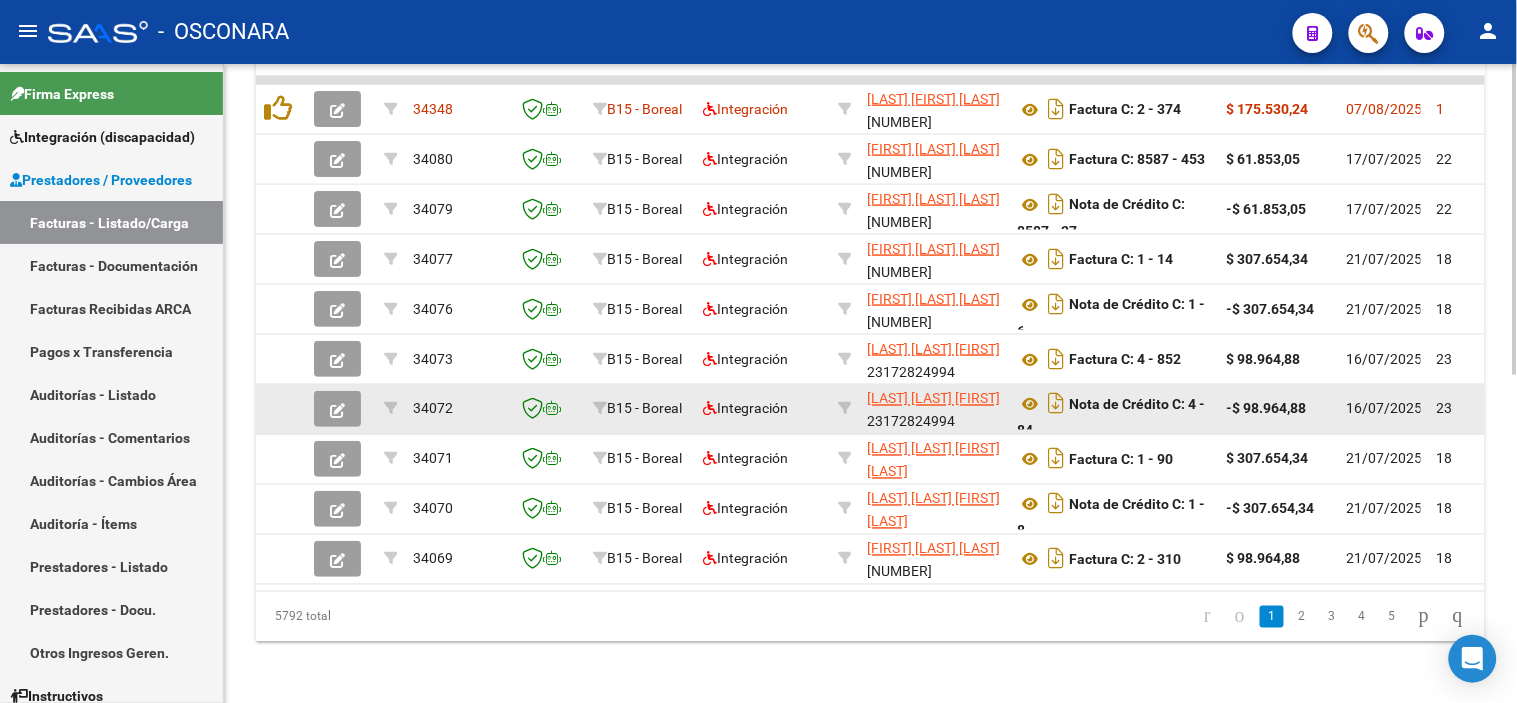 scroll, scrollTop: 666, scrollLeft: 0, axis: vertical 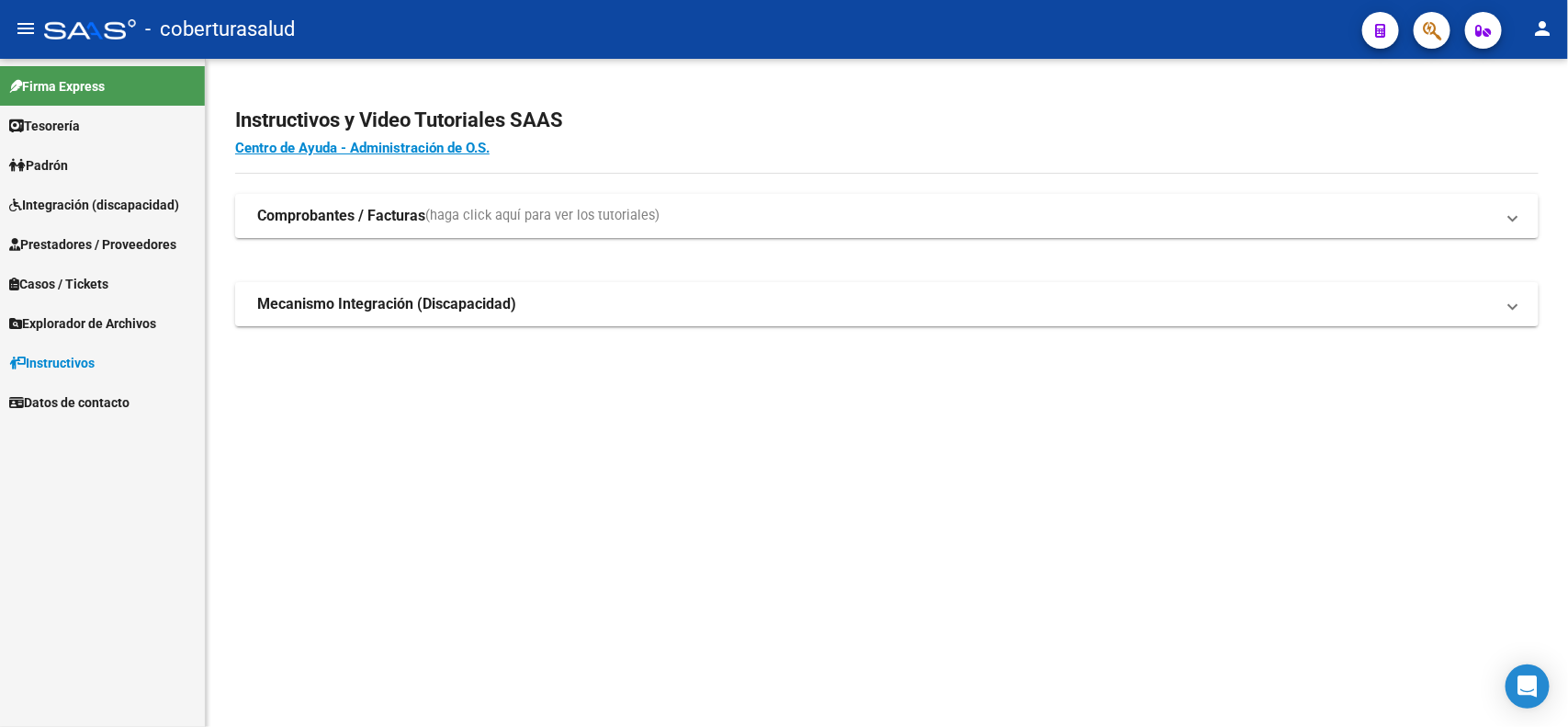 click on "Prestadores / Proveedores" at bounding box center [93, 244] 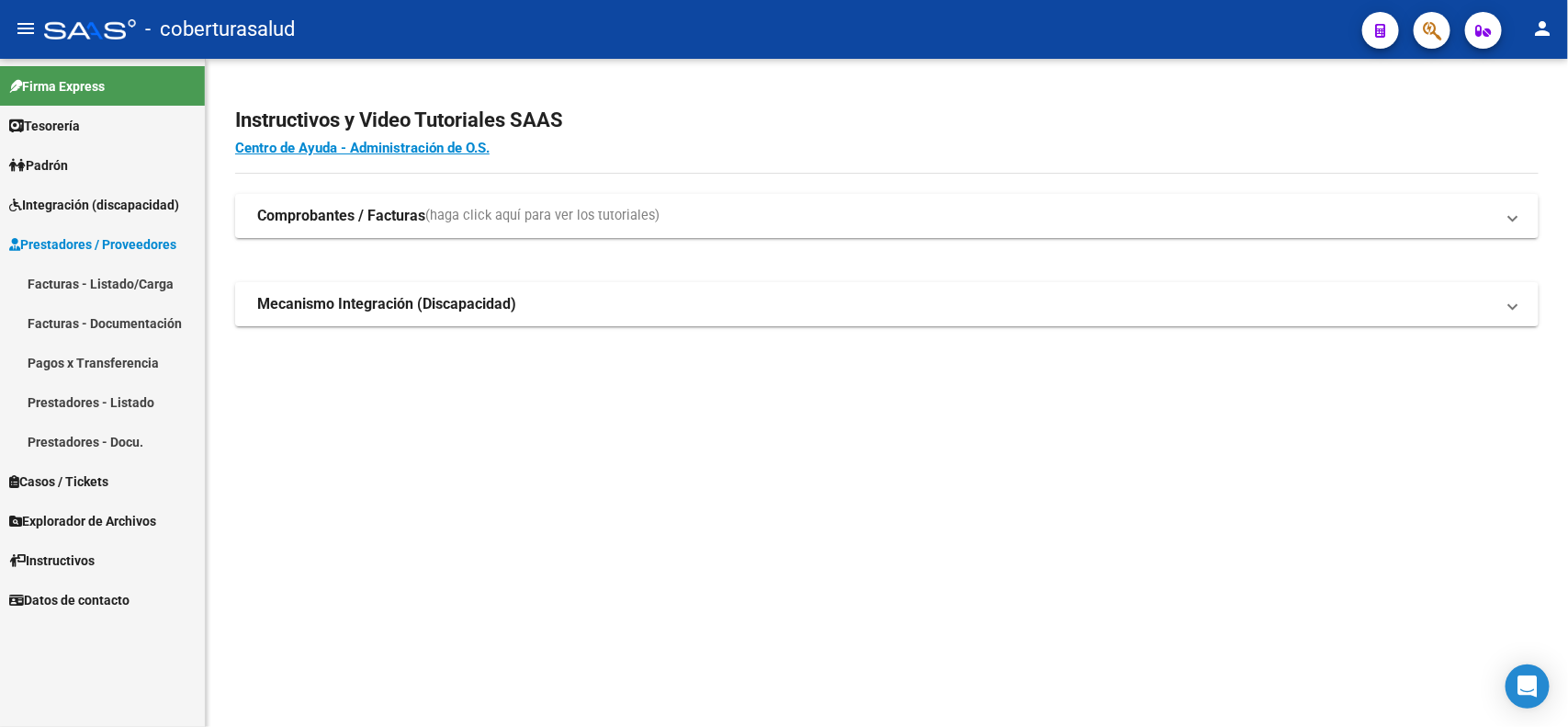 click on "Integración (discapacidad)" at bounding box center [94, 205] 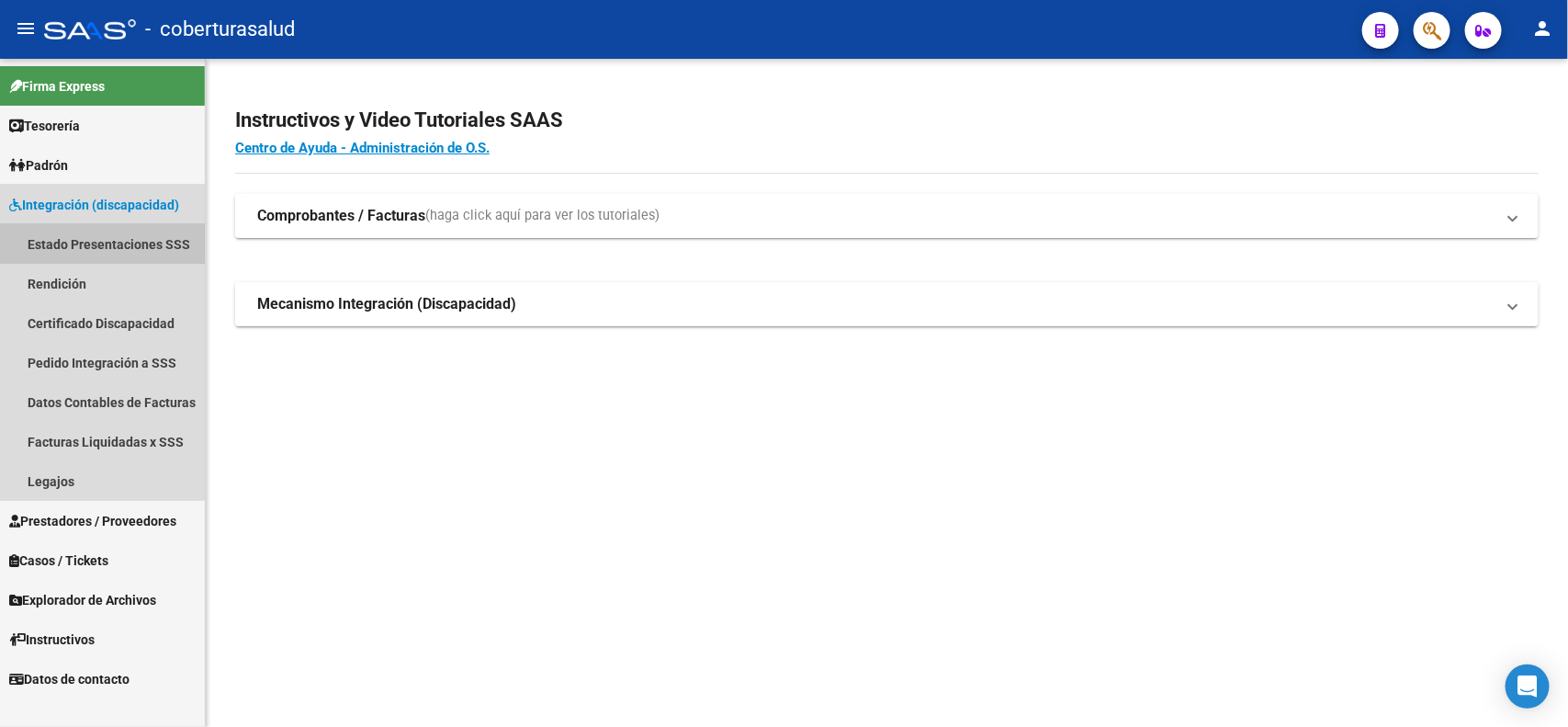 click on "Estado Presentaciones SSS" at bounding box center [102, 244] 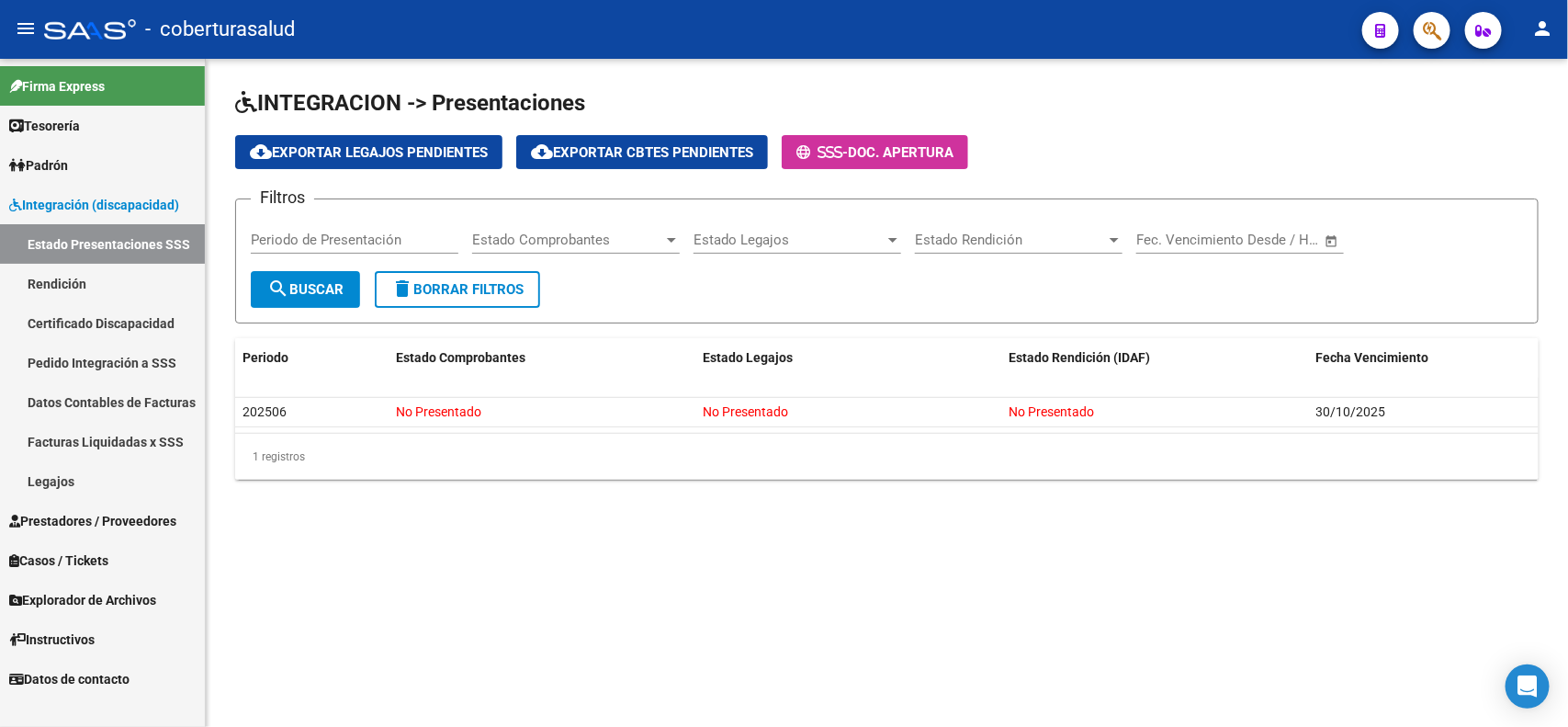 click on "Integración (discapacidad)" at bounding box center (94, 205) 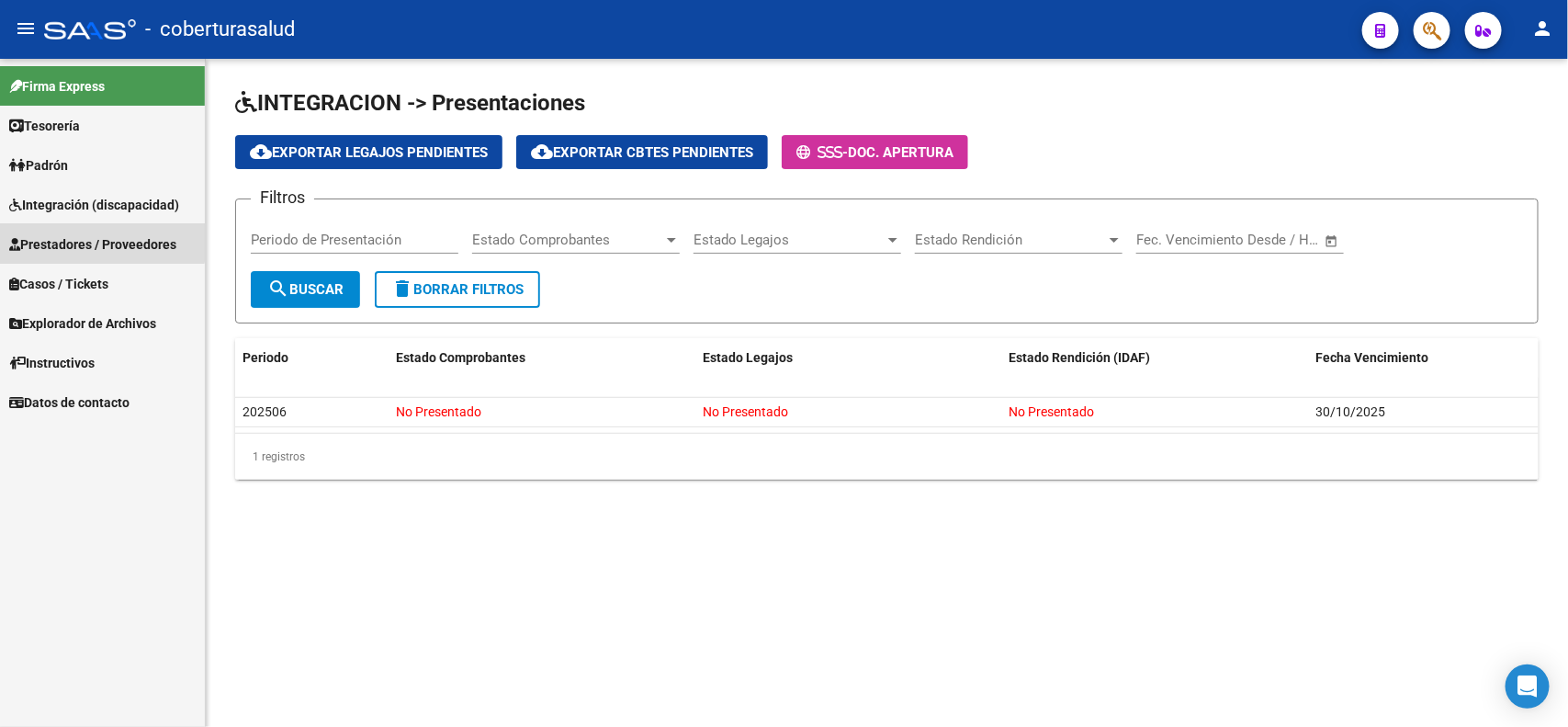 click on "Prestadores / Proveedores" at bounding box center [93, 244] 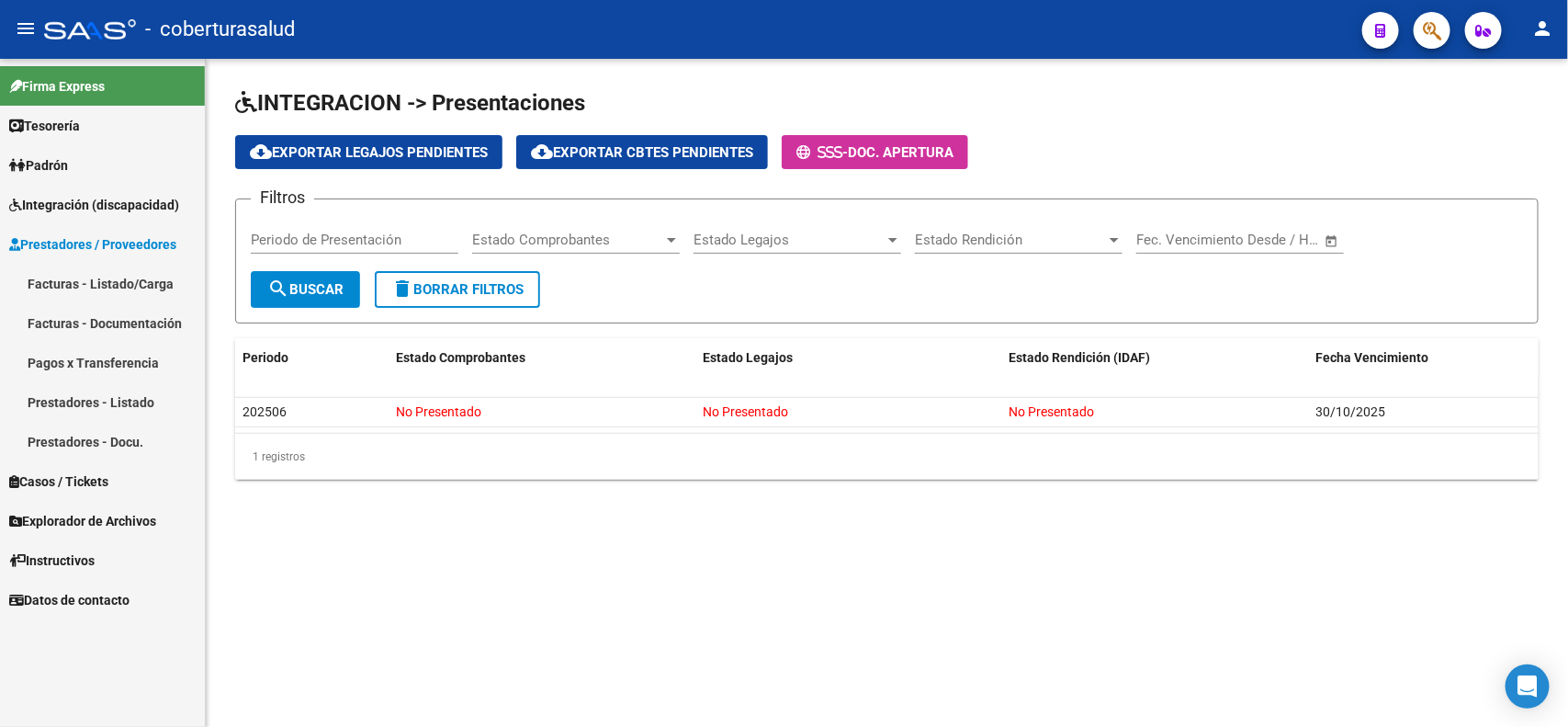 click on "Facturas - Listado/Carga" at bounding box center [102, 283] 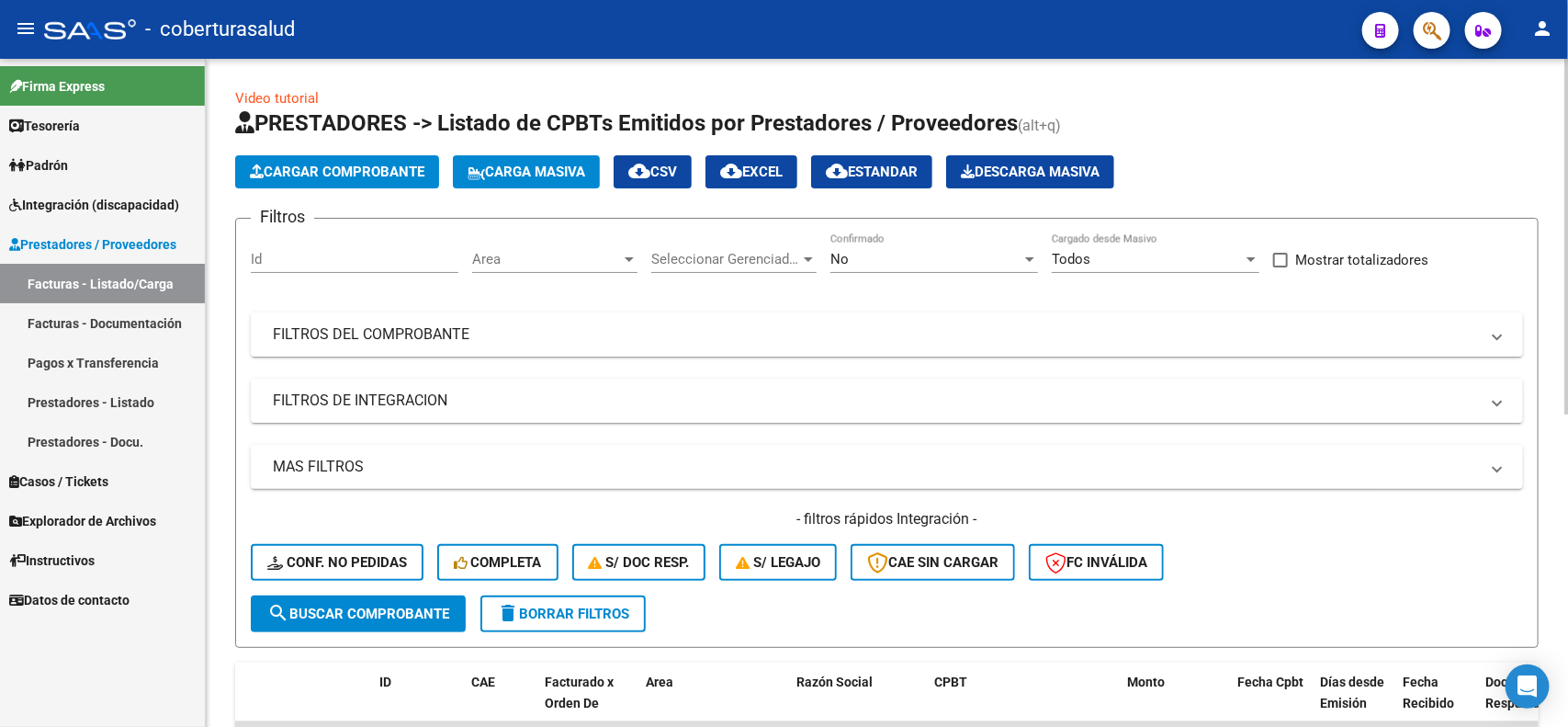 click on "No Confirmado" 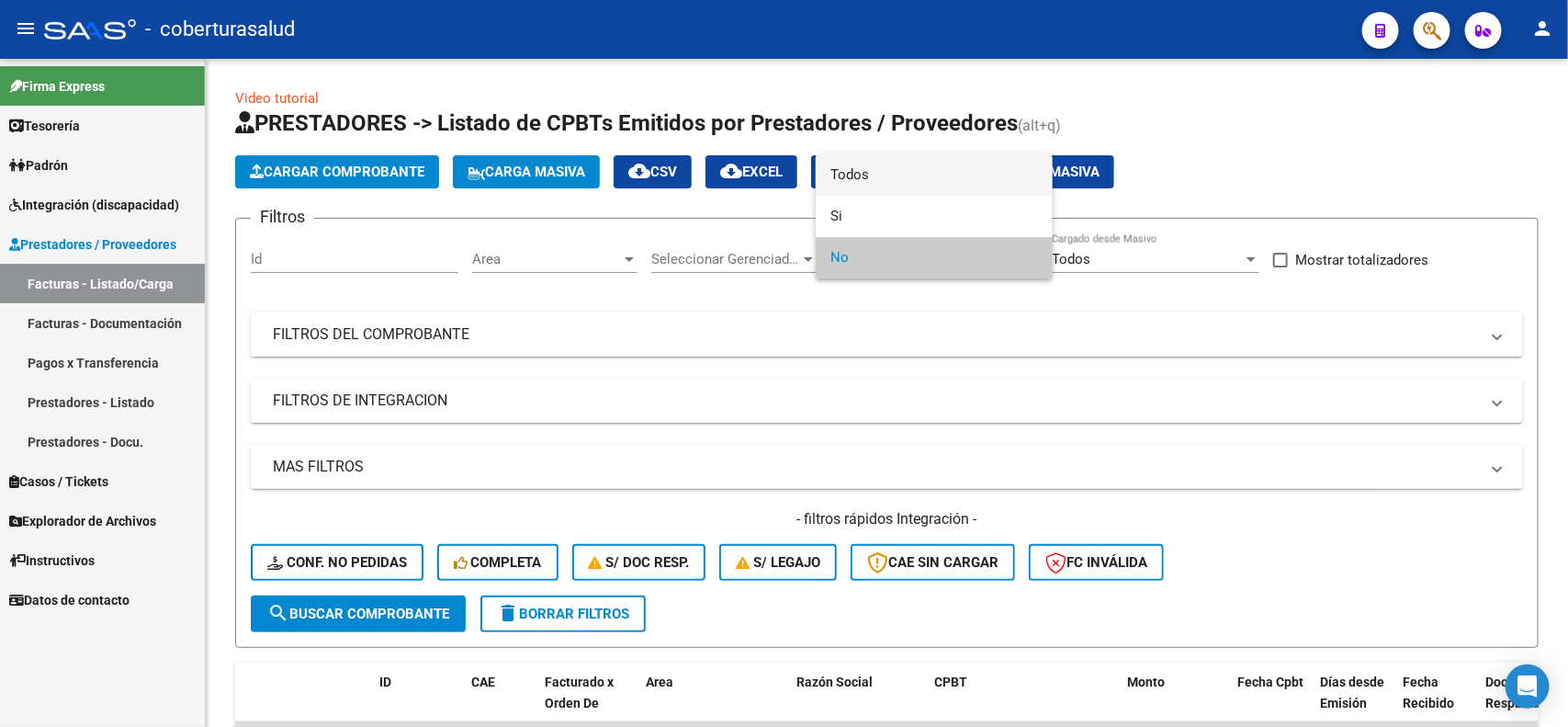 click on "Todos" at bounding box center [934, 175] 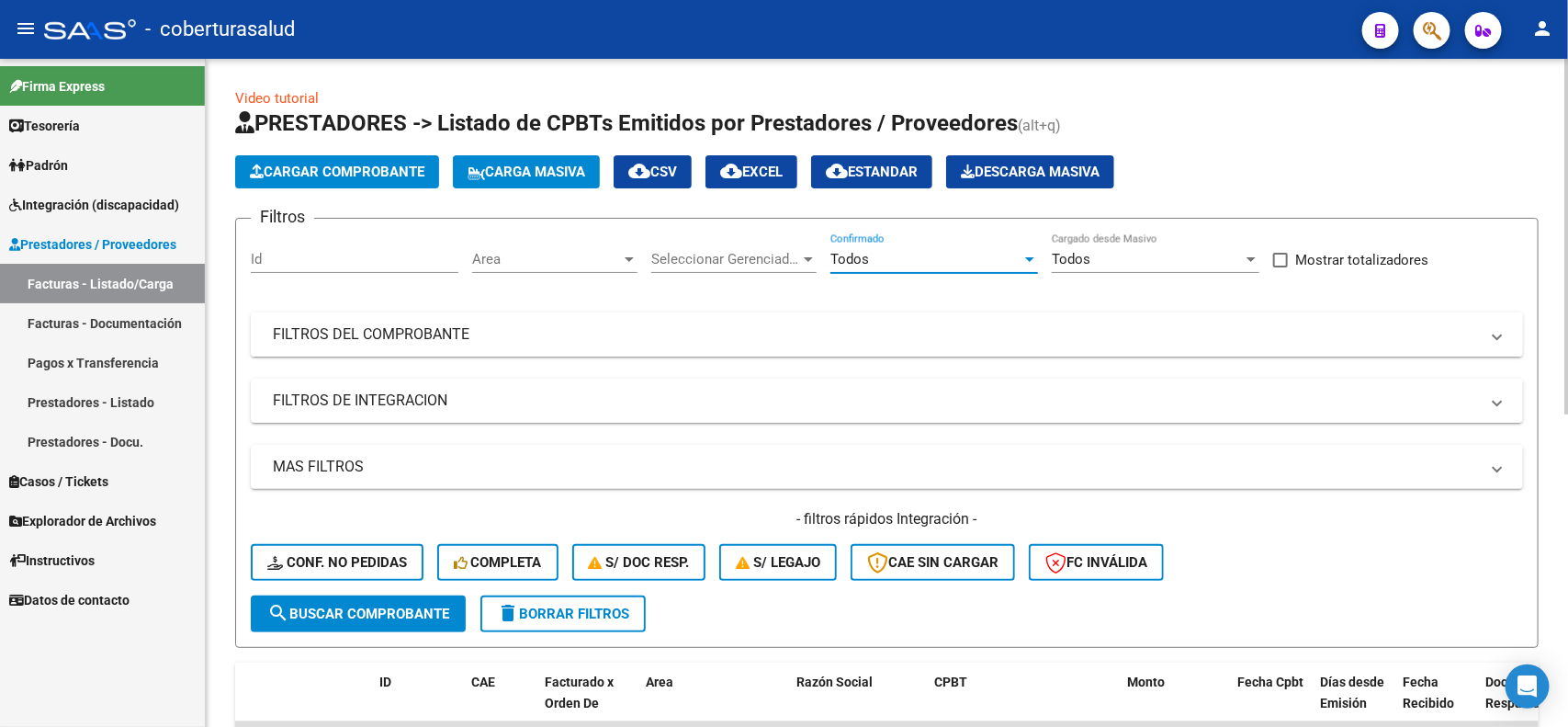 click on "FILTROS DEL COMPROBANTE" at bounding box center (875, 335) 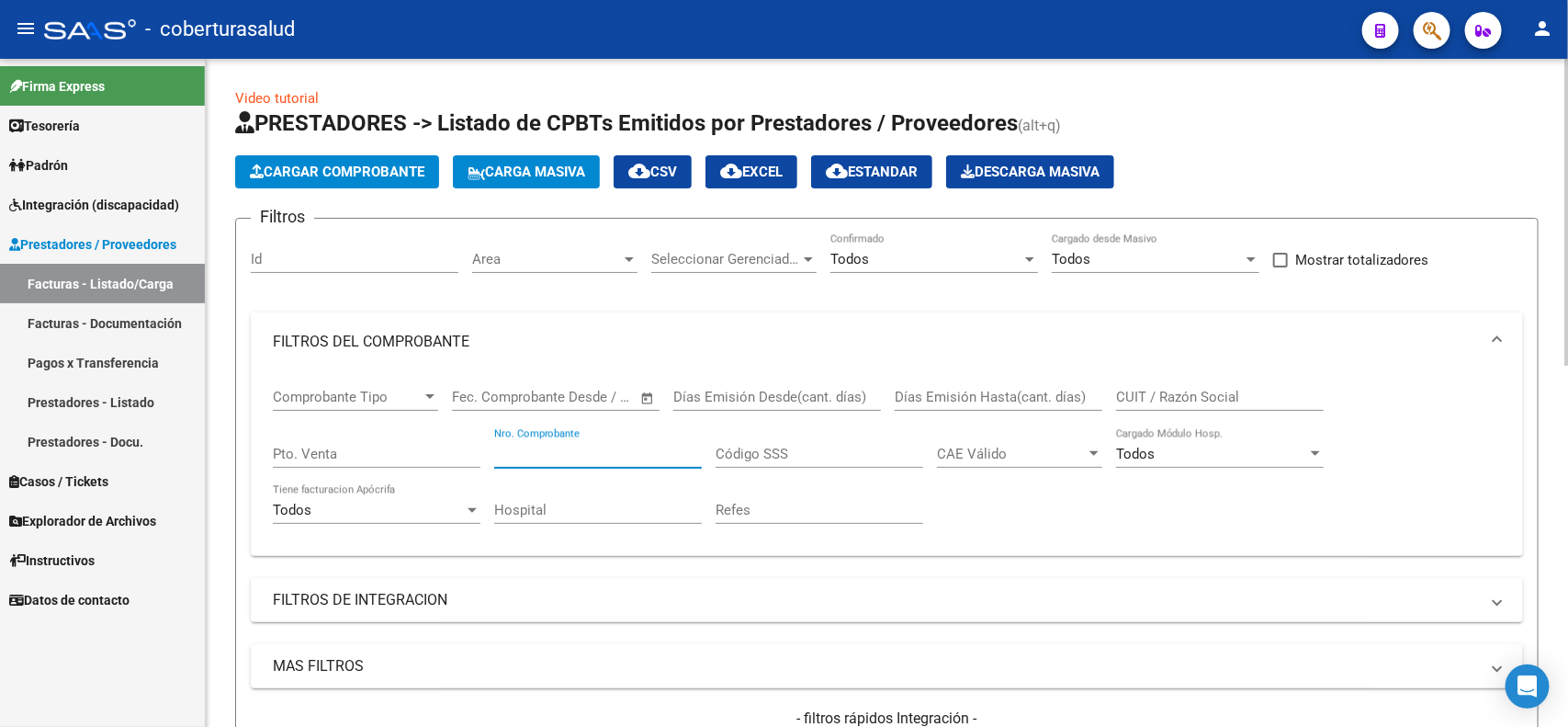 click on "Nro. Comprobante" at bounding box center [598, 454] 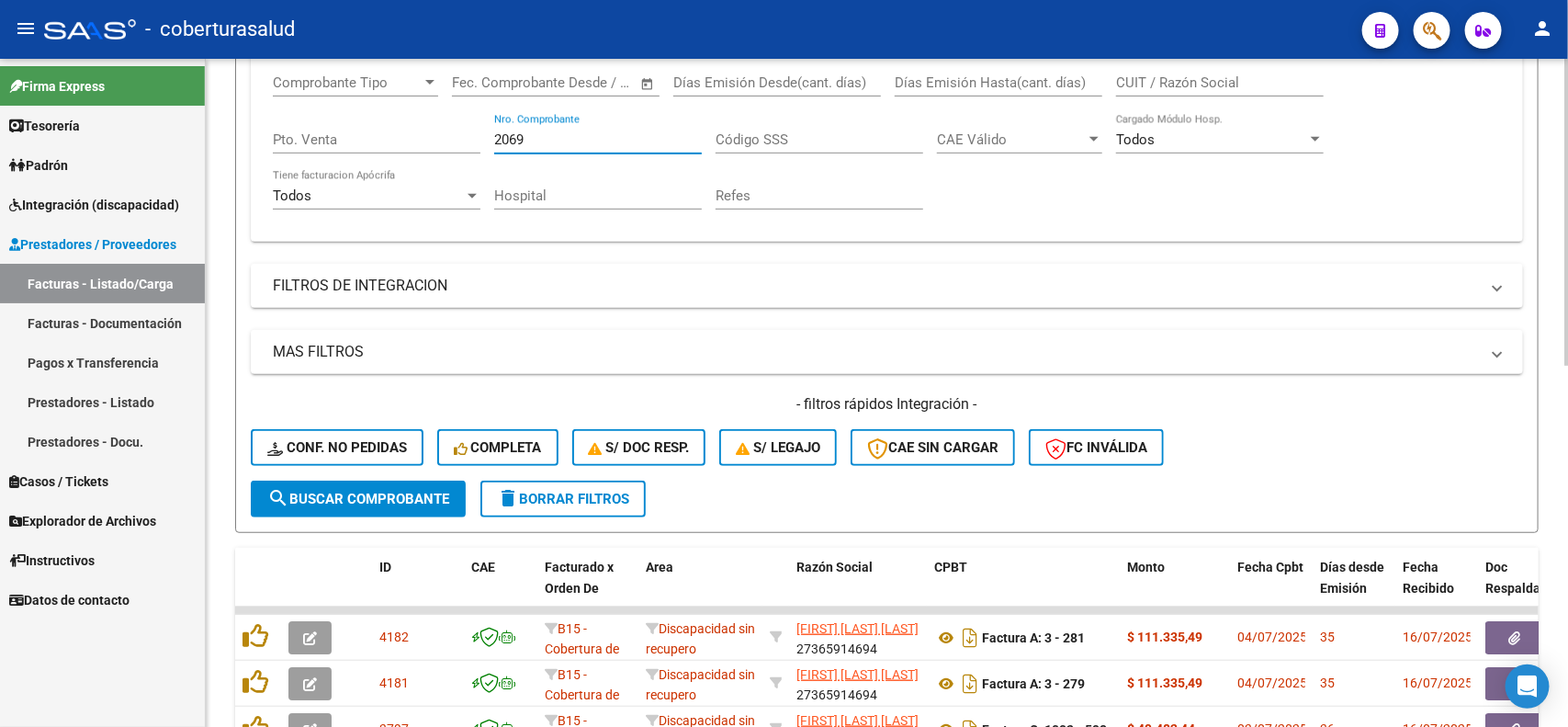 scroll, scrollTop: 345, scrollLeft: 0, axis: vertical 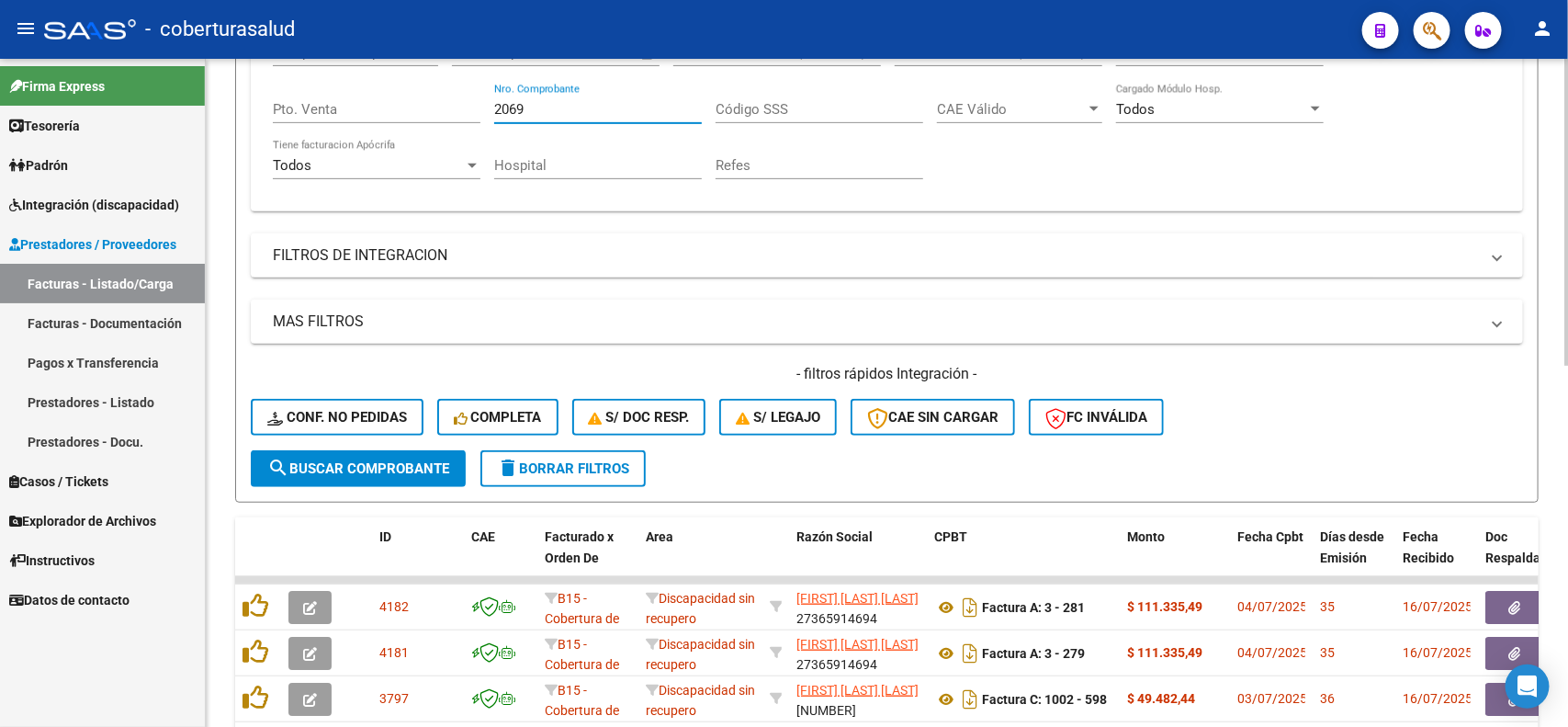 type on "2069" 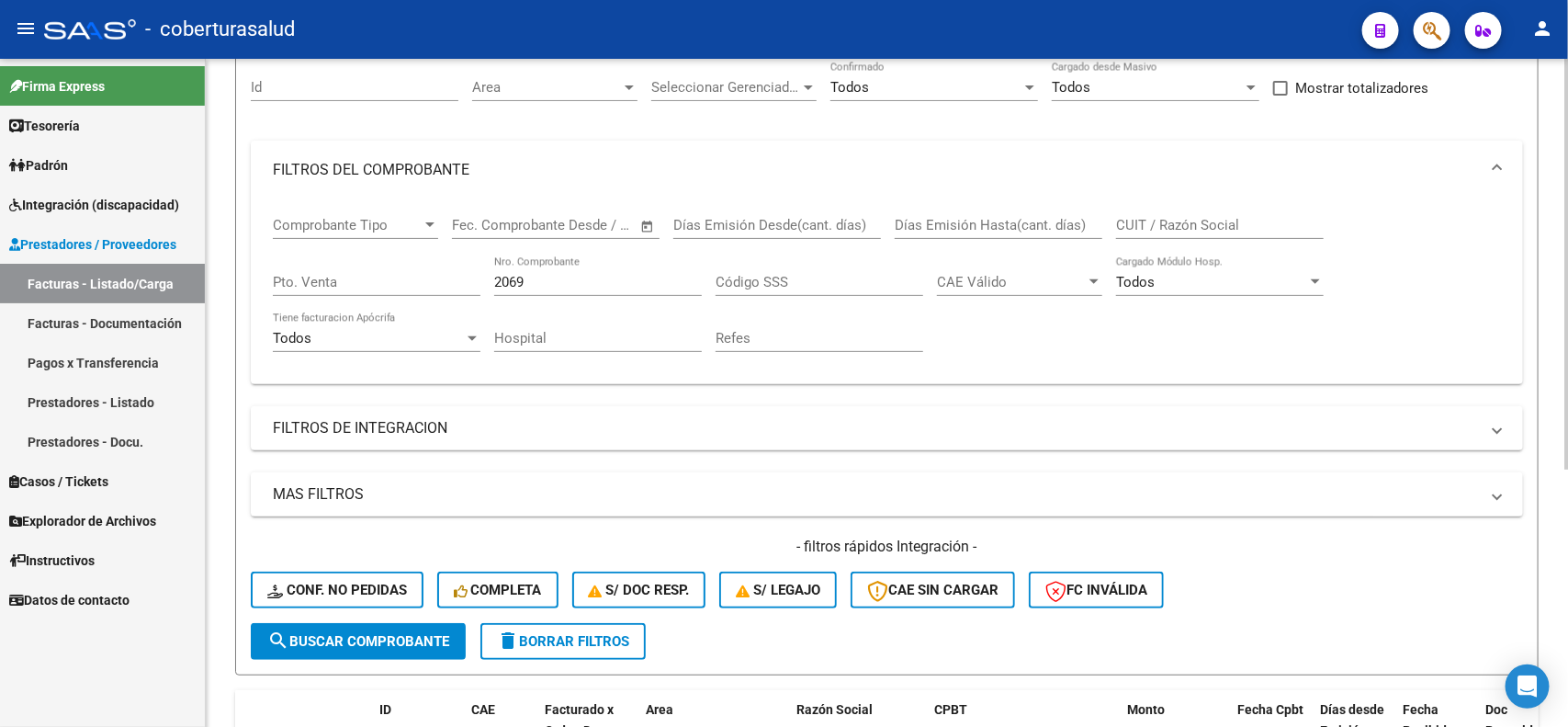 scroll, scrollTop: 74, scrollLeft: 0, axis: vertical 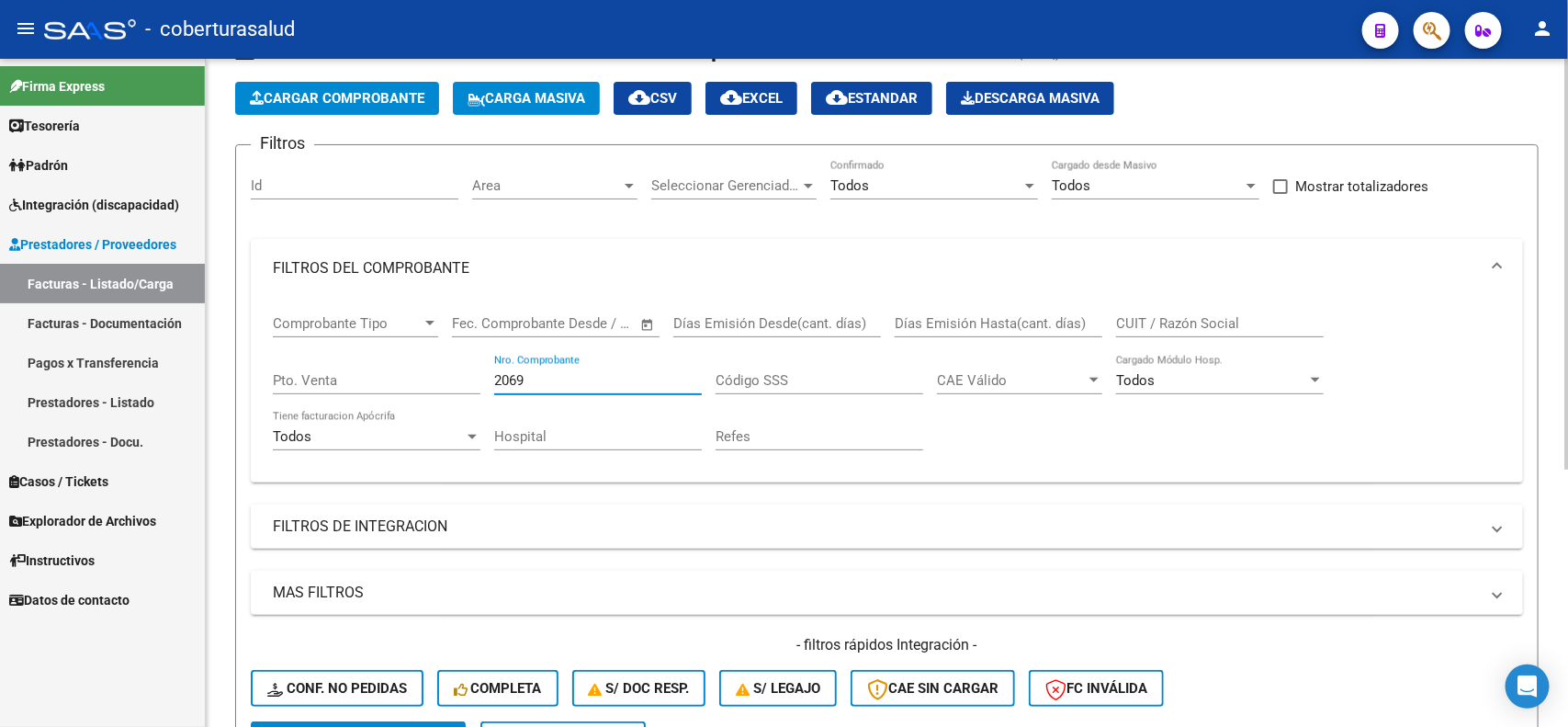 drag, startPoint x: 536, startPoint y: 380, endPoint x: 475, endPoint y: 374, distance: 61.29437 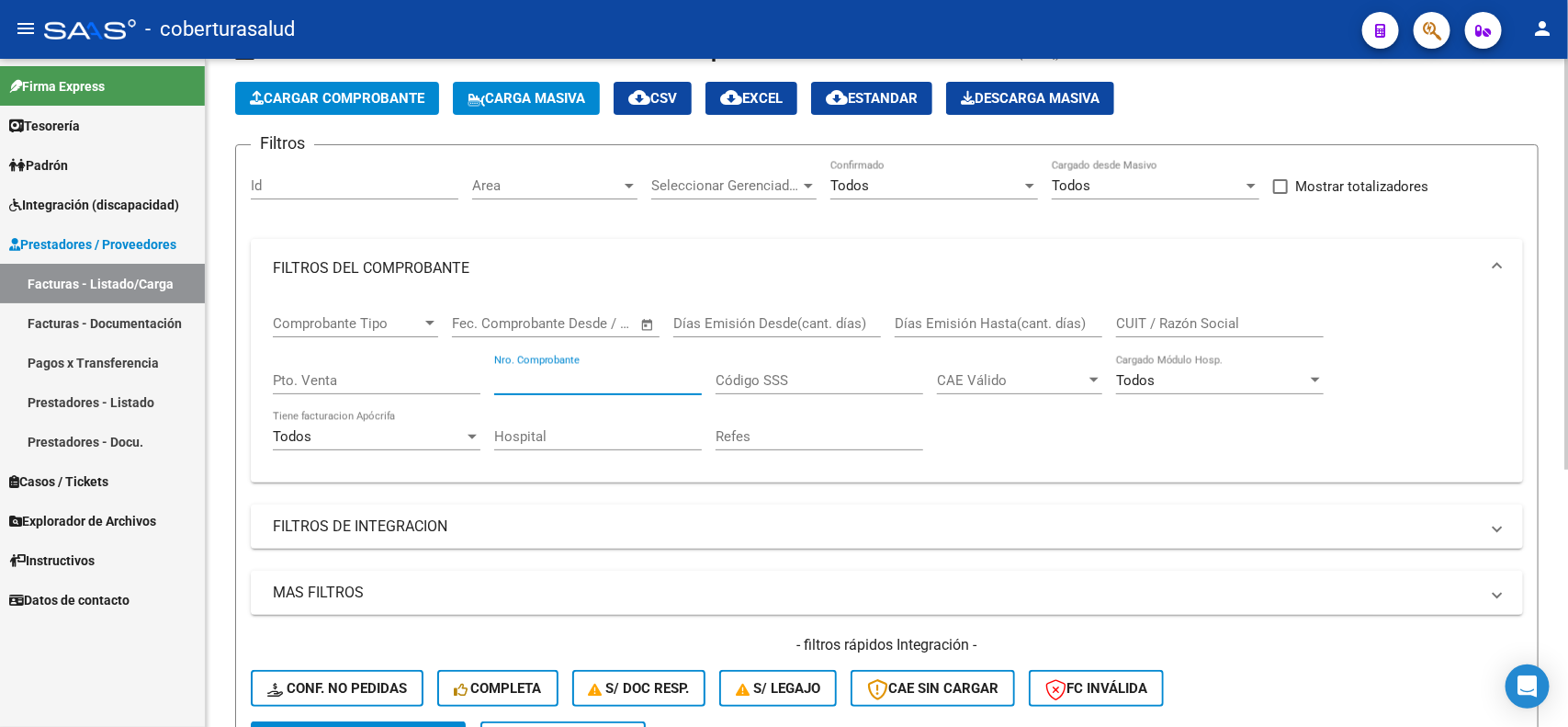 type 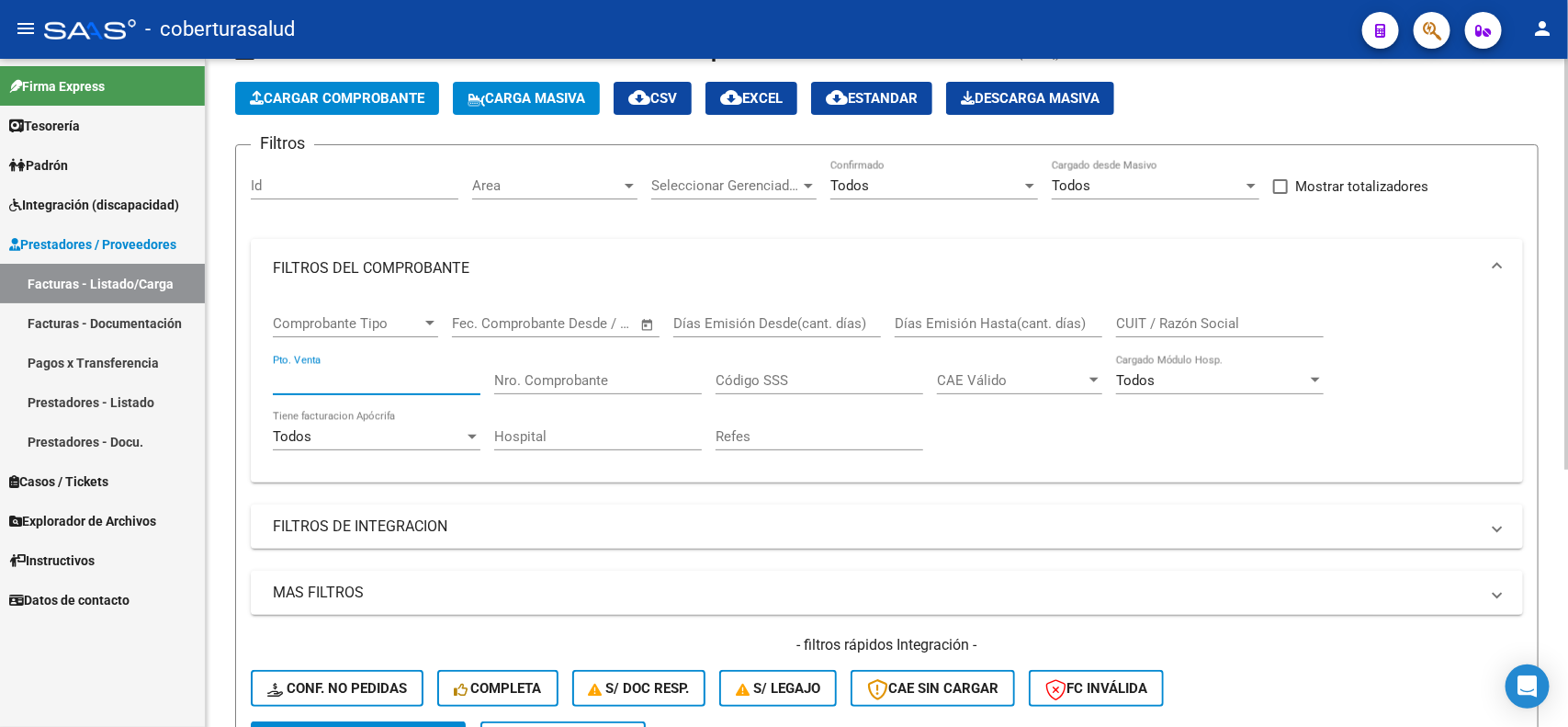click on "Pto. Venta" at bounding box center (377, 381) 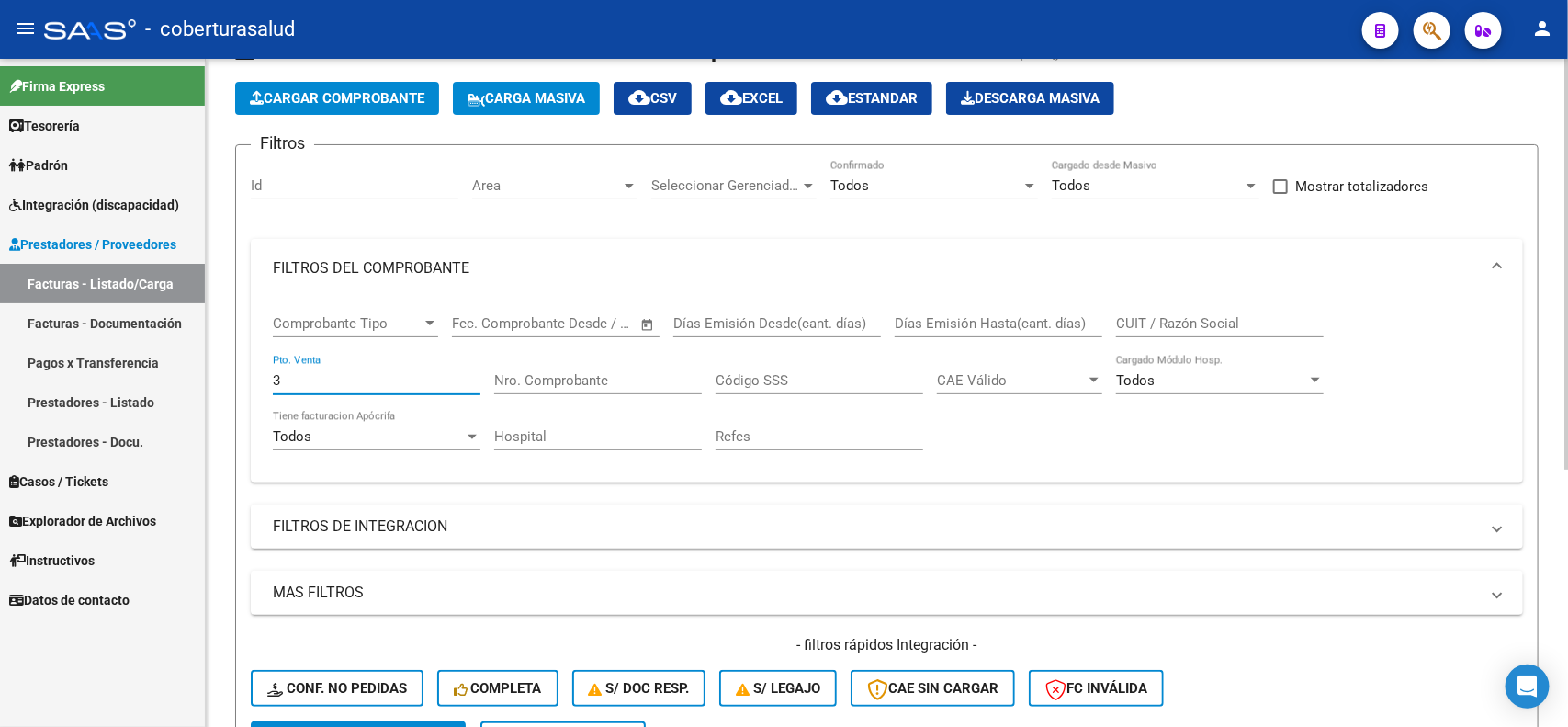 type on "3" 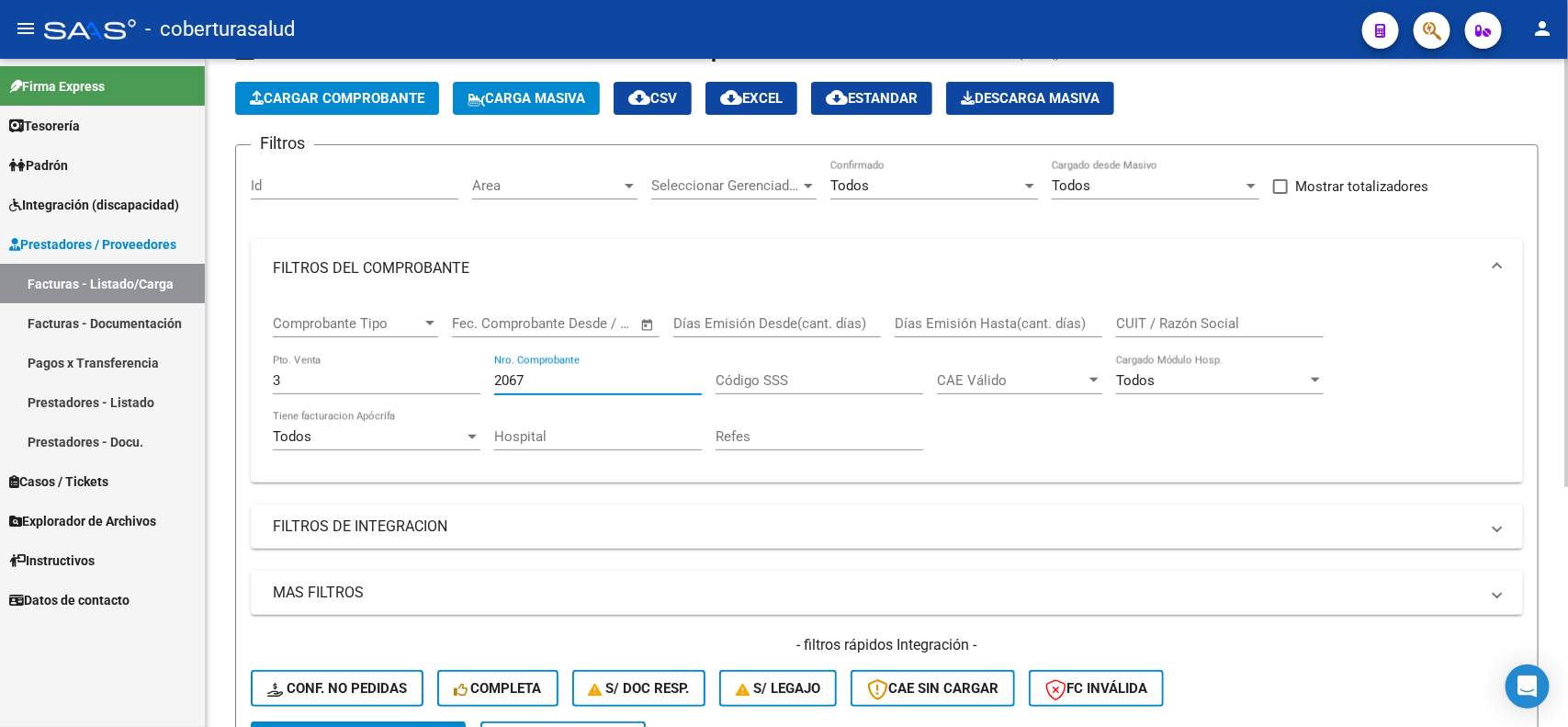 scroll, scrollTop: 372, scrollLeft: 0, axis: vertical 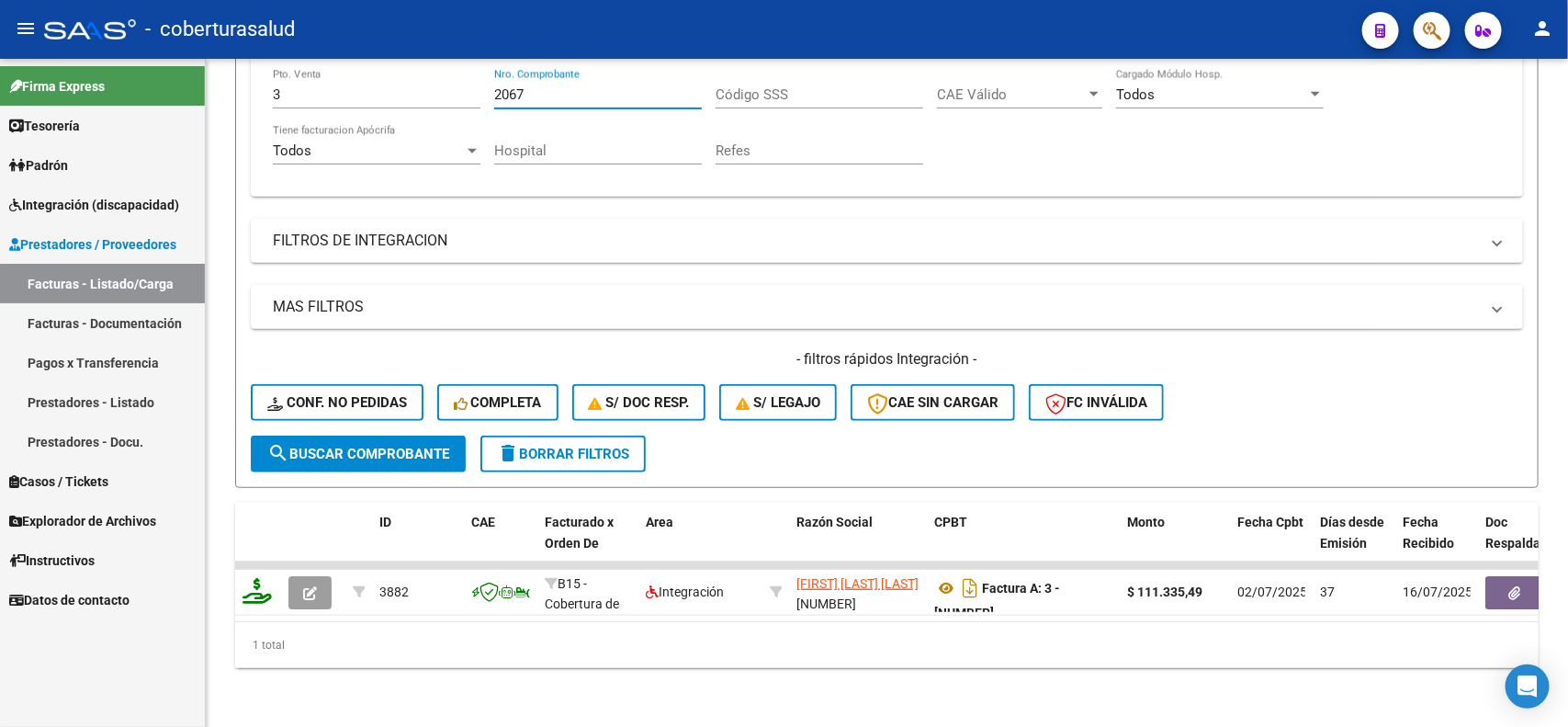 type on "2067" 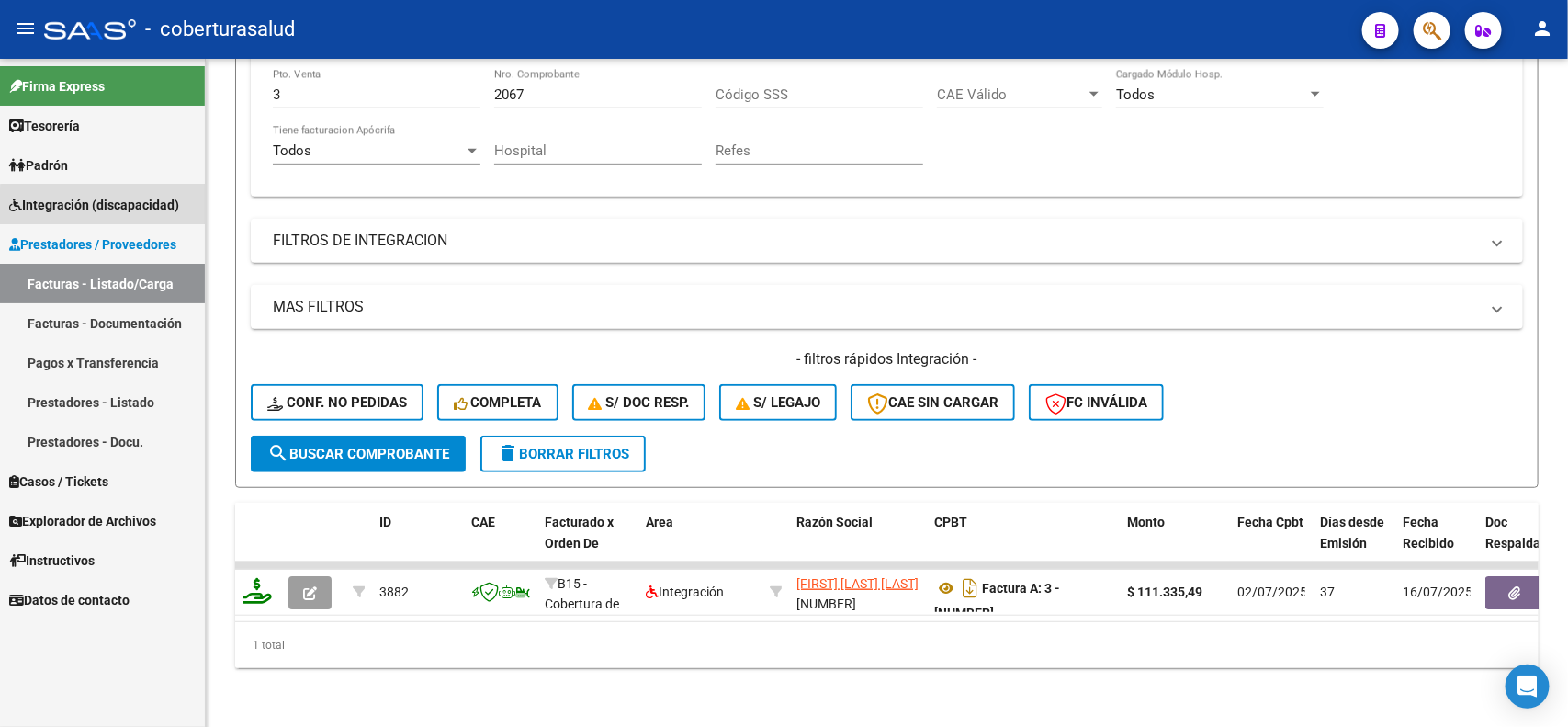 click on "Integración (discapacidad)" at bounding box center (102, 204) 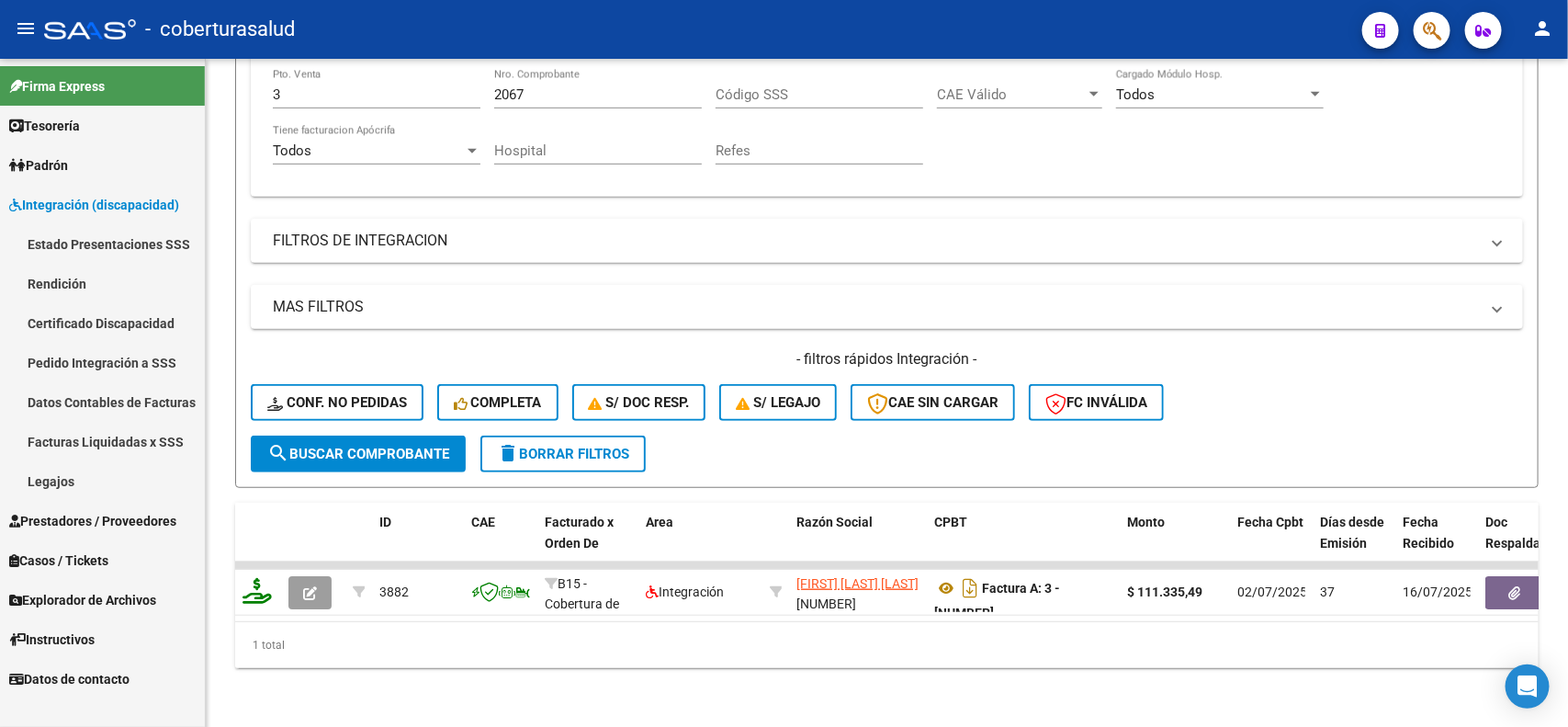 click on "Pedido Integración a SSS" at bounding box center (102, 362) 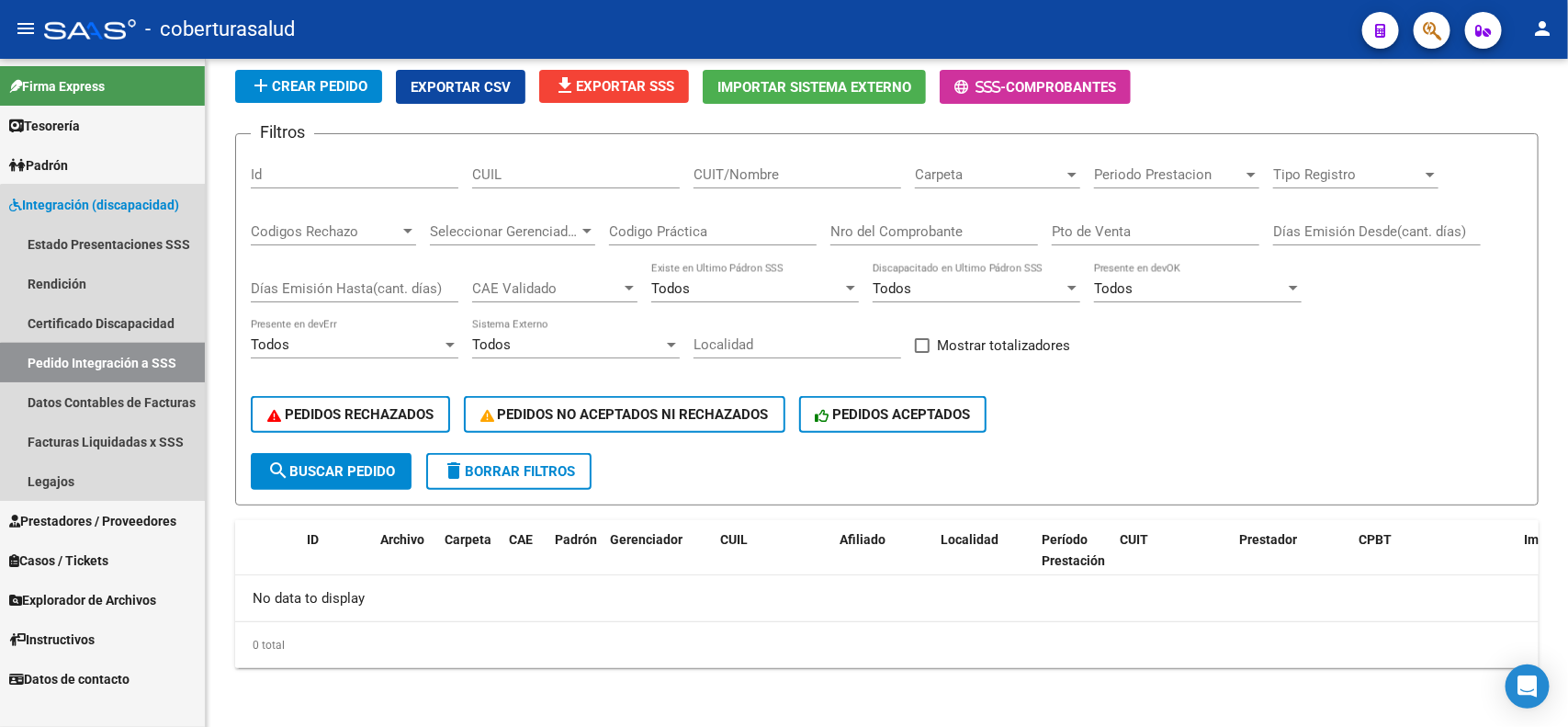 scroll, scrollTop: 0, scrollLeft: 0, axis: both 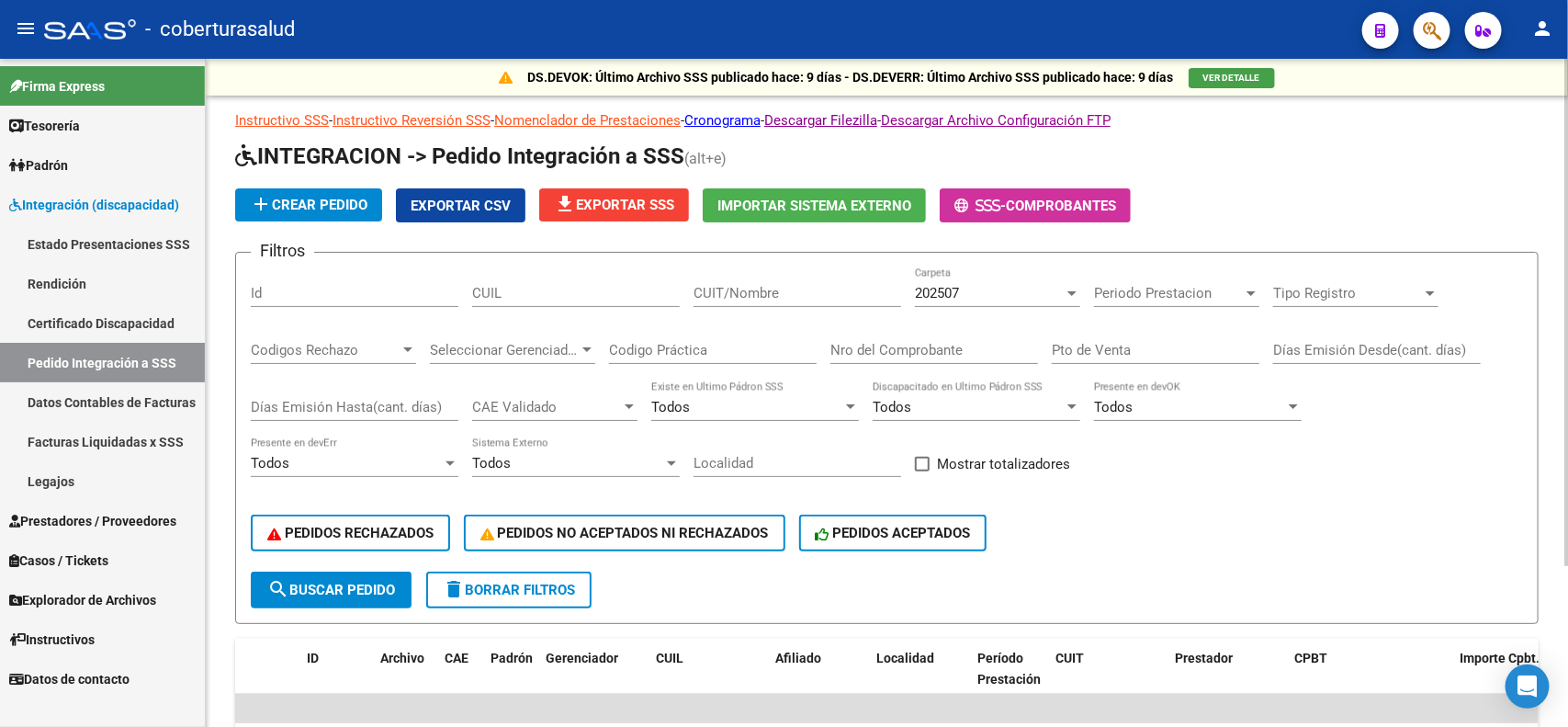 click on "Nro del Comprobante" at bounding box center [934, 350] 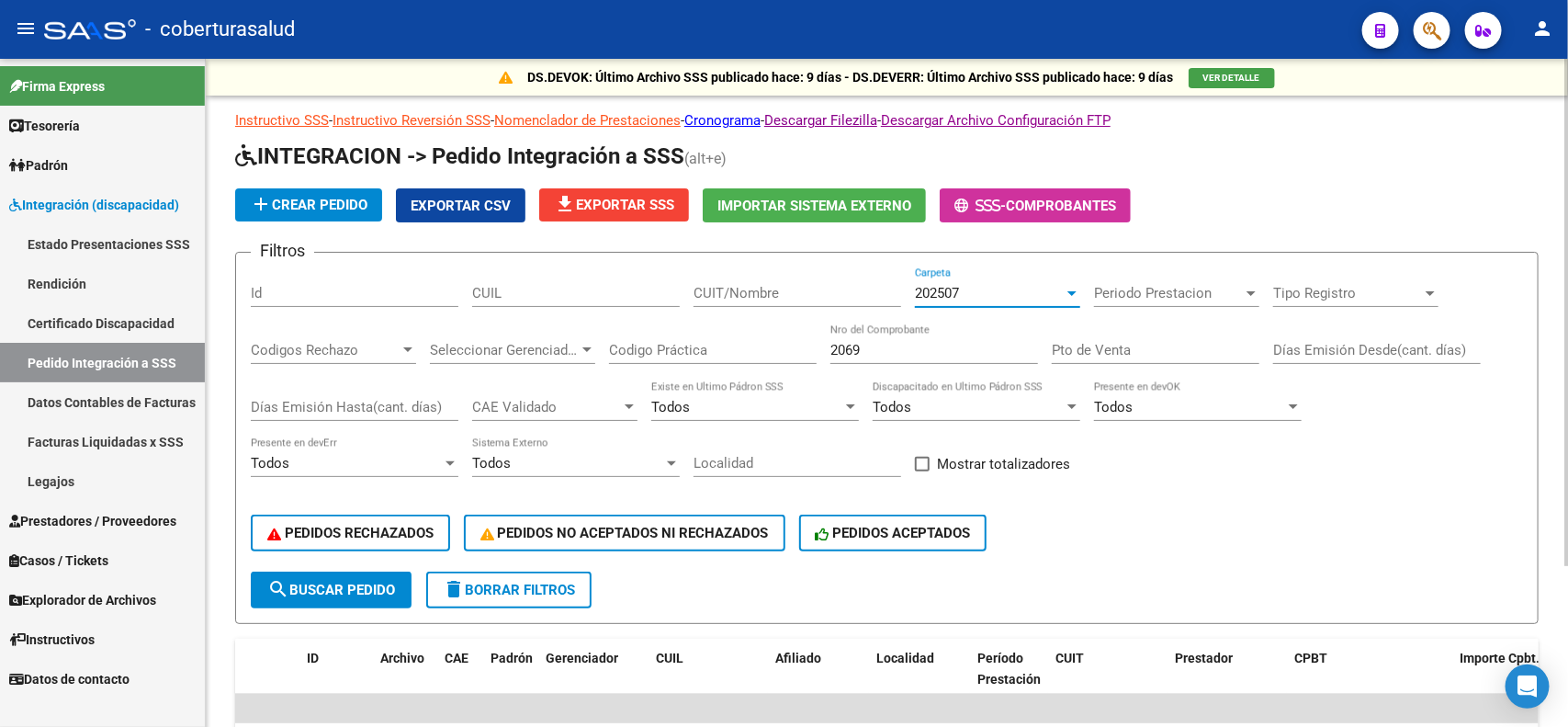 click on "202507" at bounding box center (989, 293) 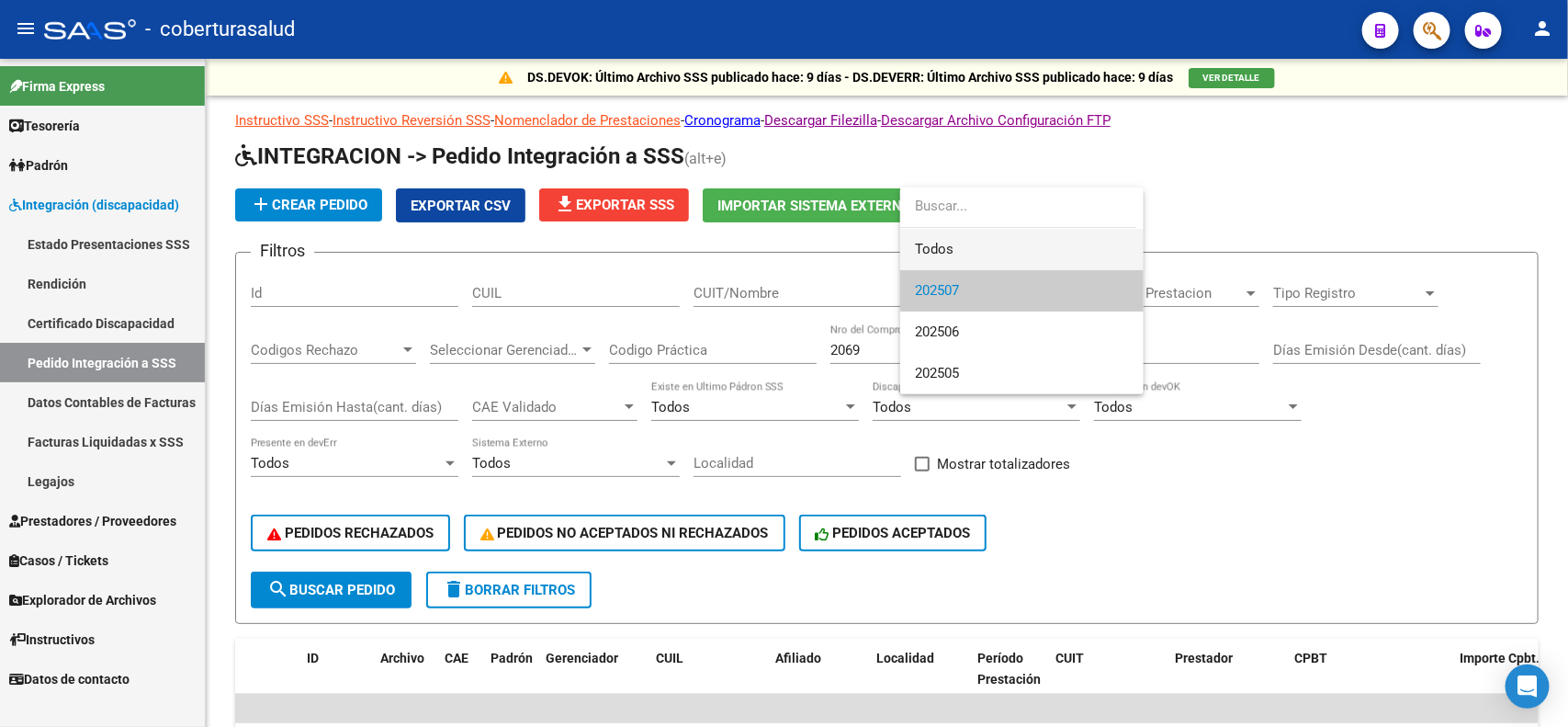 click on "Todos" at bounding box center (1021, 249) 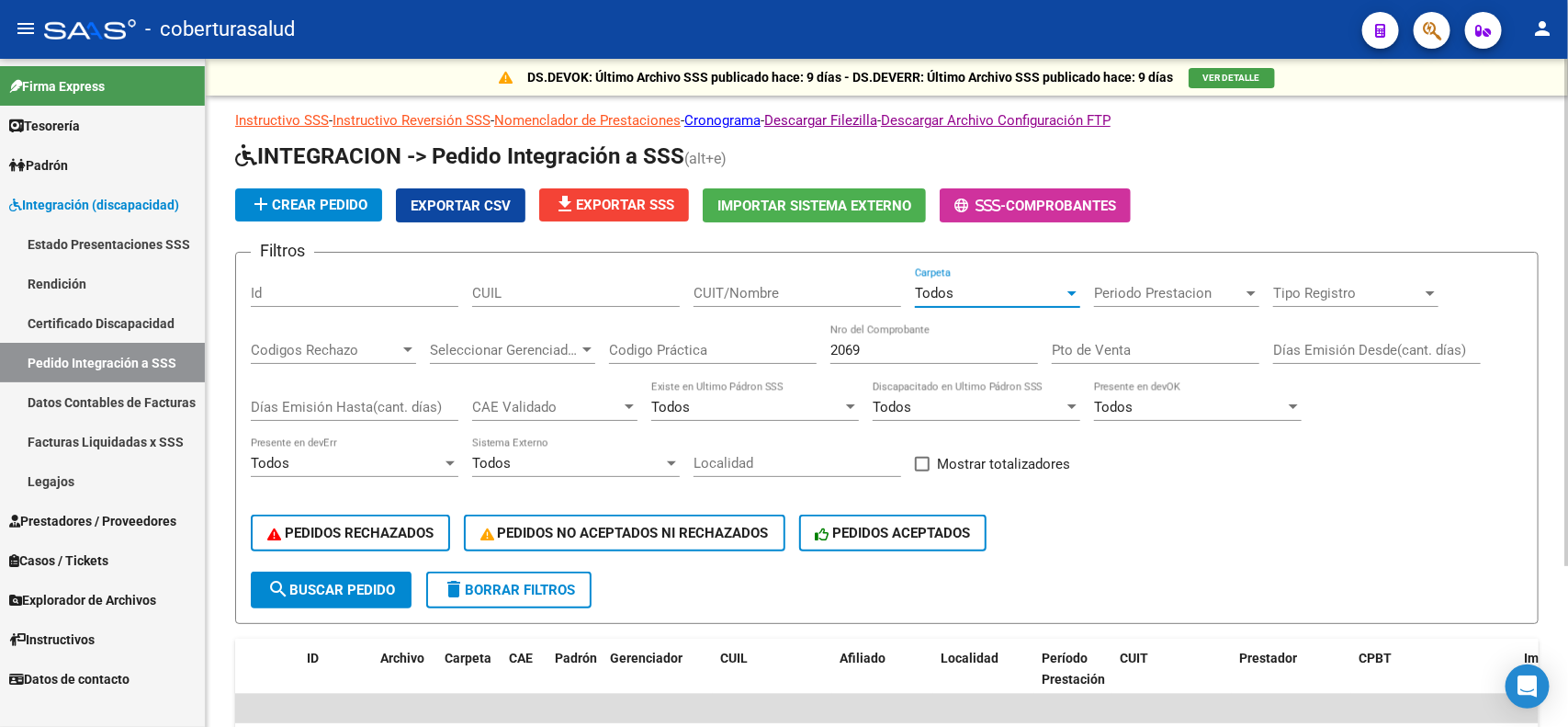 click on "search  Buscar Pedido" 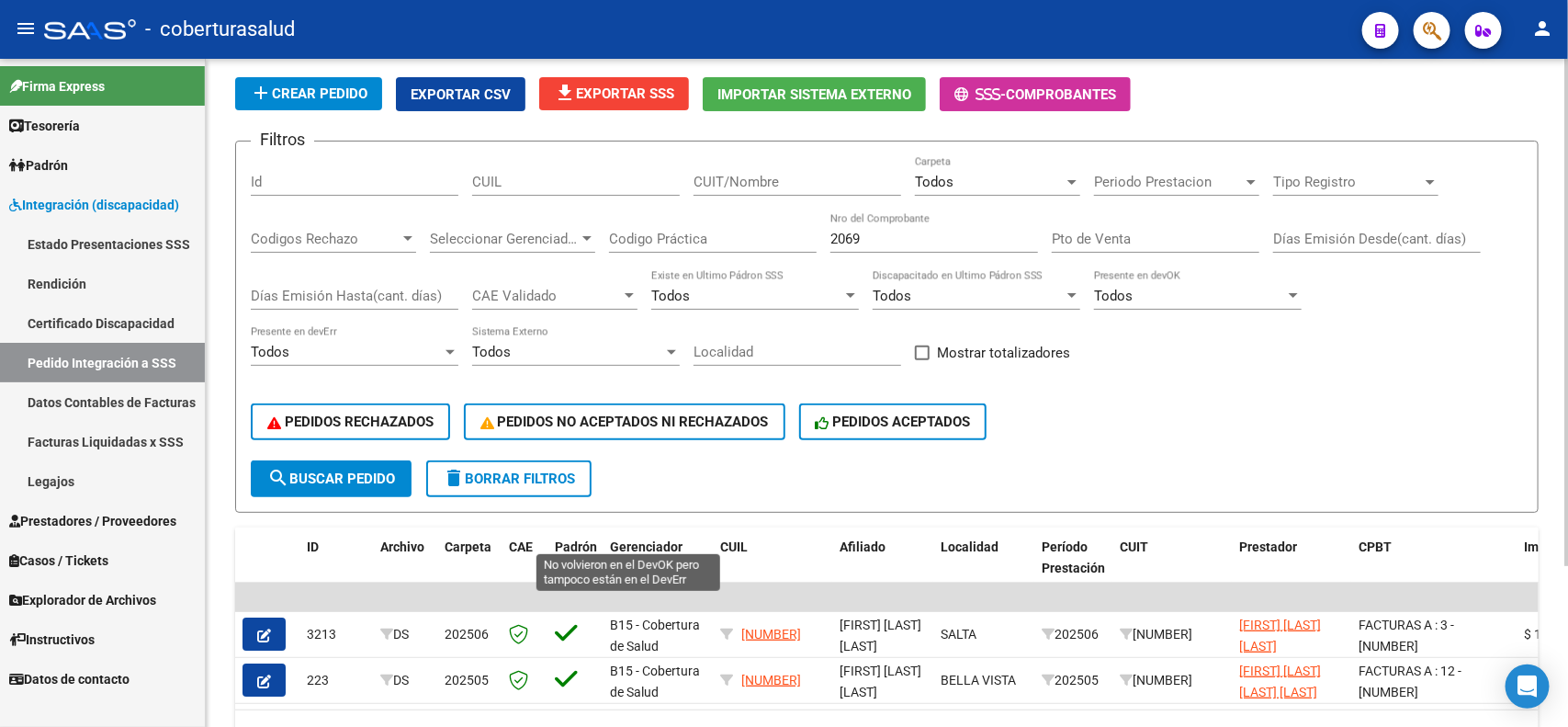 scroll, scrollTop: 211, scrollLeft: 0, axis: vertical 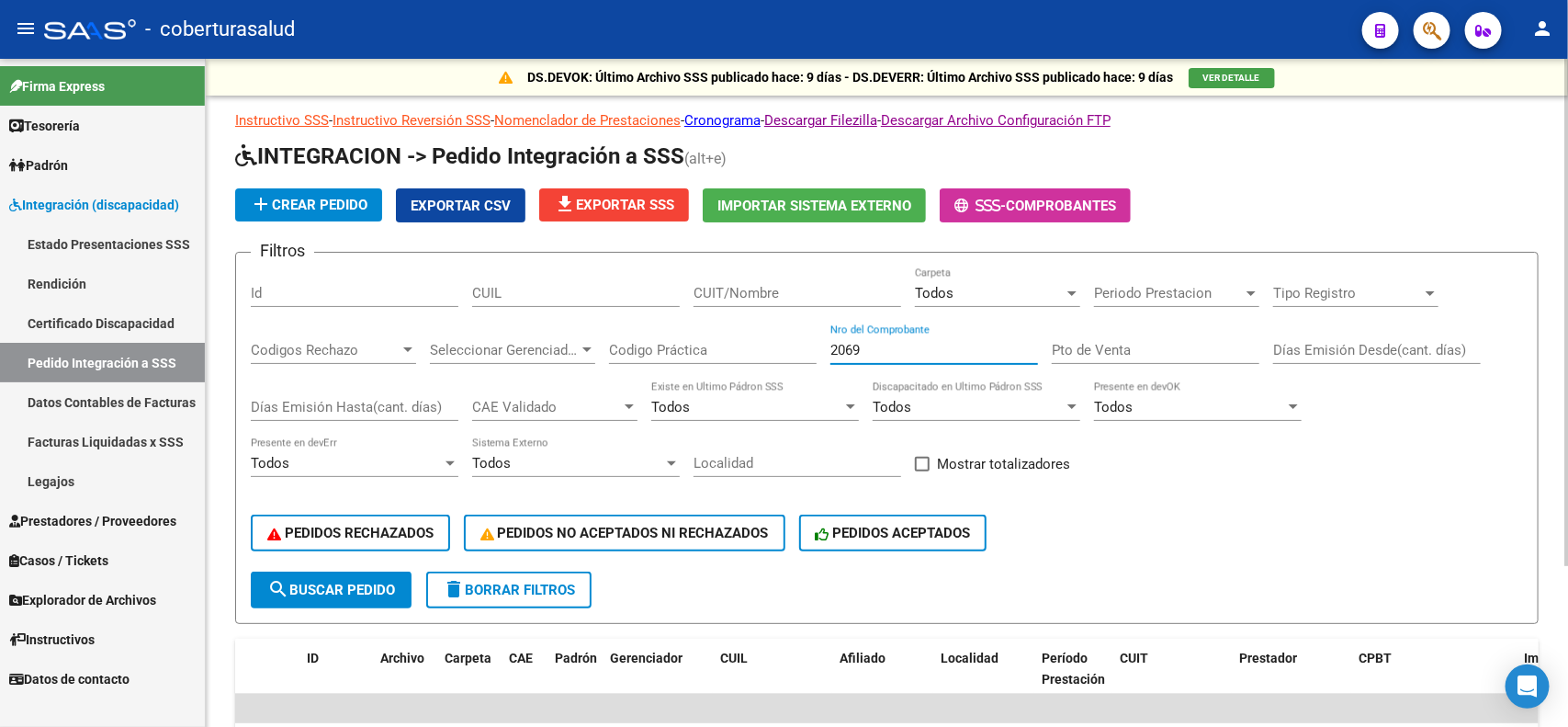 drag, startPoint x: 883, startPoint y: 346, endPoint x: 741, endPoint y: 341, distance: 142.088 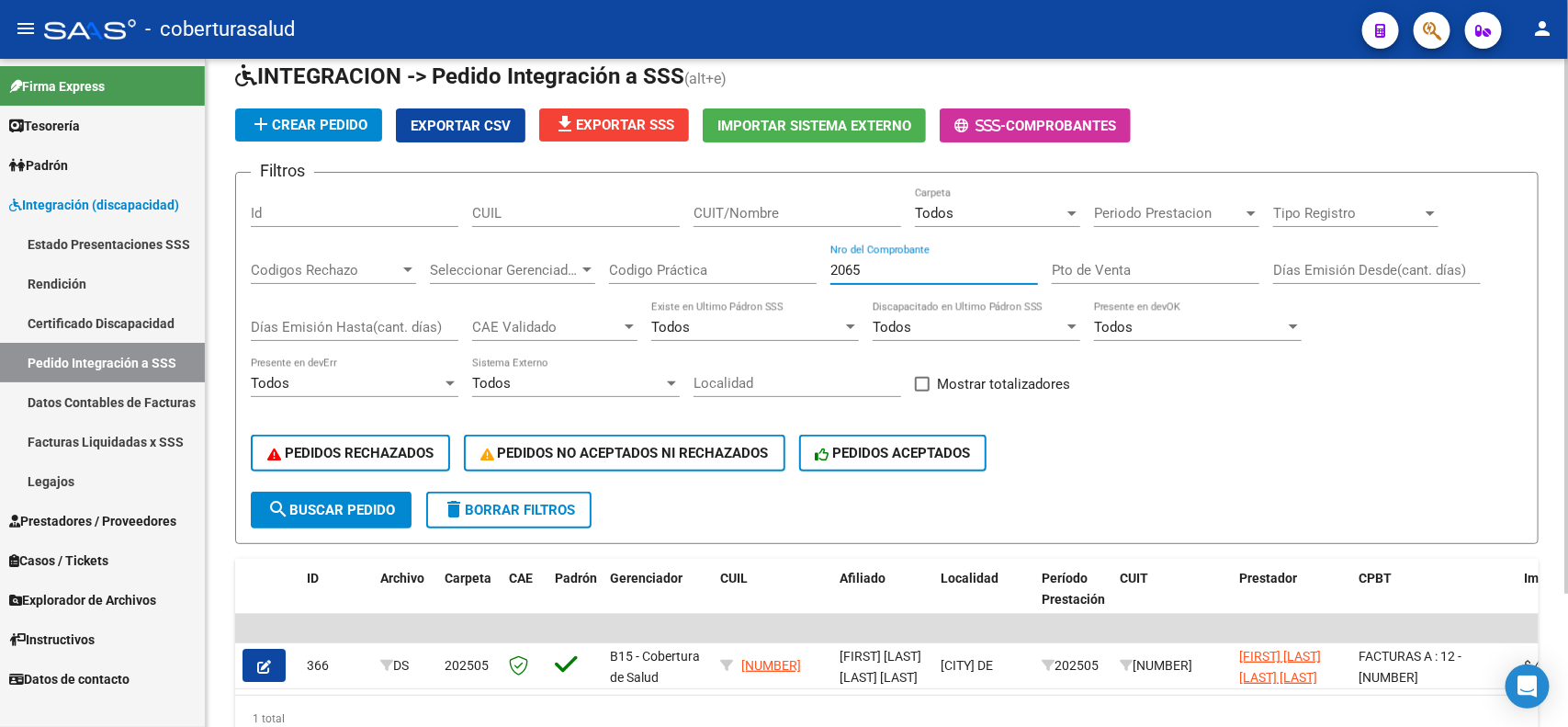 scroll, scrollTop: 165, scrollLeft: 0, axis: vertical 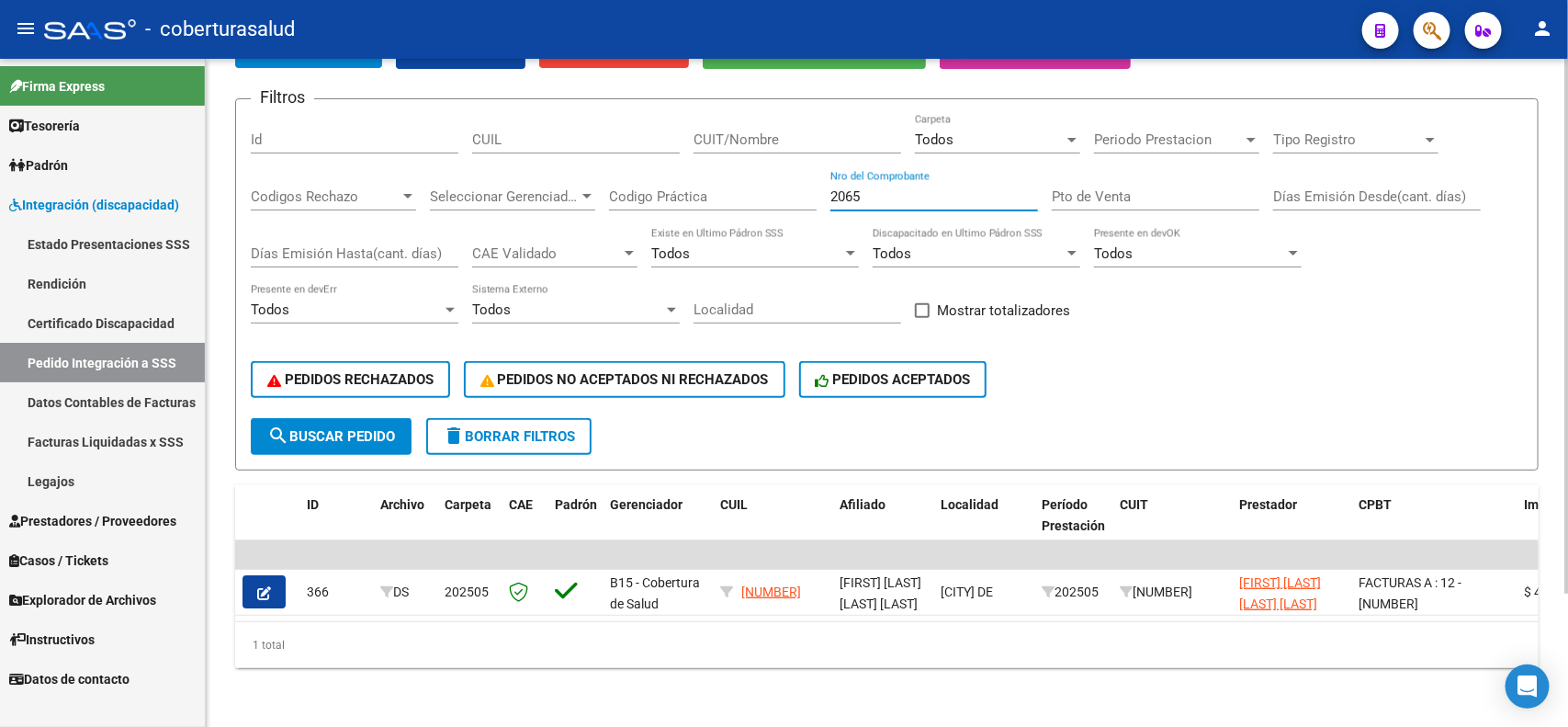 drag, startPoint x: 866, startPoint y: 185, endPoint x: 815, endPoint y: 182, distance: 51.0882 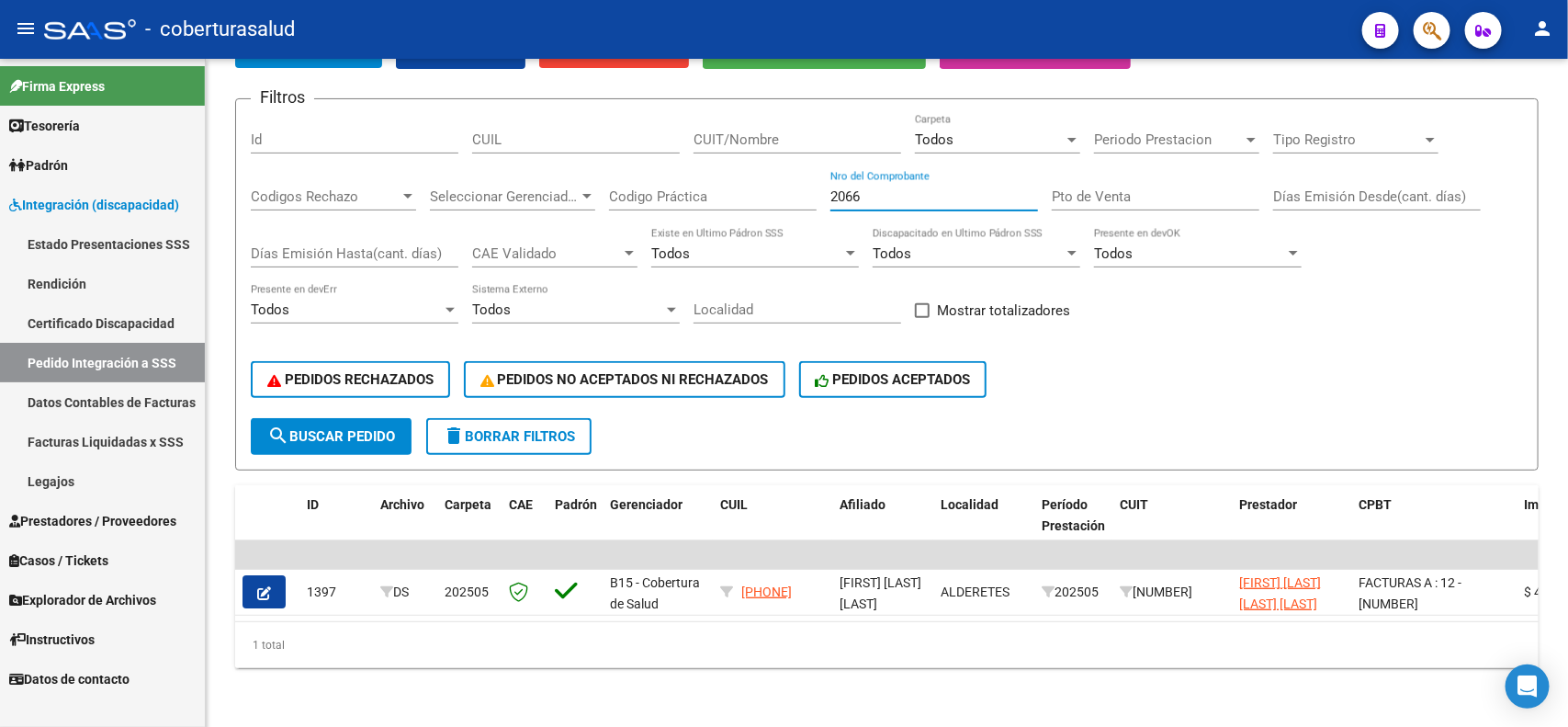 type on "2066" 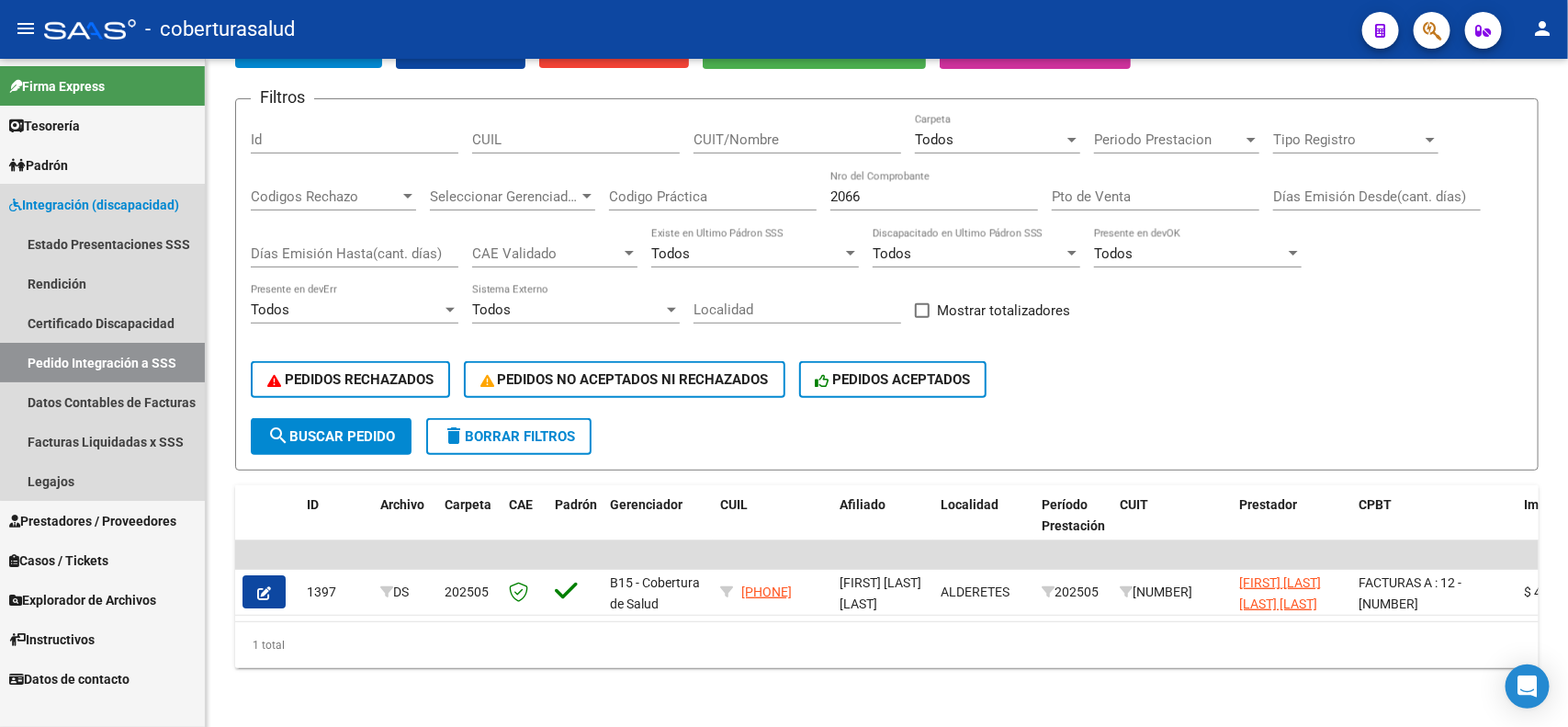 click on "Integración (discapacidad)" at bounding box center (94, 205) 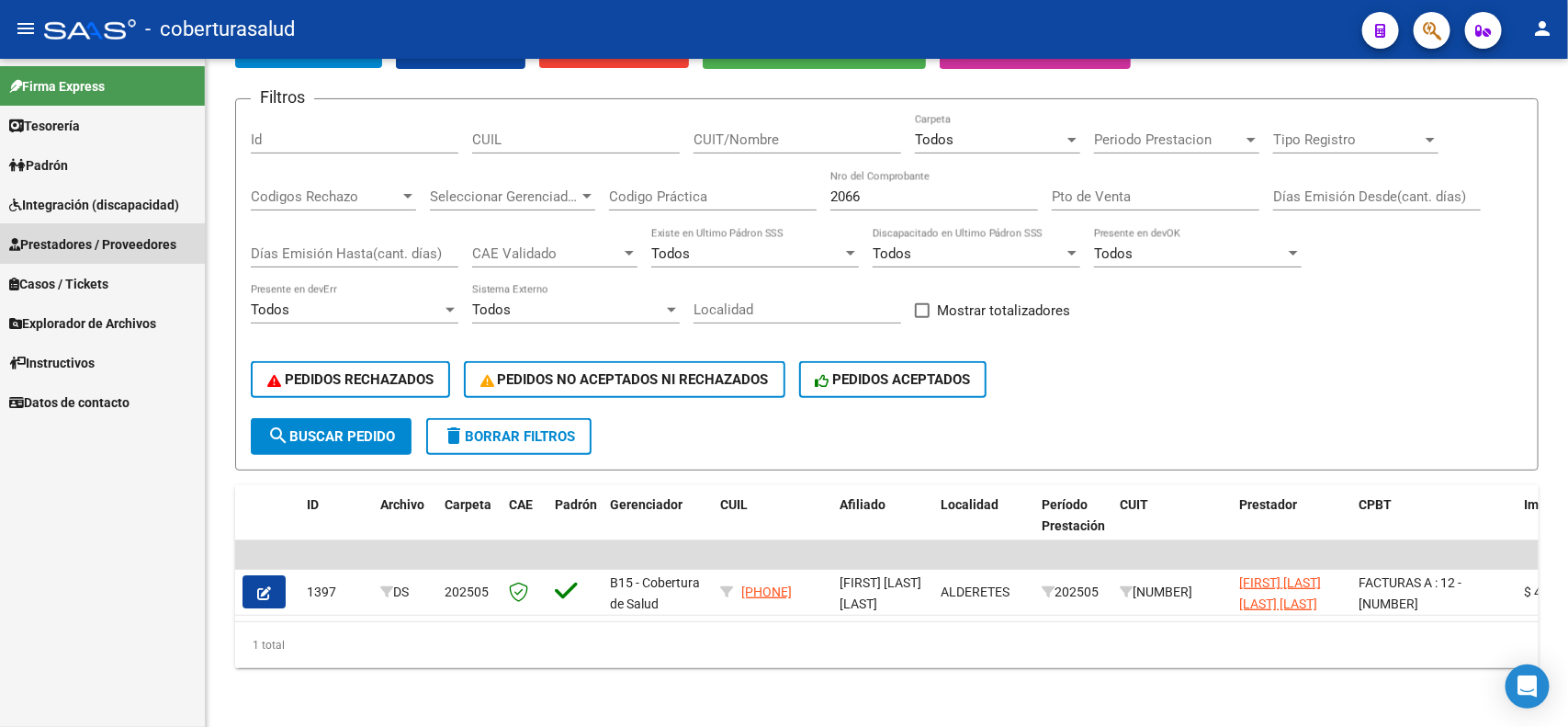 click on "Prestadores / Proveedores" at bounding box center (93, 244) 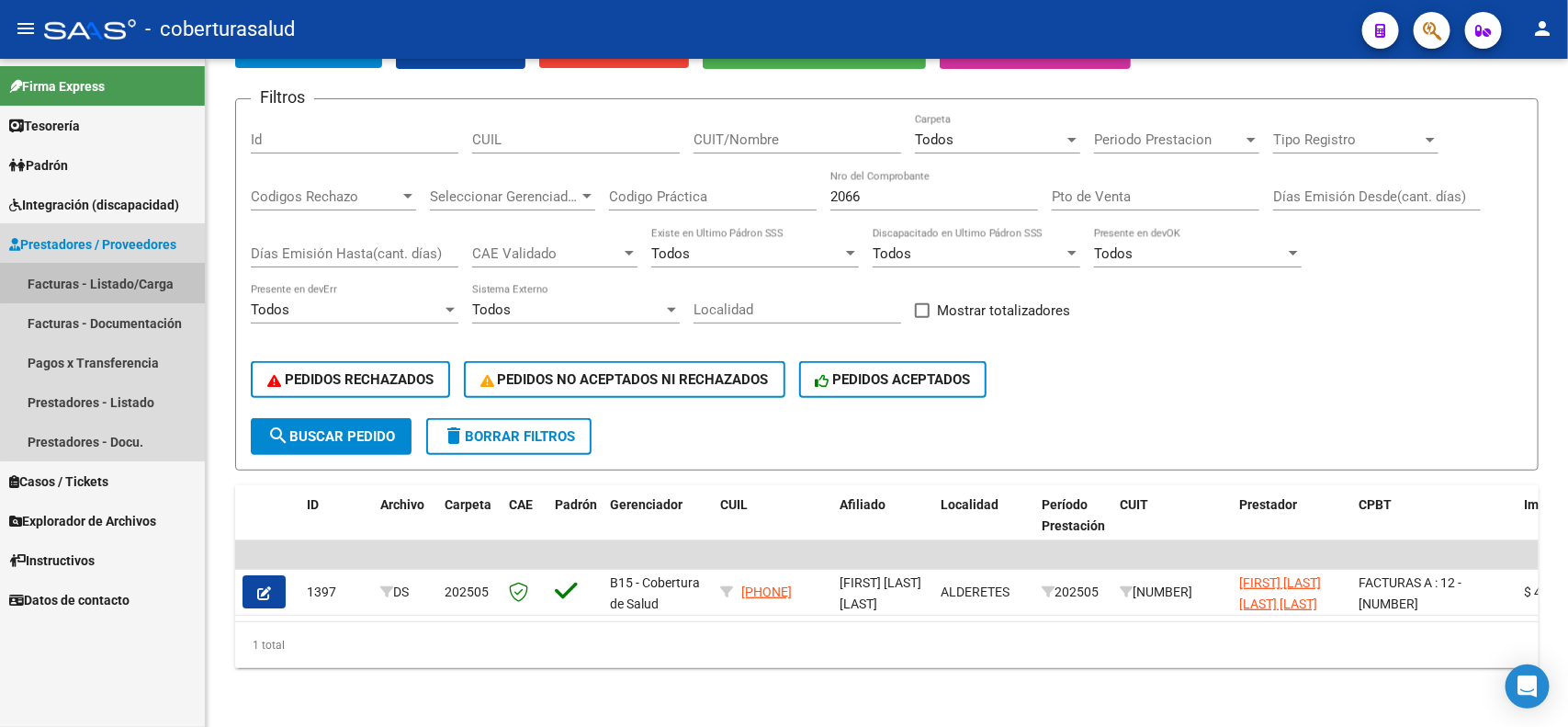 click on "Facturas - Listado/Carga" at bounding box center (102, 283) 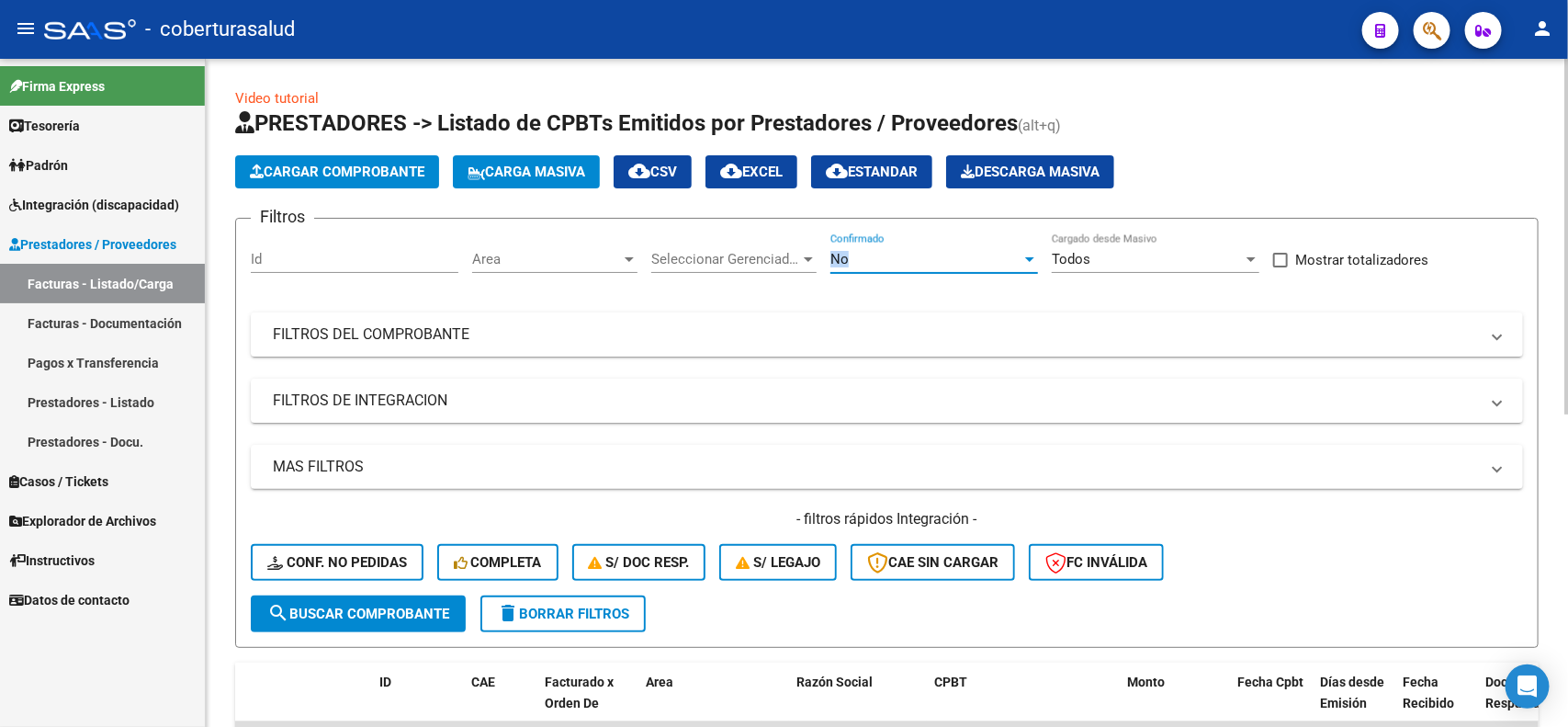 click on "No Confirmado" 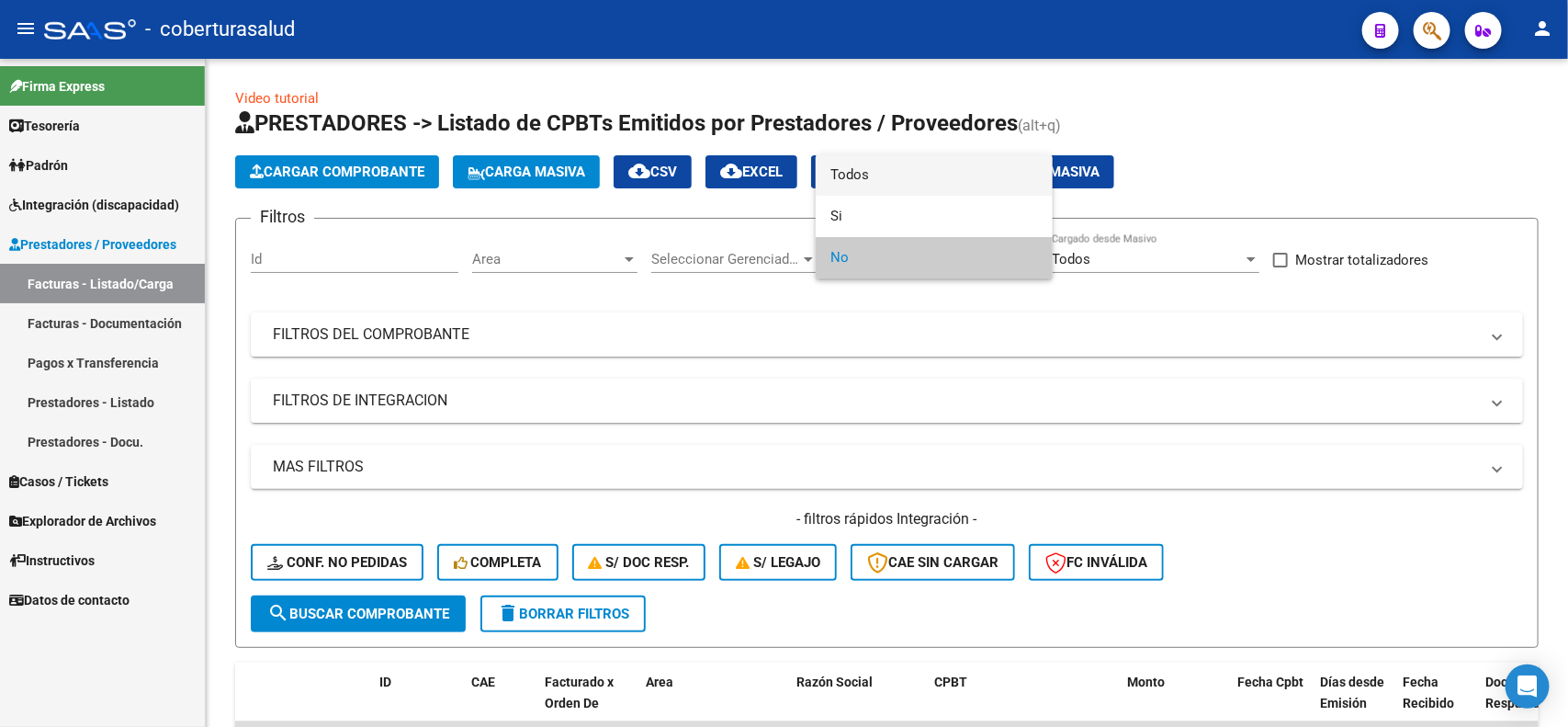 click on "Todos" at bounding box center [934, 175] 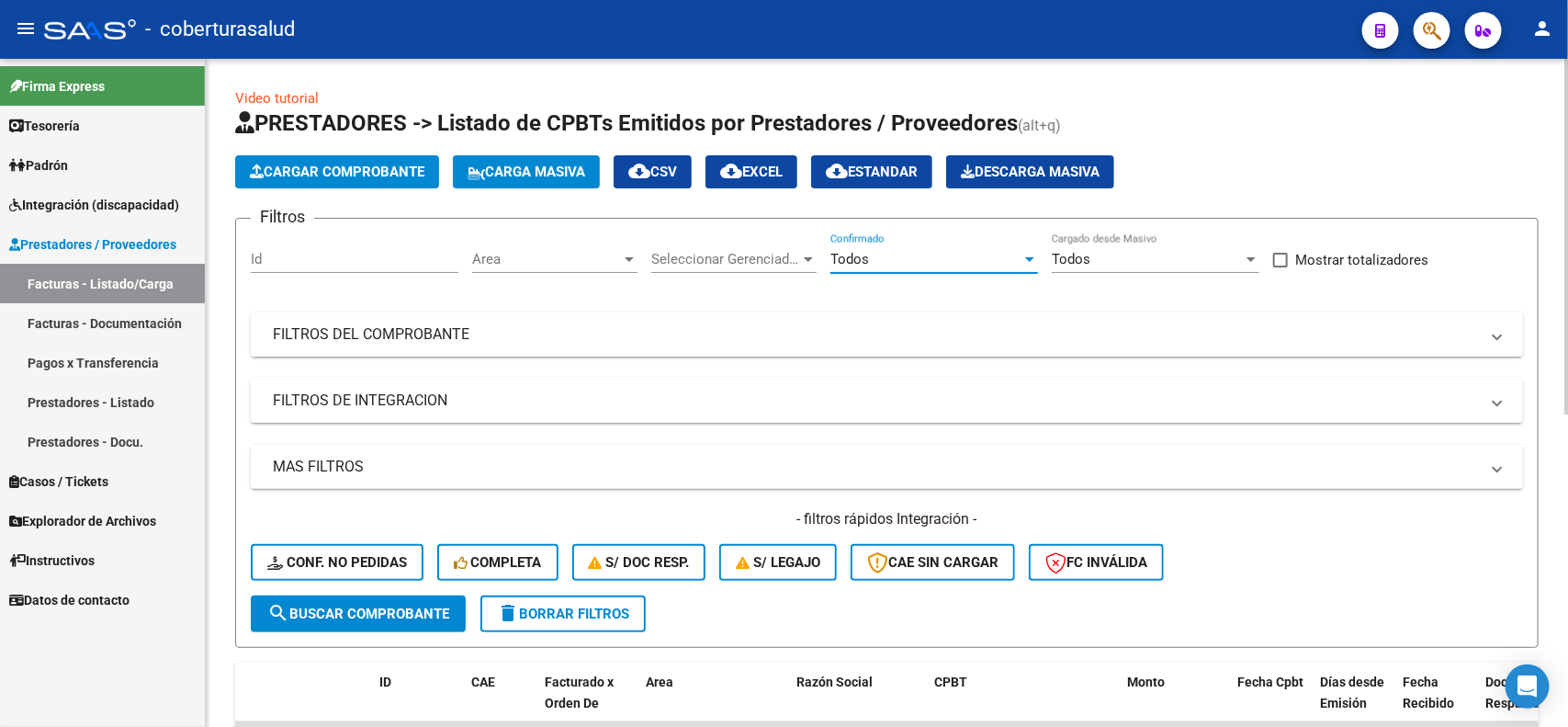 click on "FILTROS DEL COMPROBANTE" at bounding box center (875, 335) 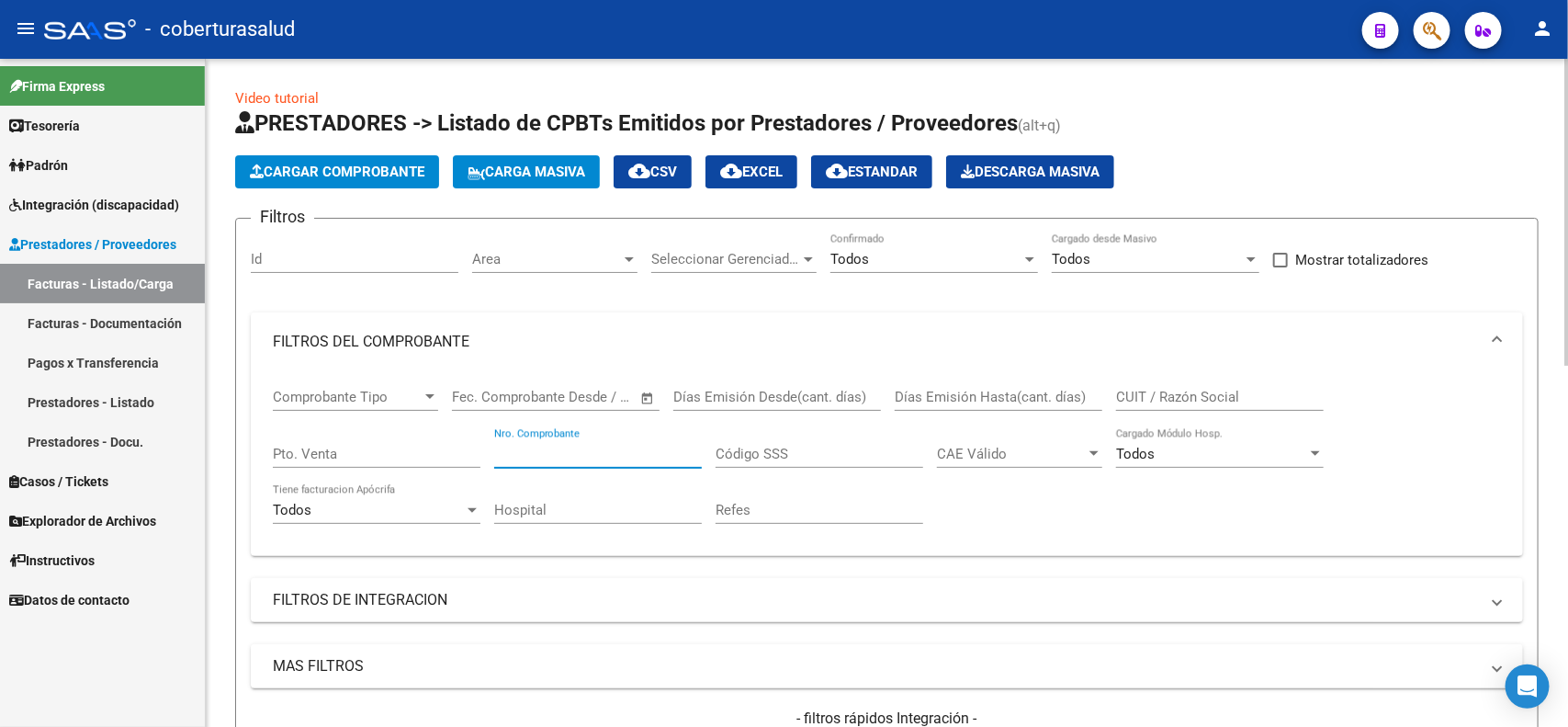 click on "Nro. Comprobante" at bounding box center [598, 454] 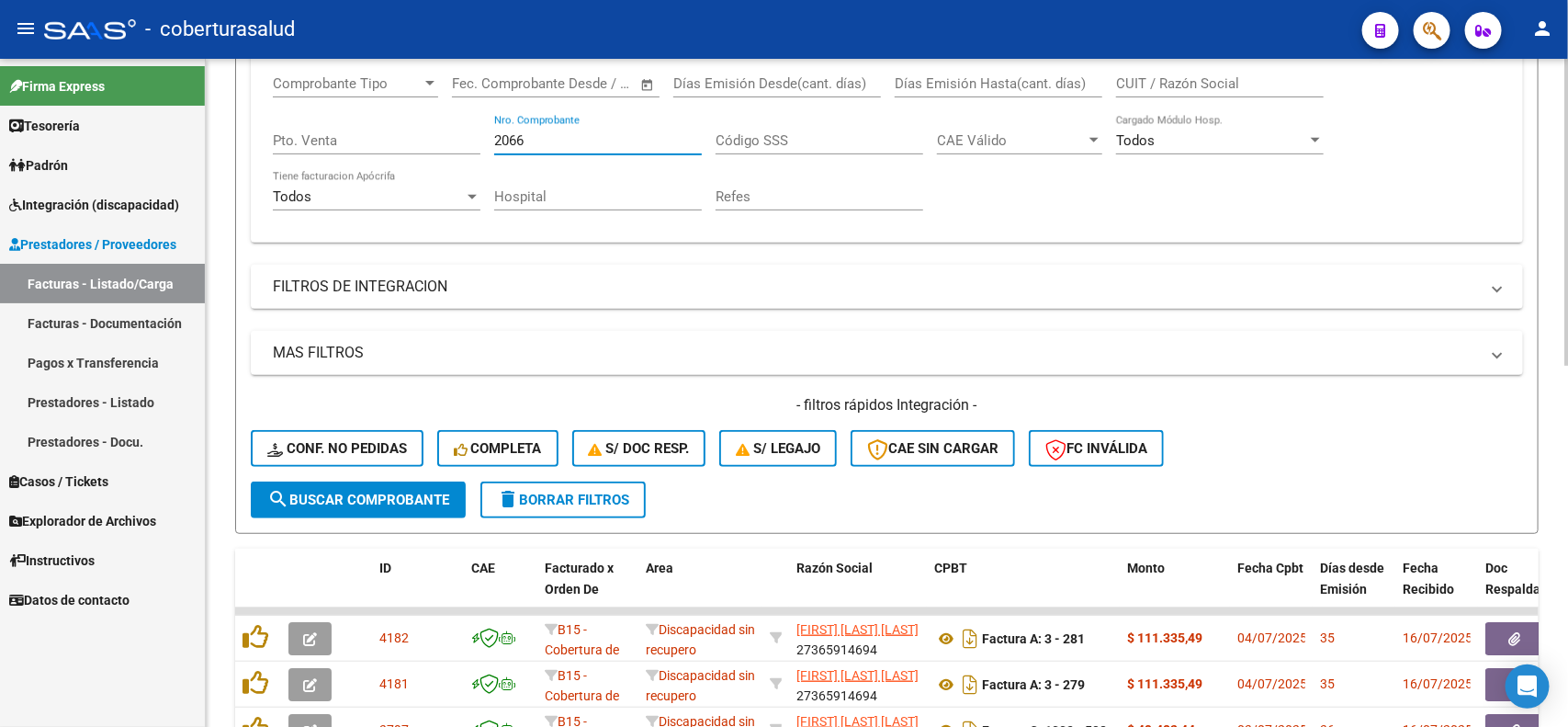 scroll, scrollTop: 345, scrollLeft: 0, axis: vertical 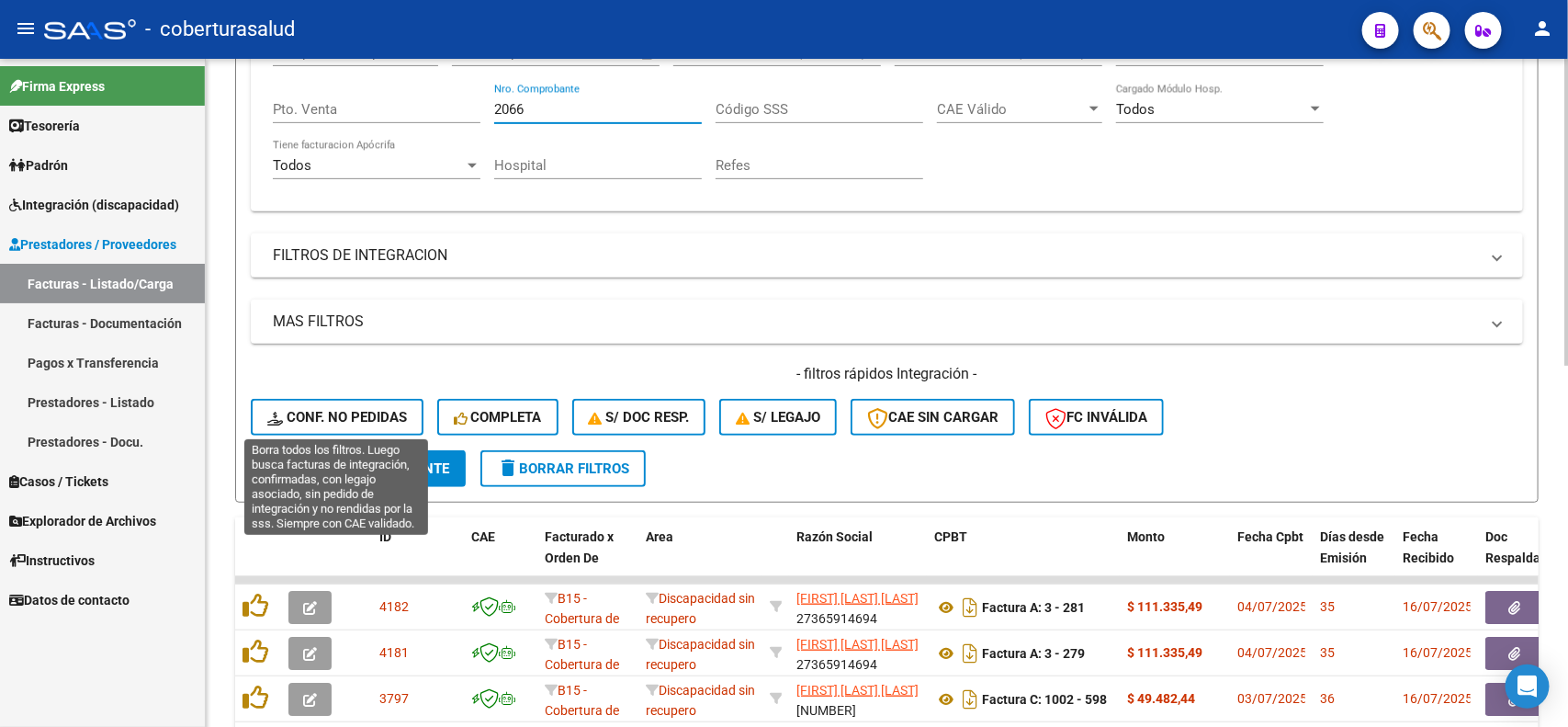 type on "2066" 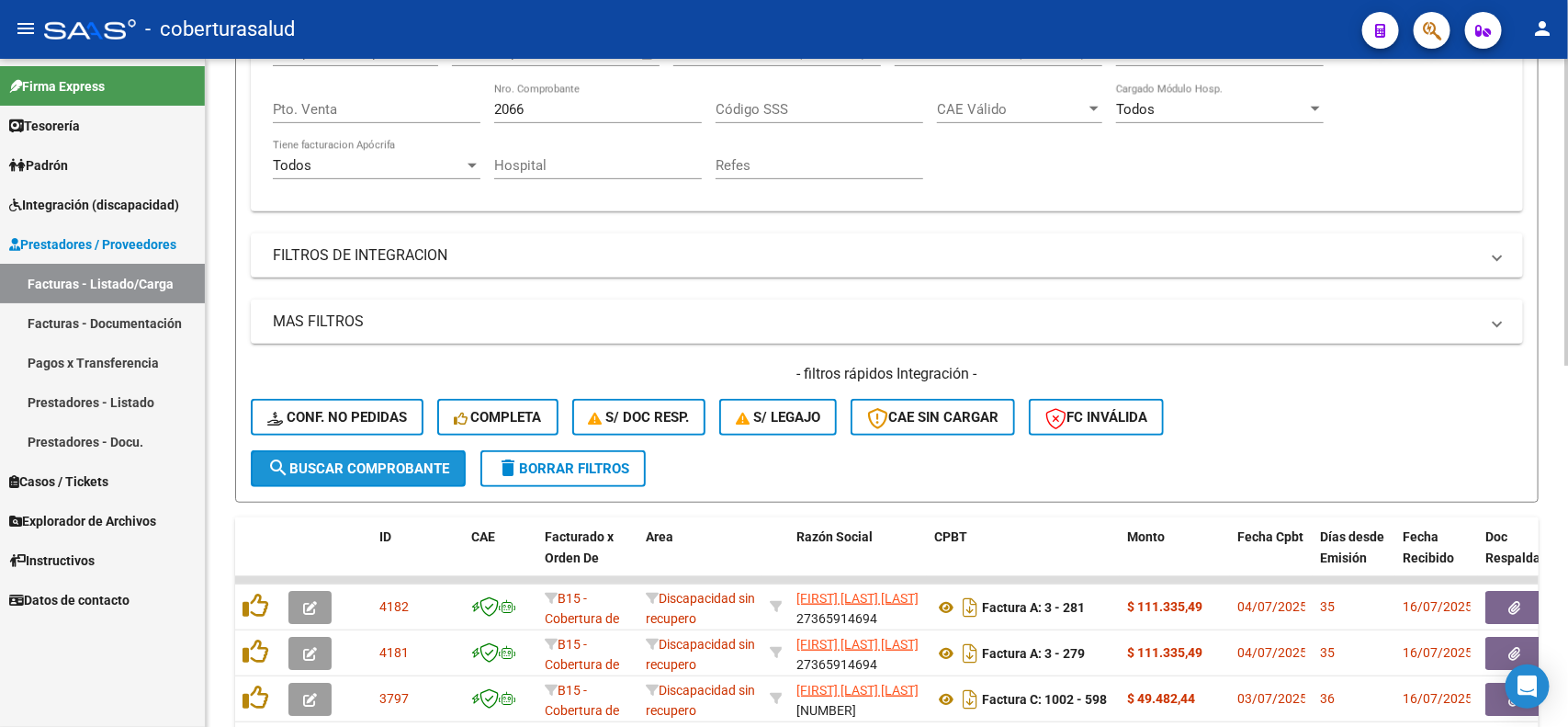 click on "search  Buscar Comprobante" 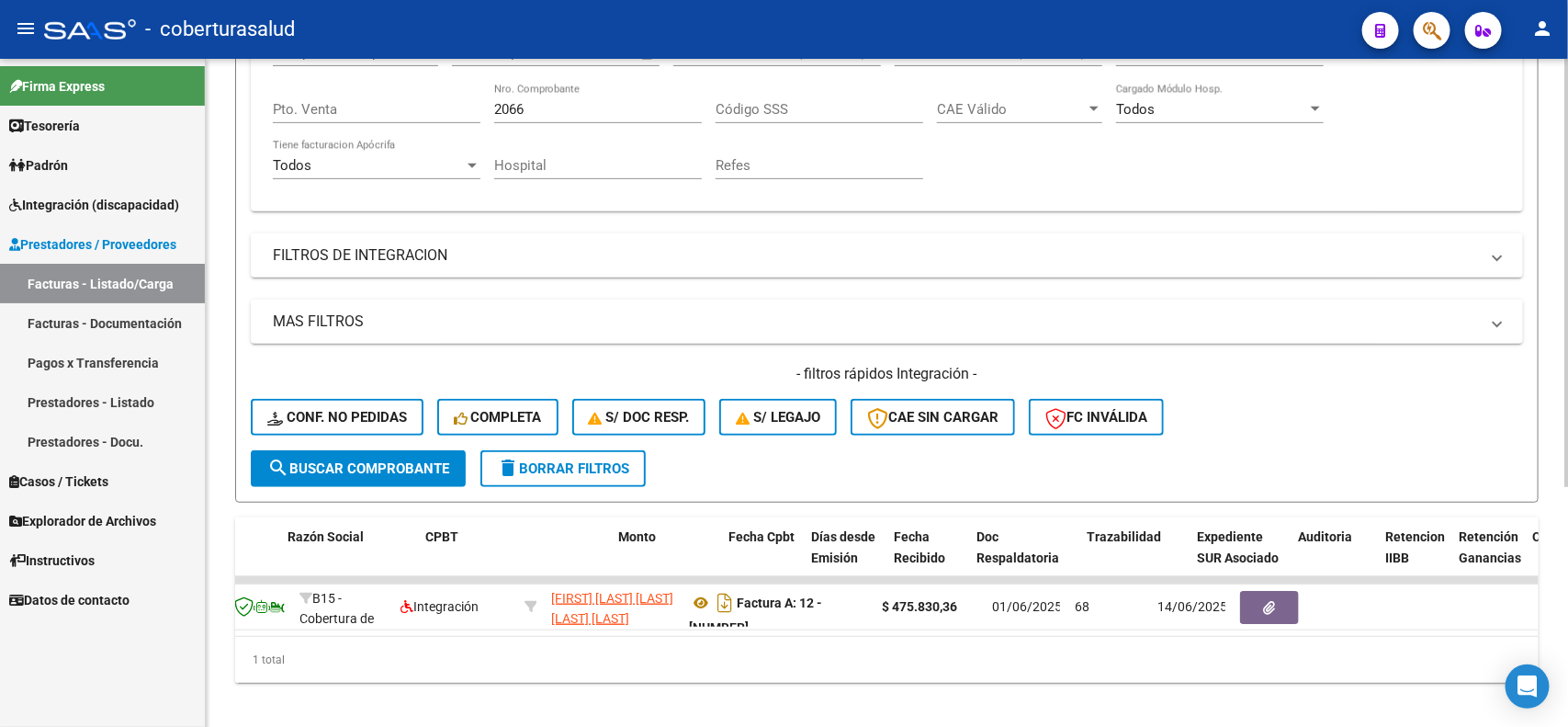 scroll, scrollTop: 0, scrollLeft: 0, axis: both 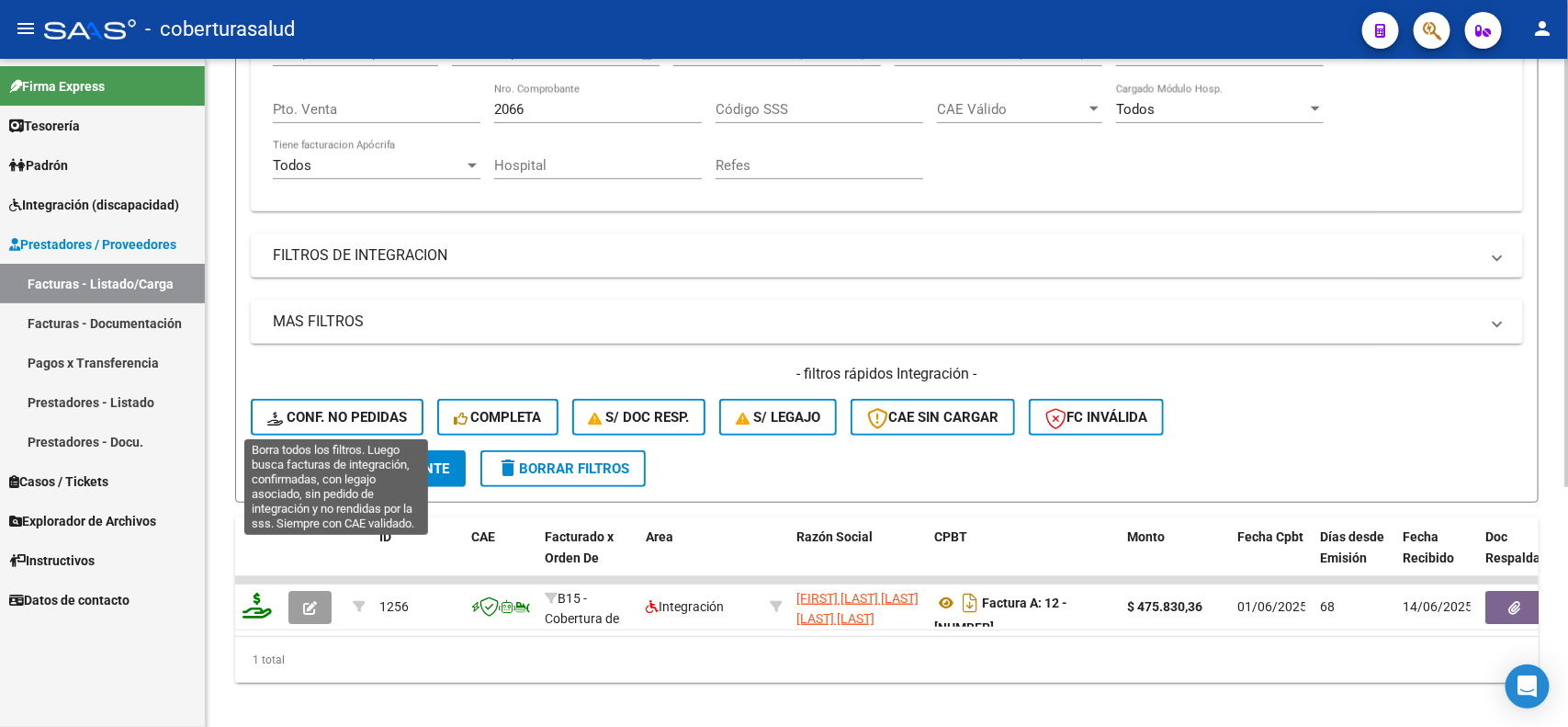 click on "Conf. no pedidas" 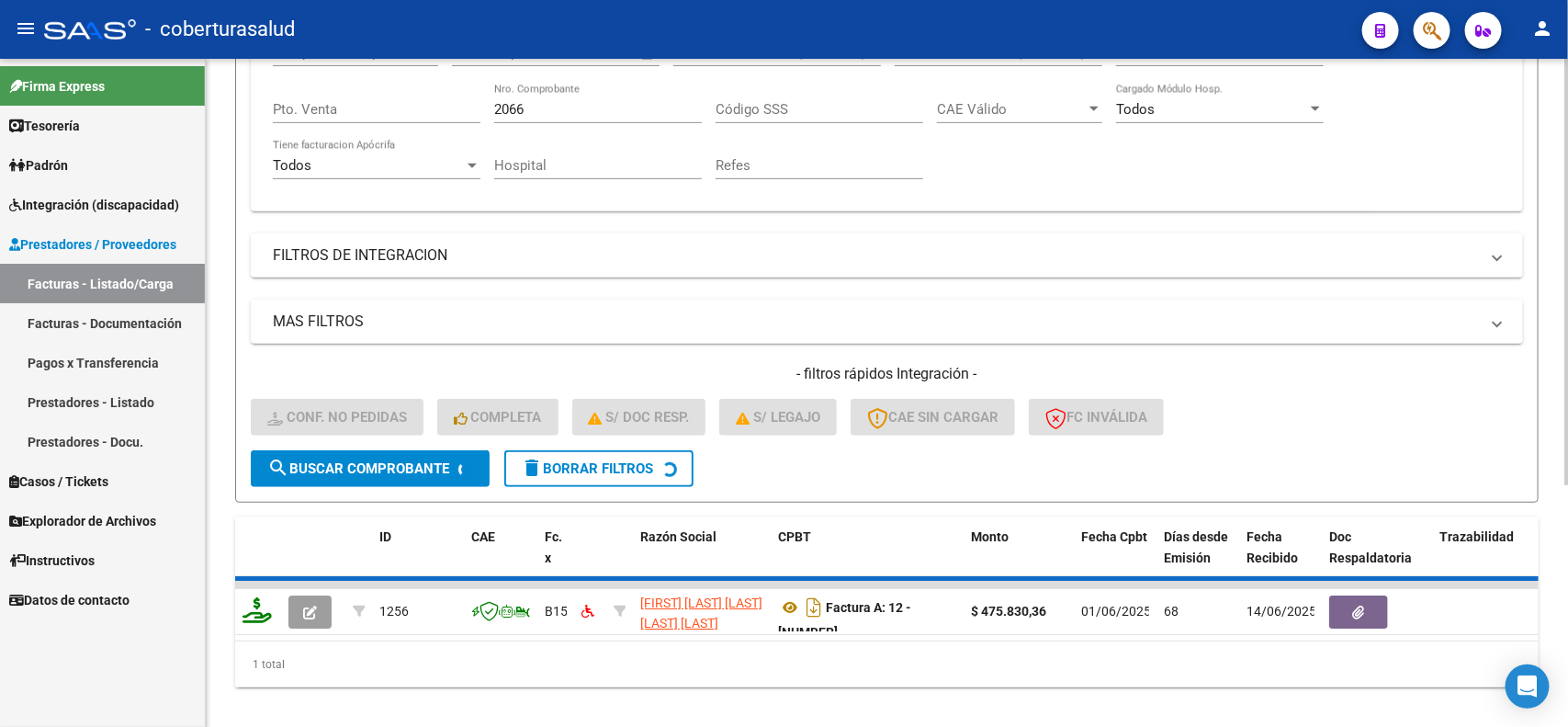 scroll, scrollTop: 340, scrollLeft: 0, axis: vertical 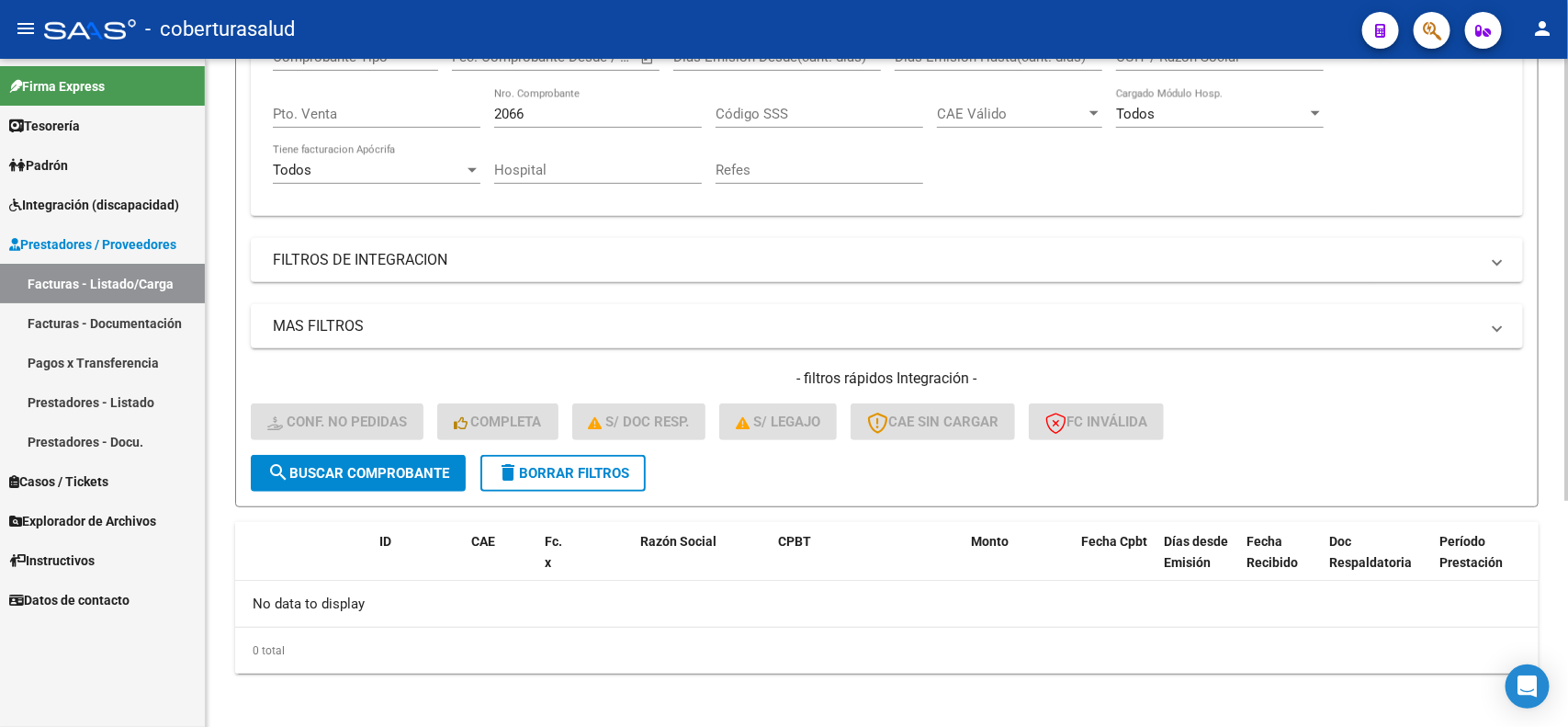 click on "delete  Borrar Filtros" 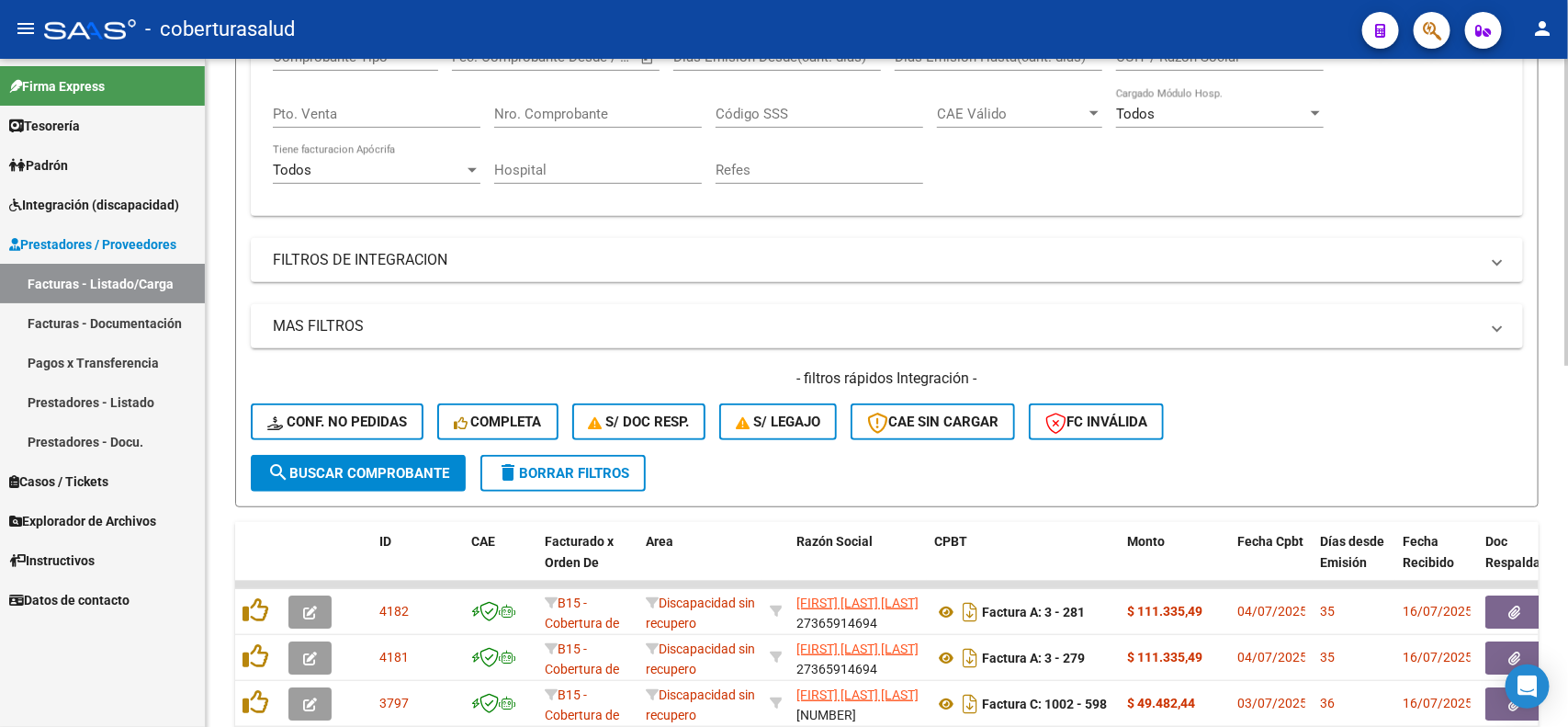 scroll, scrollTop: 570, scrollLeft: 0, axis: vertical 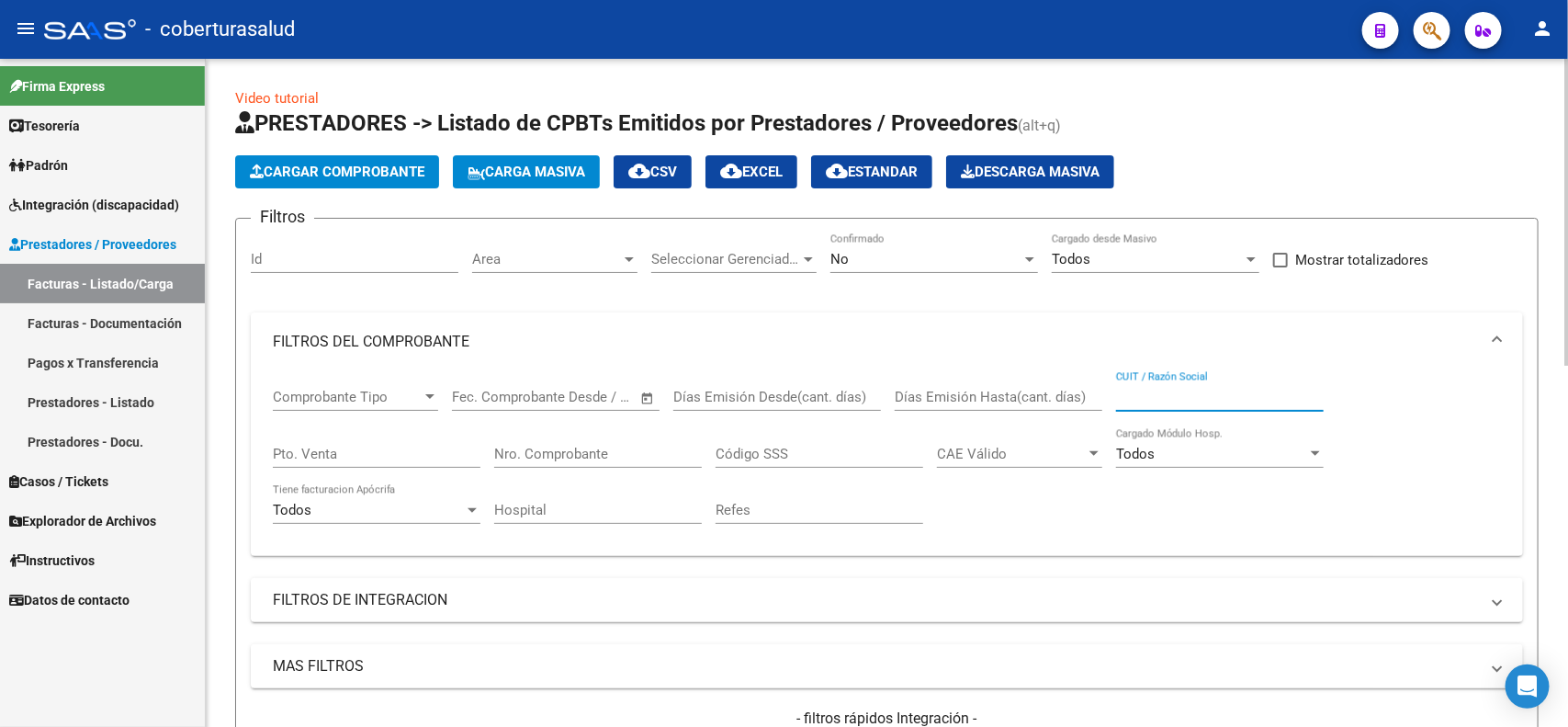 click on "CUIT / Razón Social" at bounding box center (1220, 397) 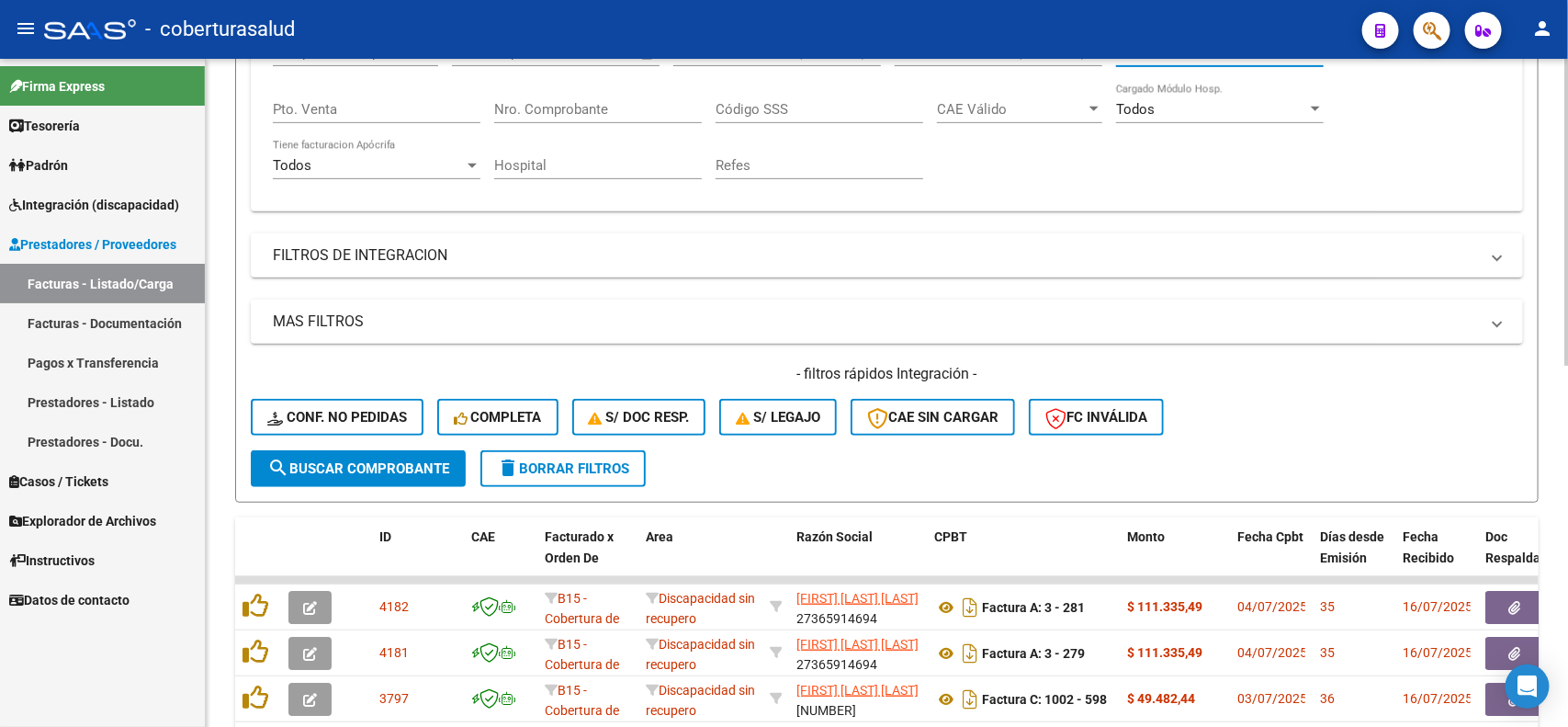 type on "nexo" 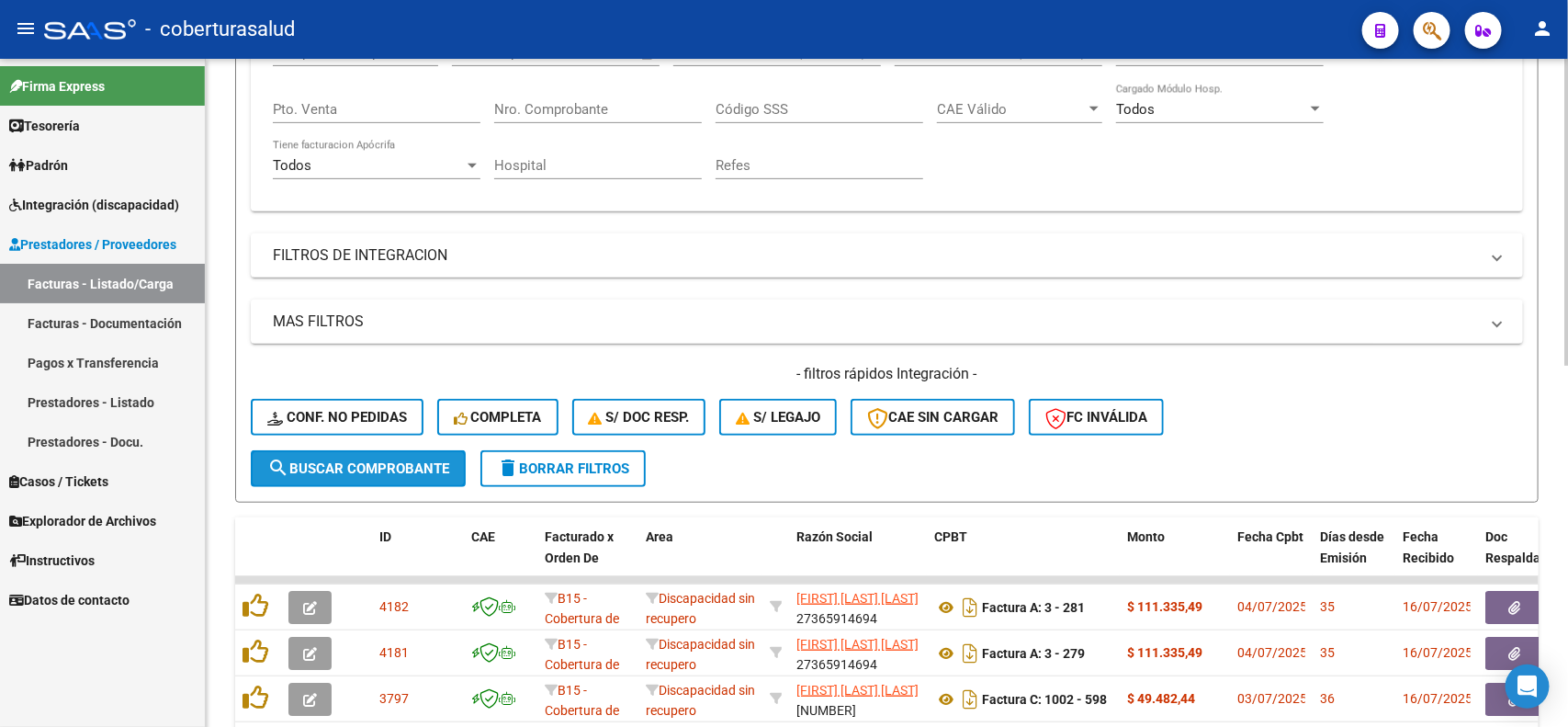 click on "search  Buscar Comprobante" 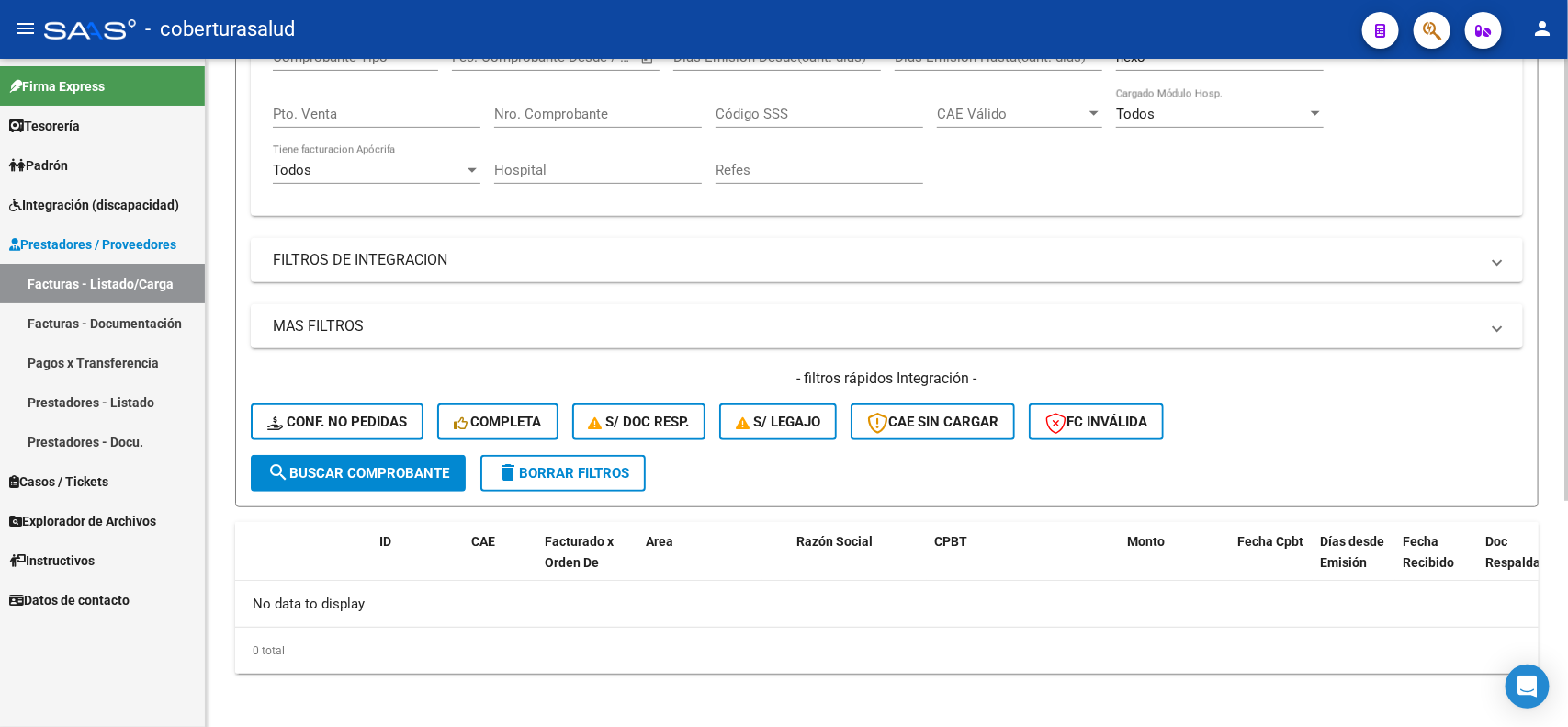 scroll, scrollTop: 0, scrollLeft: 0, axis: both 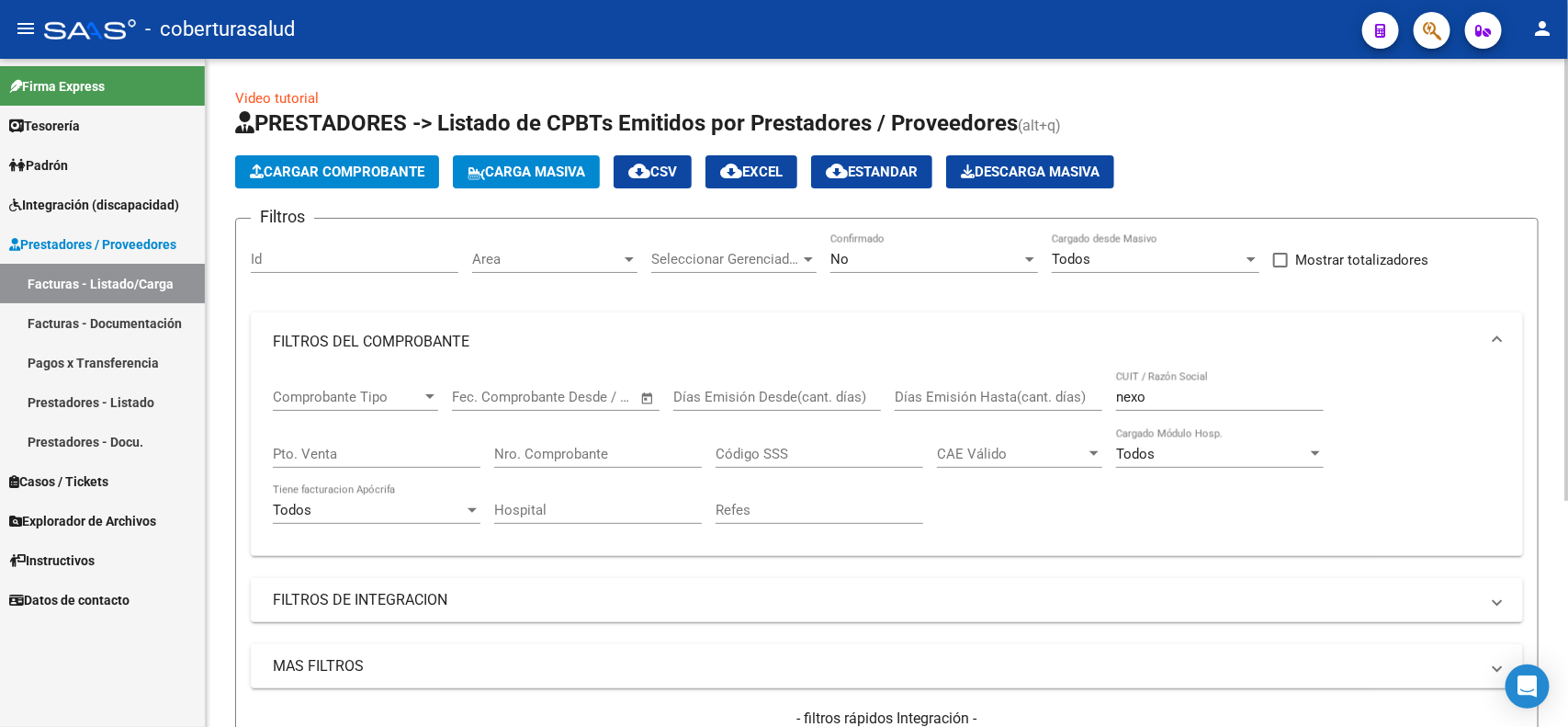 click on "No Confirmado" 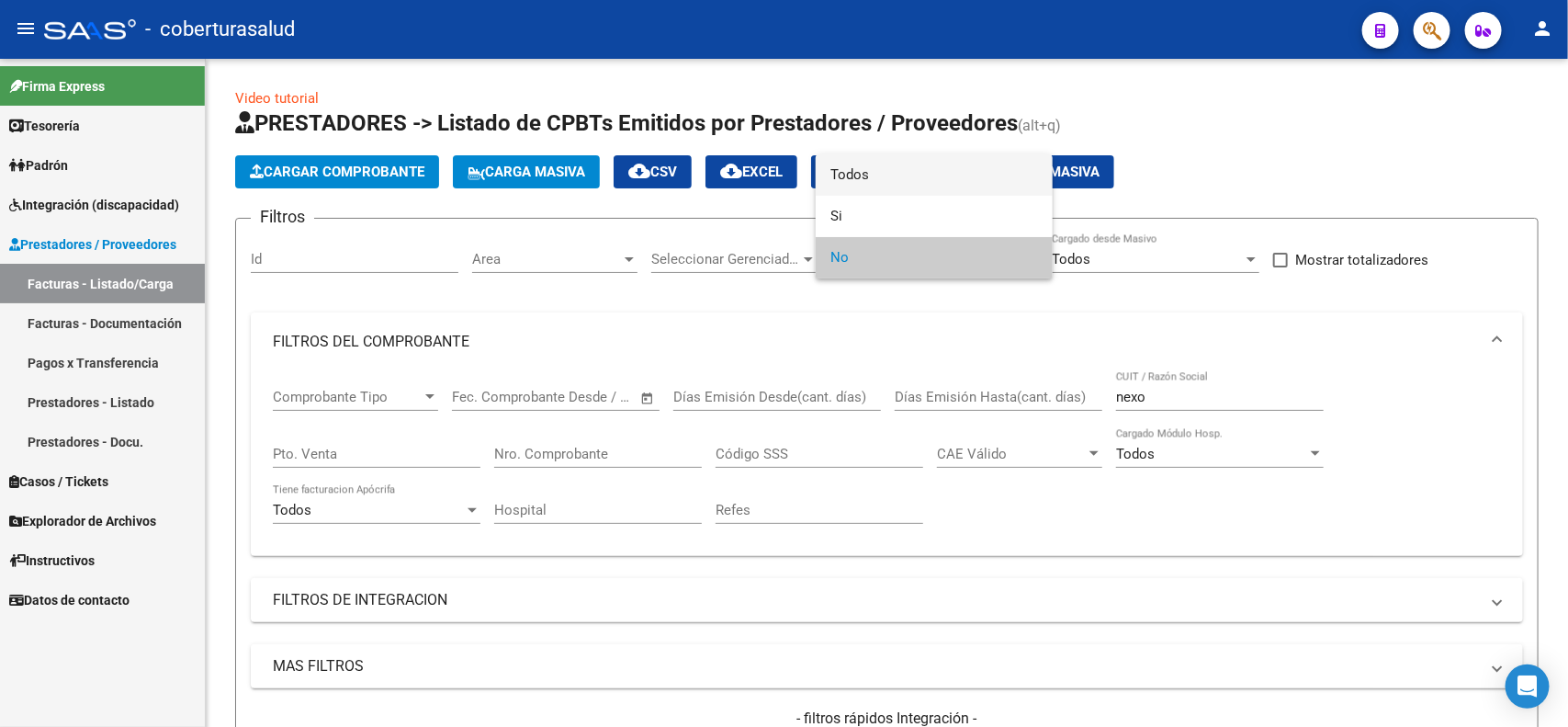 click on "Todos" at bounding box center [934, 175] 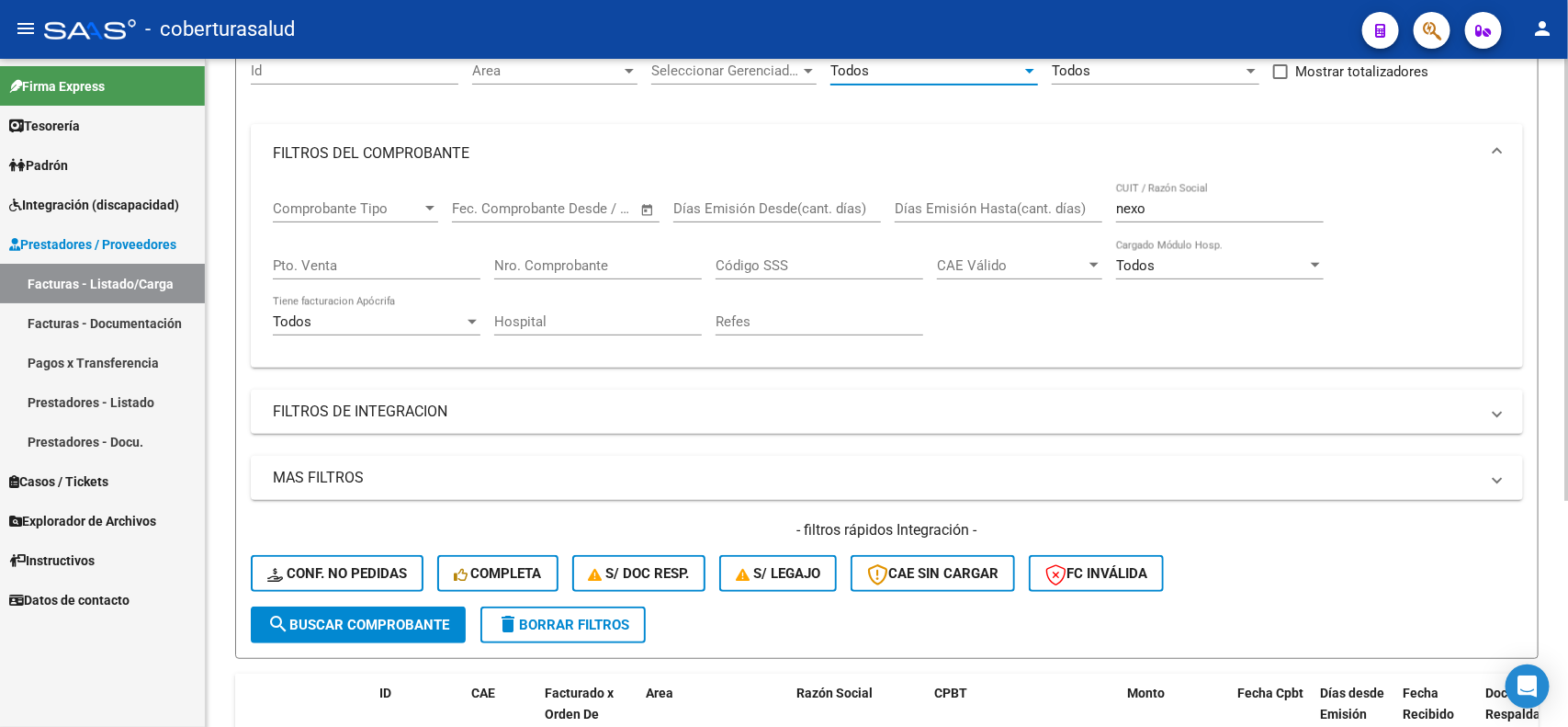scroll, scrollTop: 340, scrollLeft: 0, axis: vertical 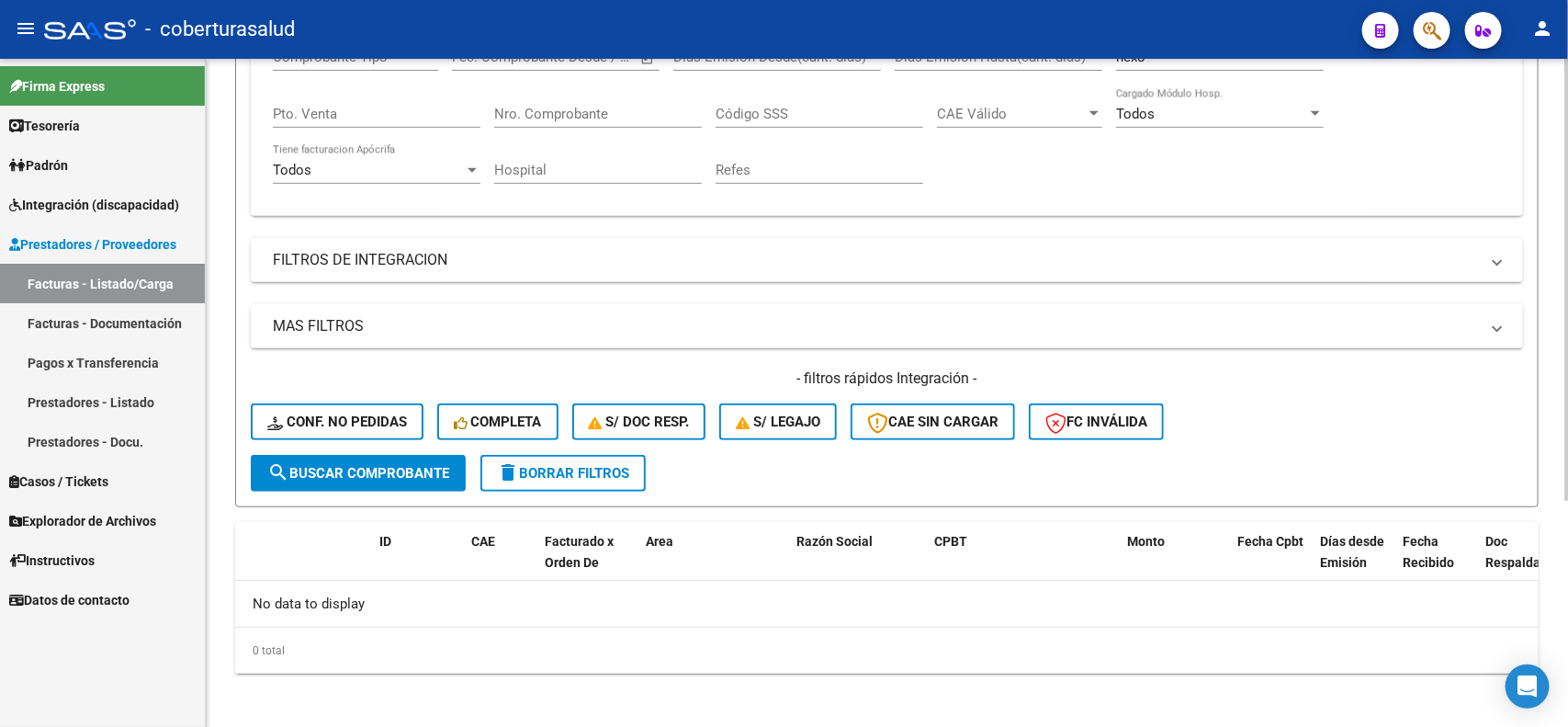click on "search  Buscar Comprobante" 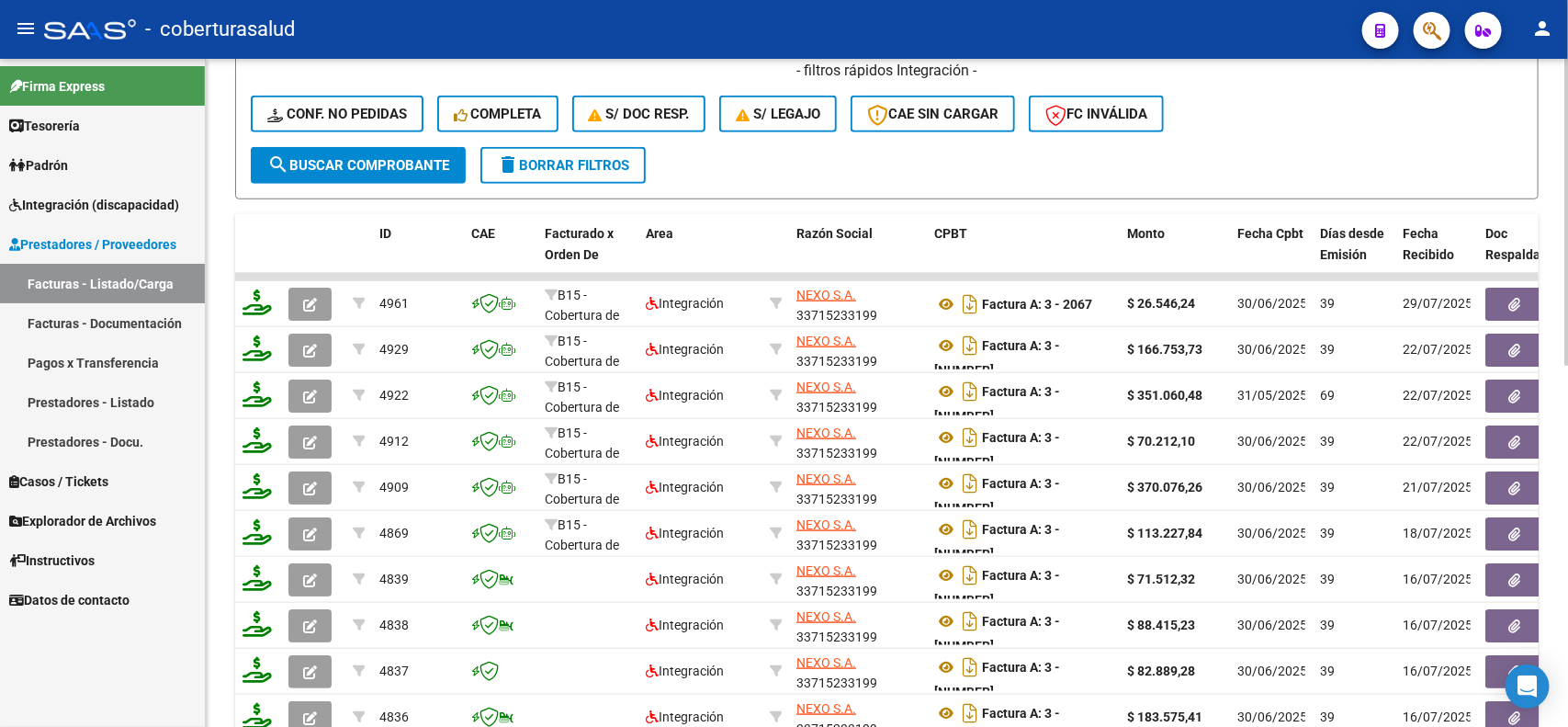 scroll, scrollTop: 685, scrollLeft: 0, axis: vertical 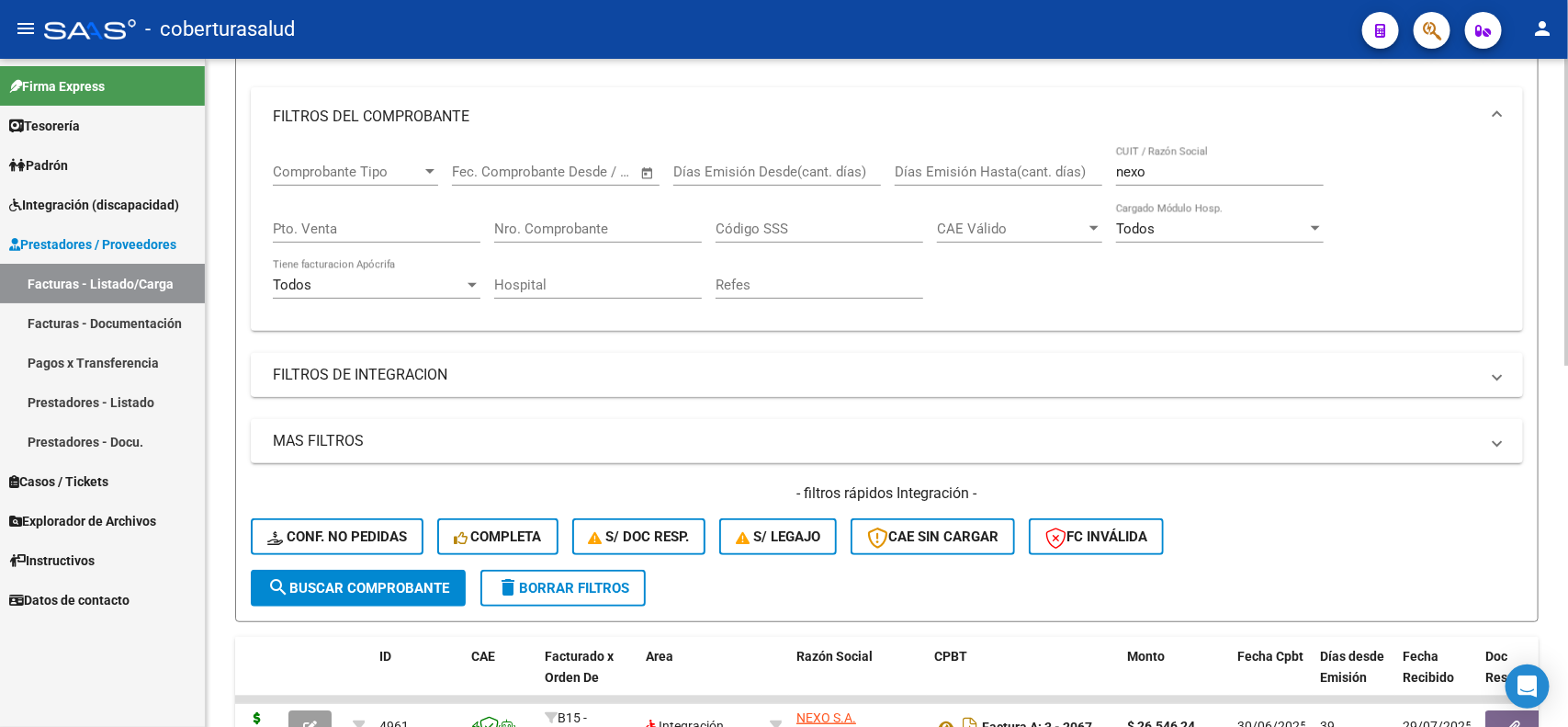 click on "FILTROS DE INTEGRACION" at bounding box center [875, 375] 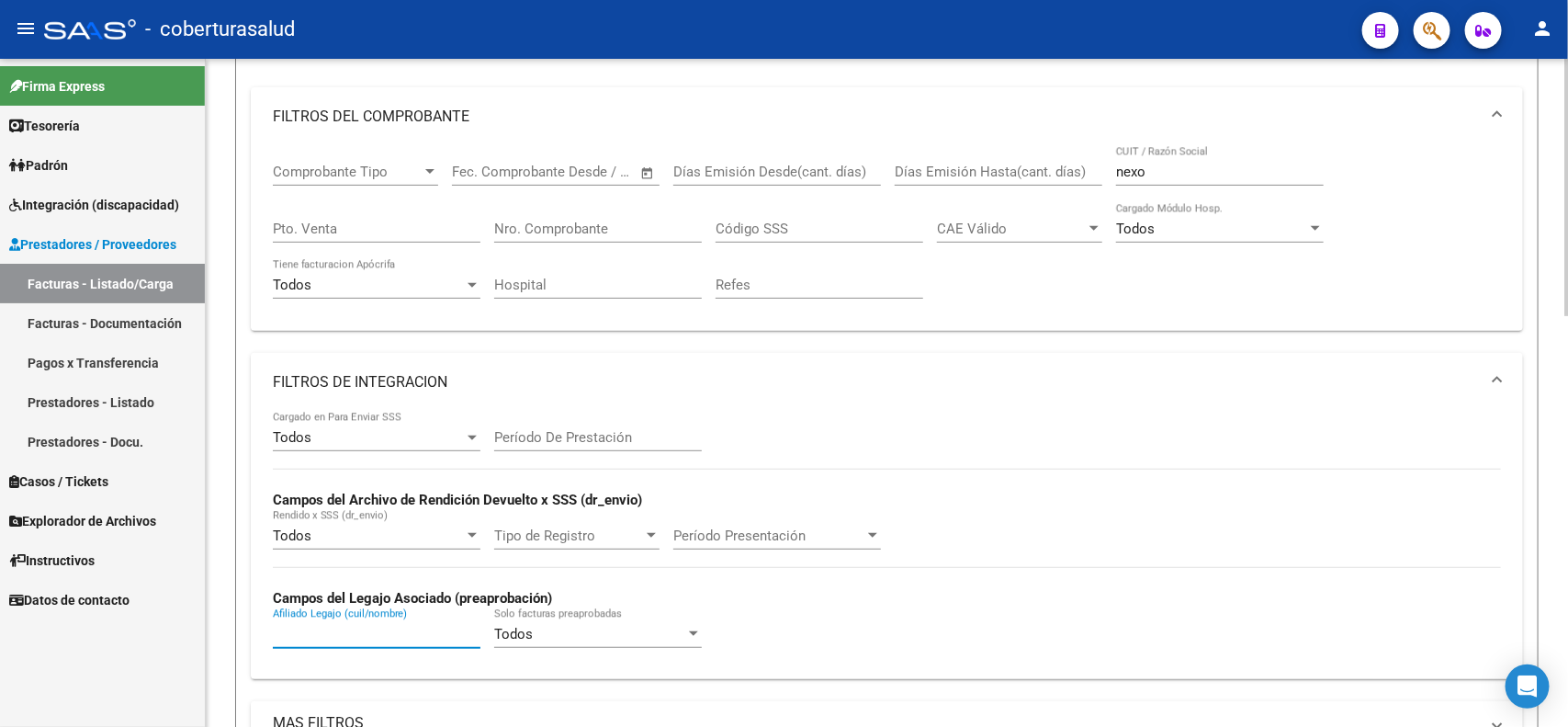 click on "Afiliado Legajo (cuil/nombre)" at bounding box center [377, 634] 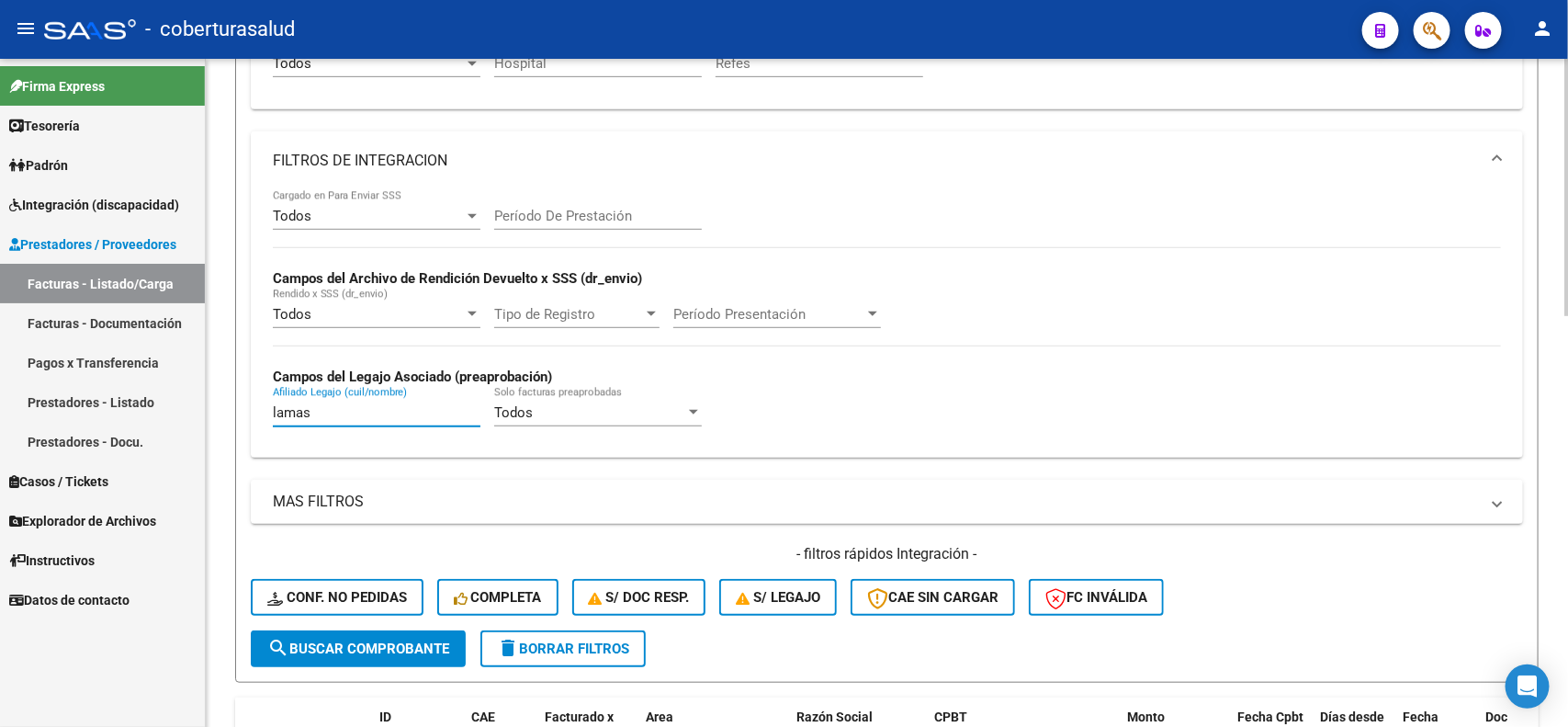 scroll, scrollTop: 455, scrollLeft: 0, axis: vertical 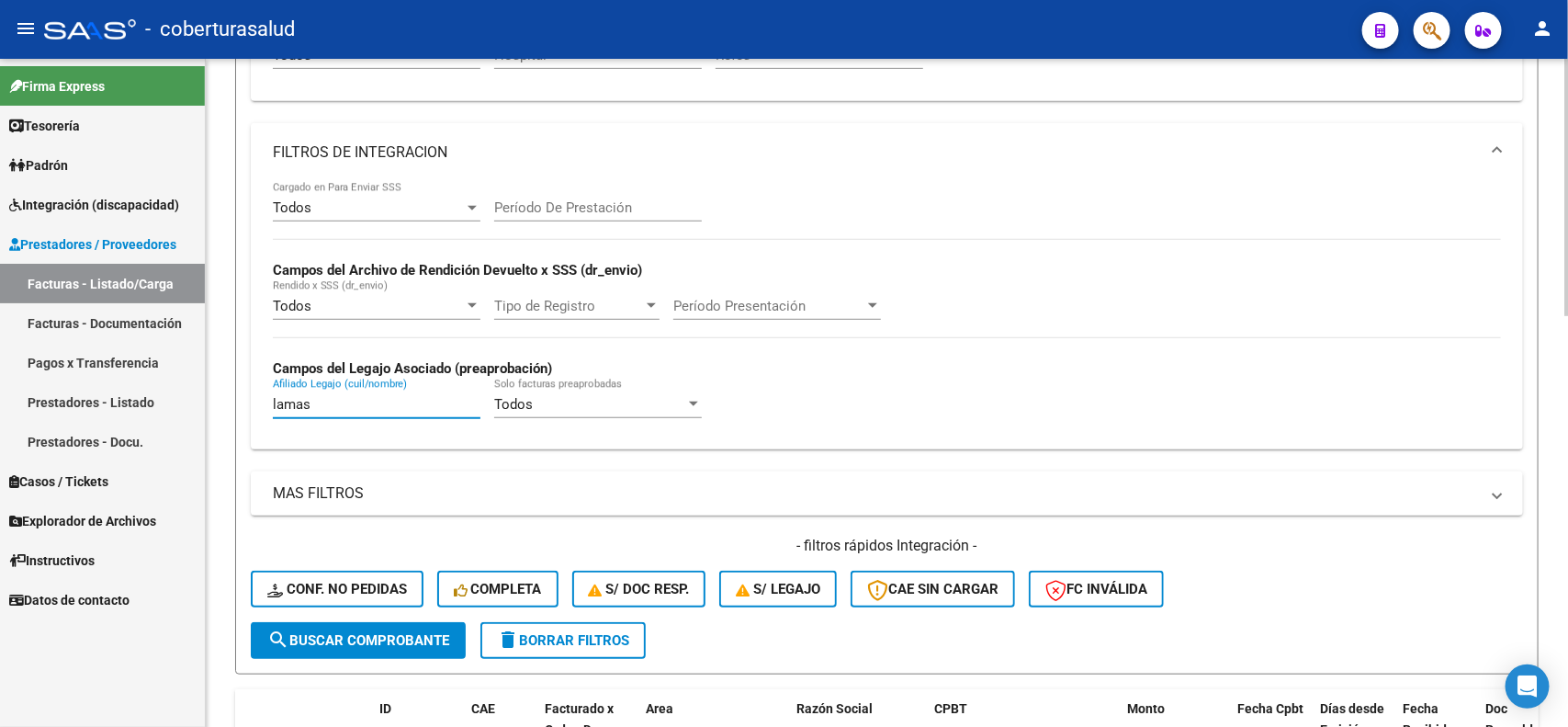 type on "lamas" 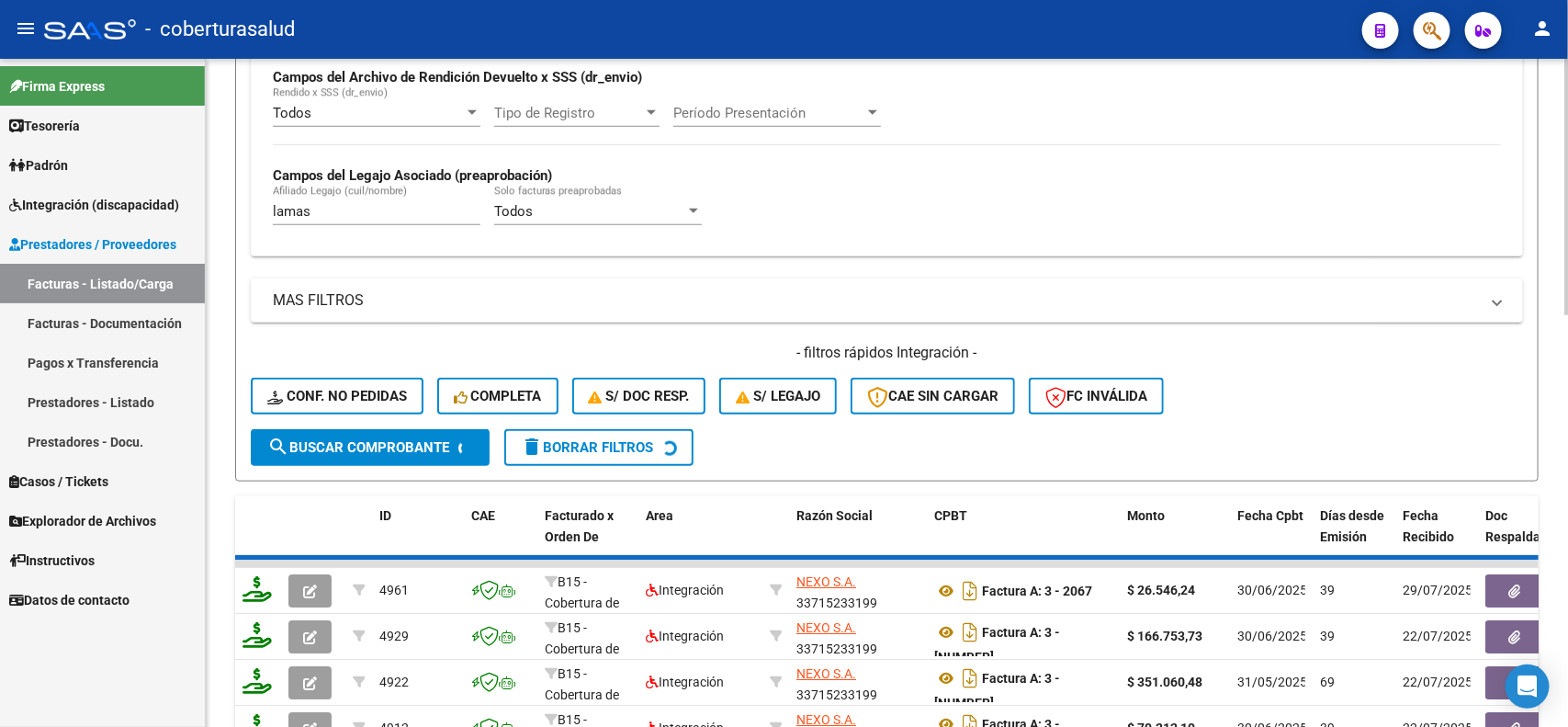 scroll, scrollTop: 653, scrollLeft: 0, axis: vertical 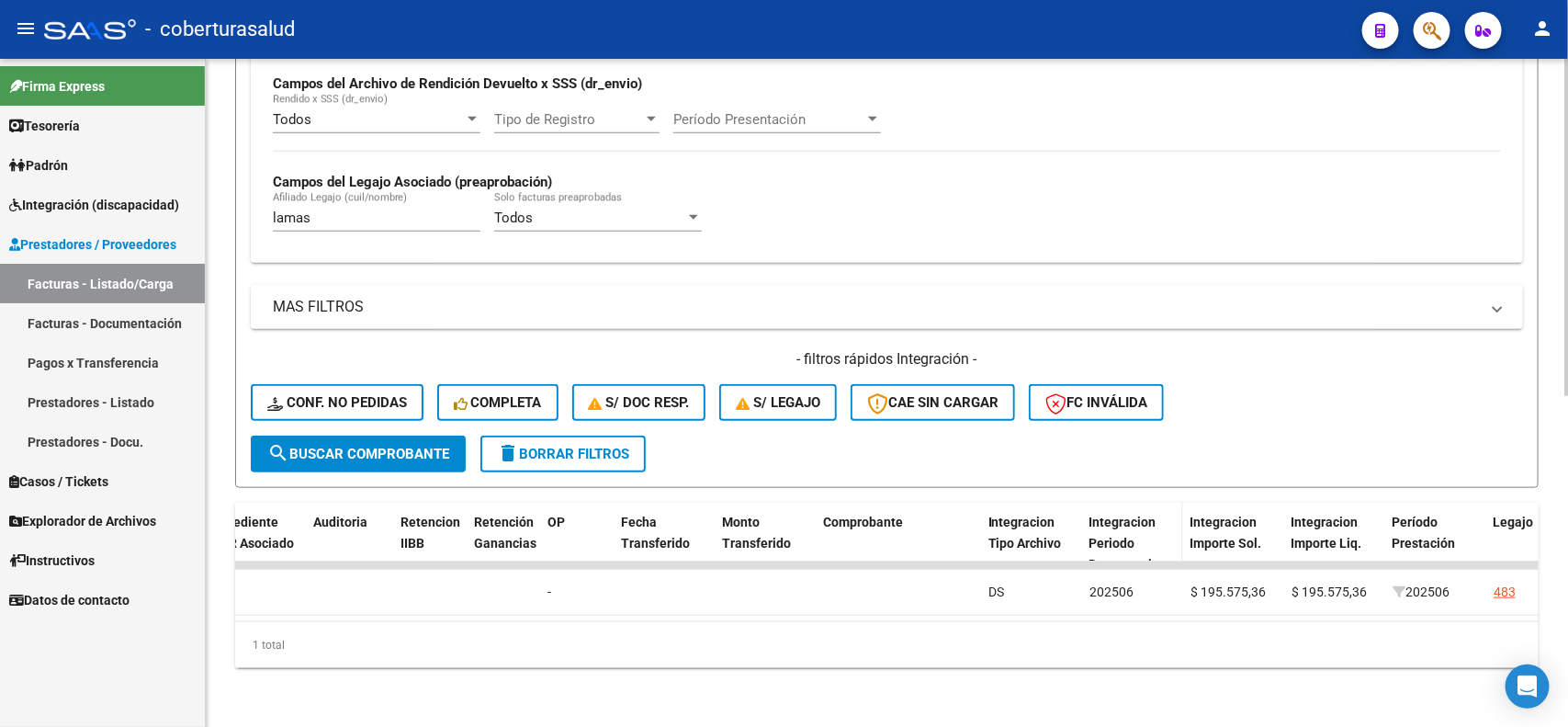 click on "Integracion Periodo Presentacion" 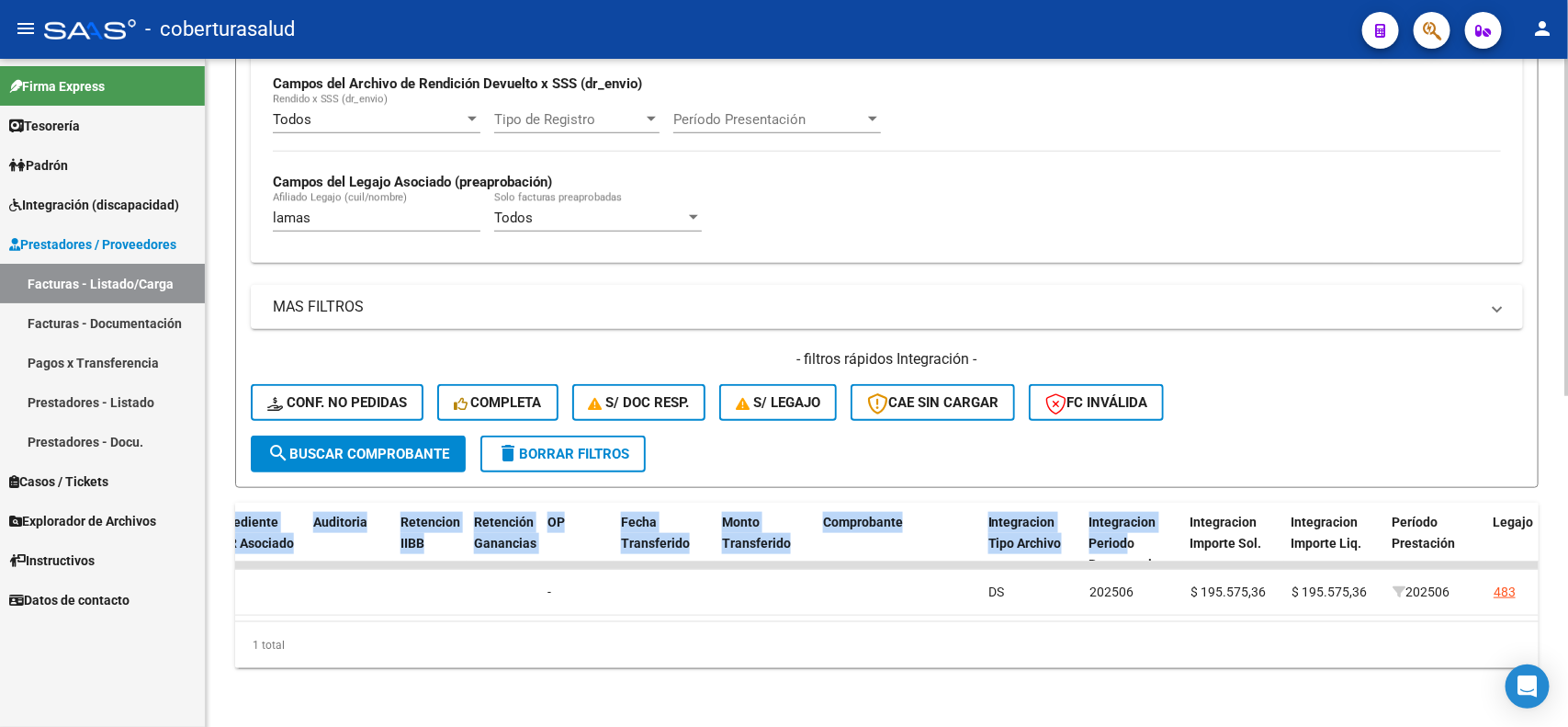 drag, startPoint x: 1130, startPoint y: 517, endPoint x: 1133, endPoint y: 473, distance: 44.102154 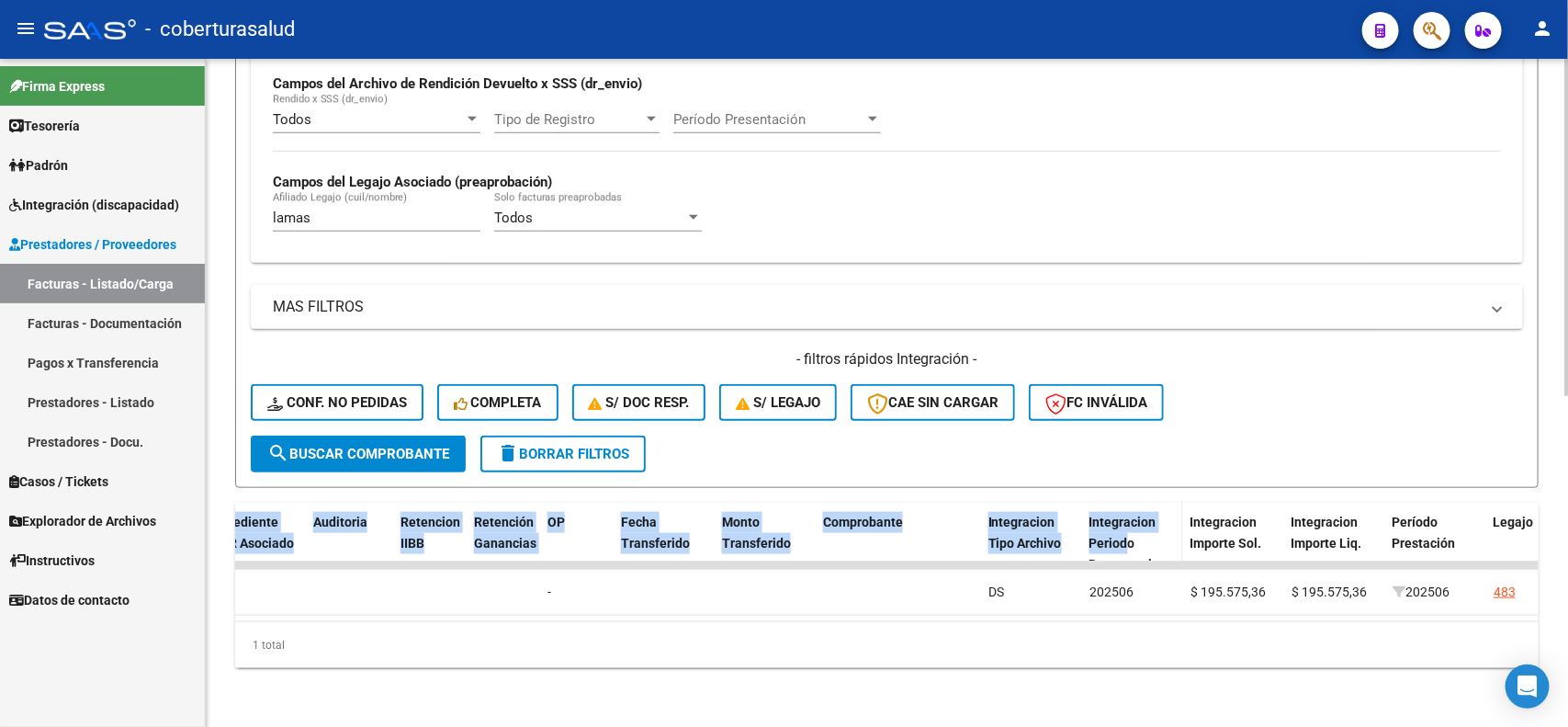 click on "Integracion Periodo Presentacion" 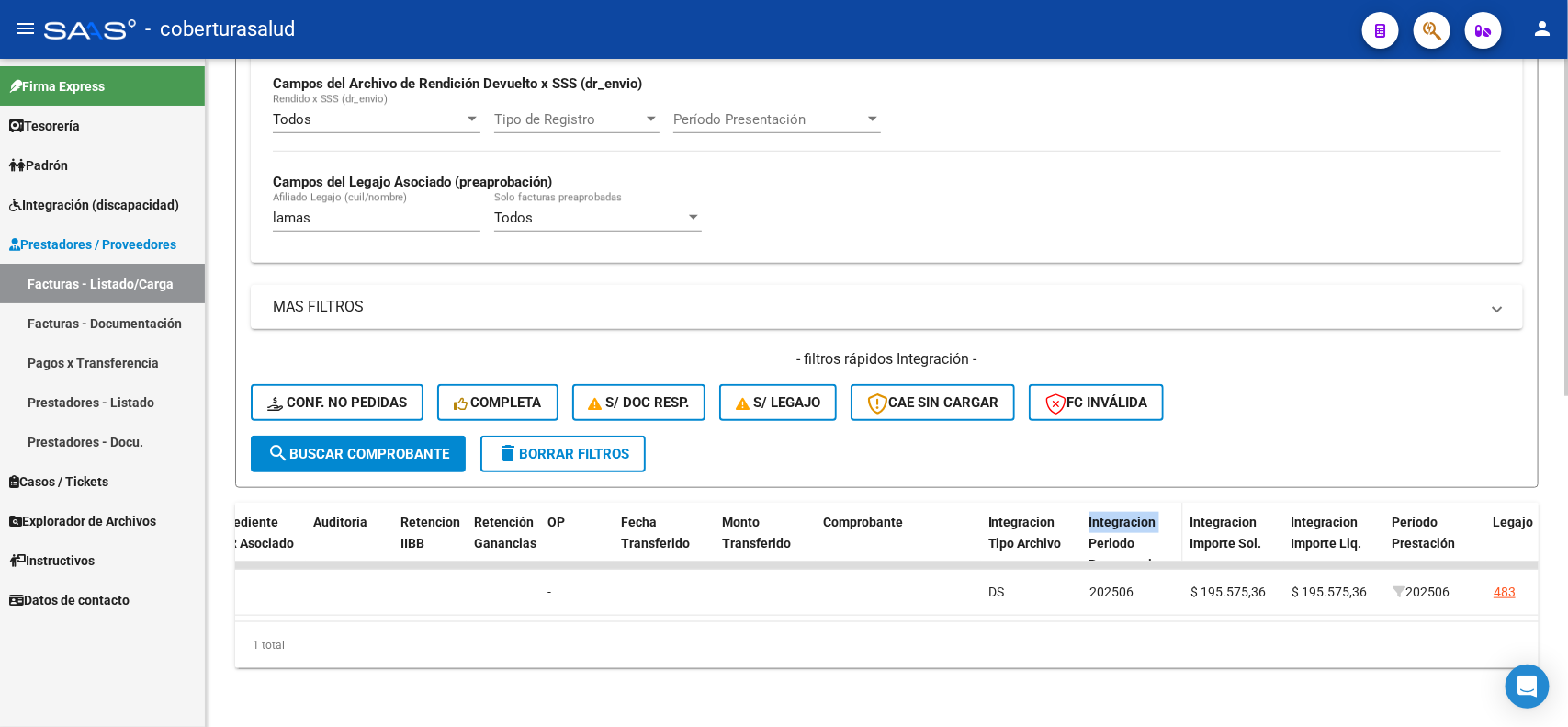 click on "Integracion Periodo Presentacion" 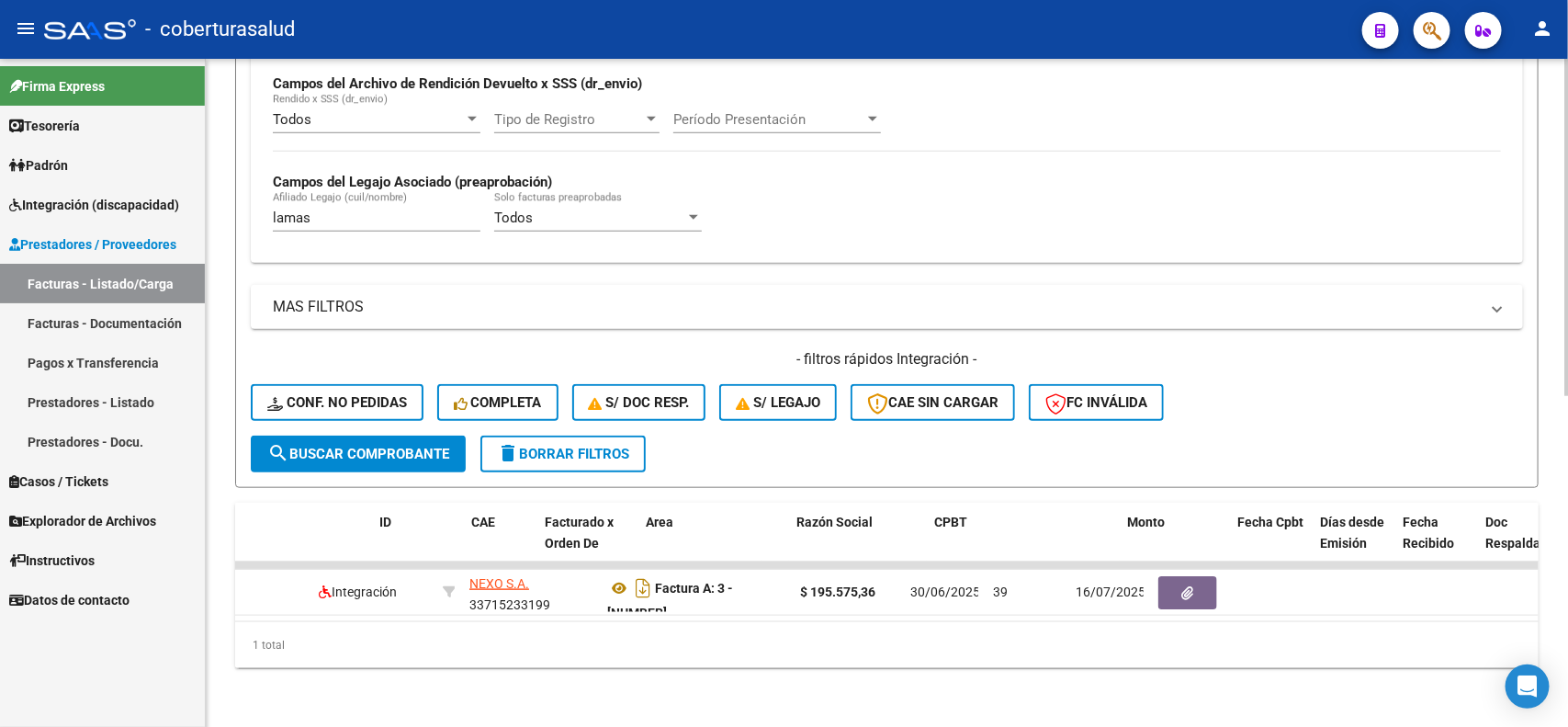 scroll, scrollTop: 0, scrollLeft: 0, axis: both 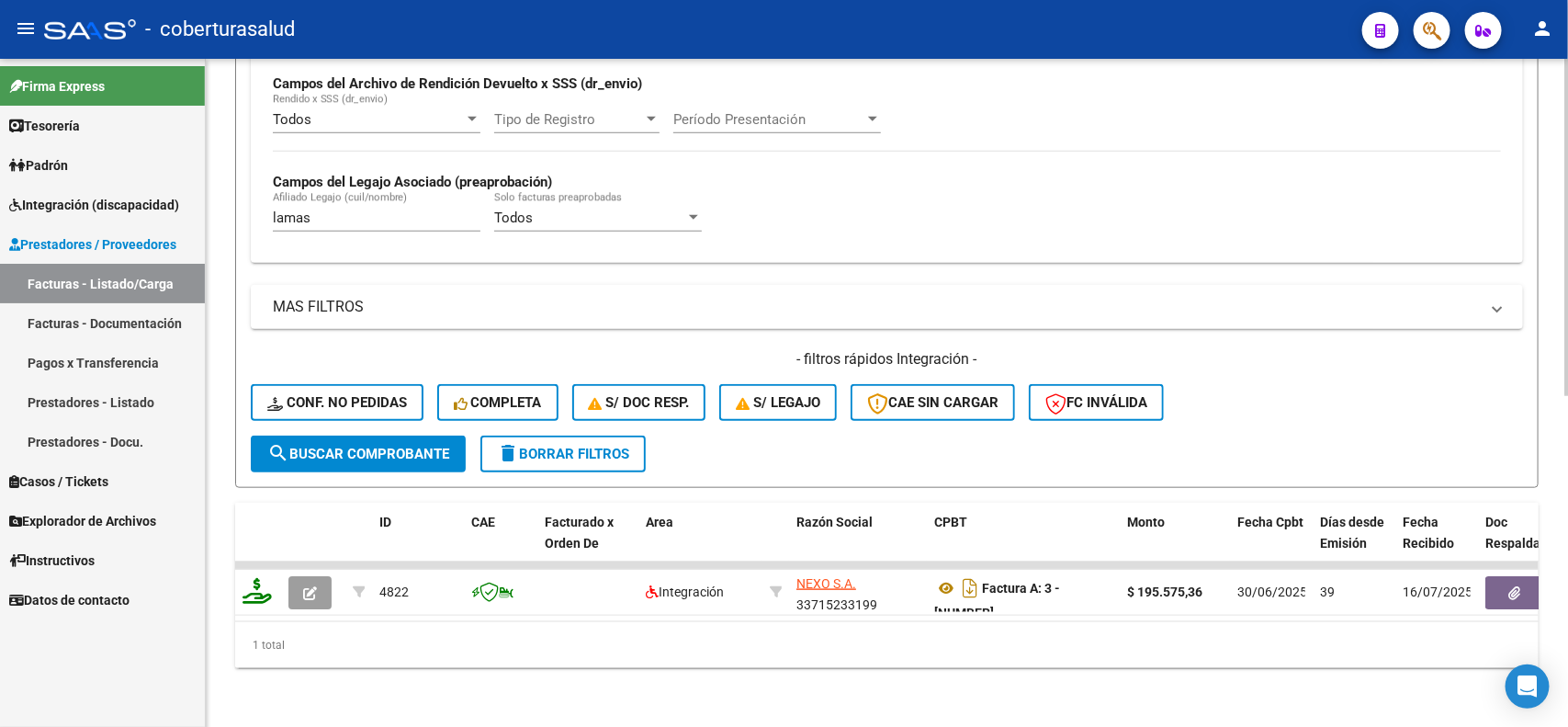 click on "delete" 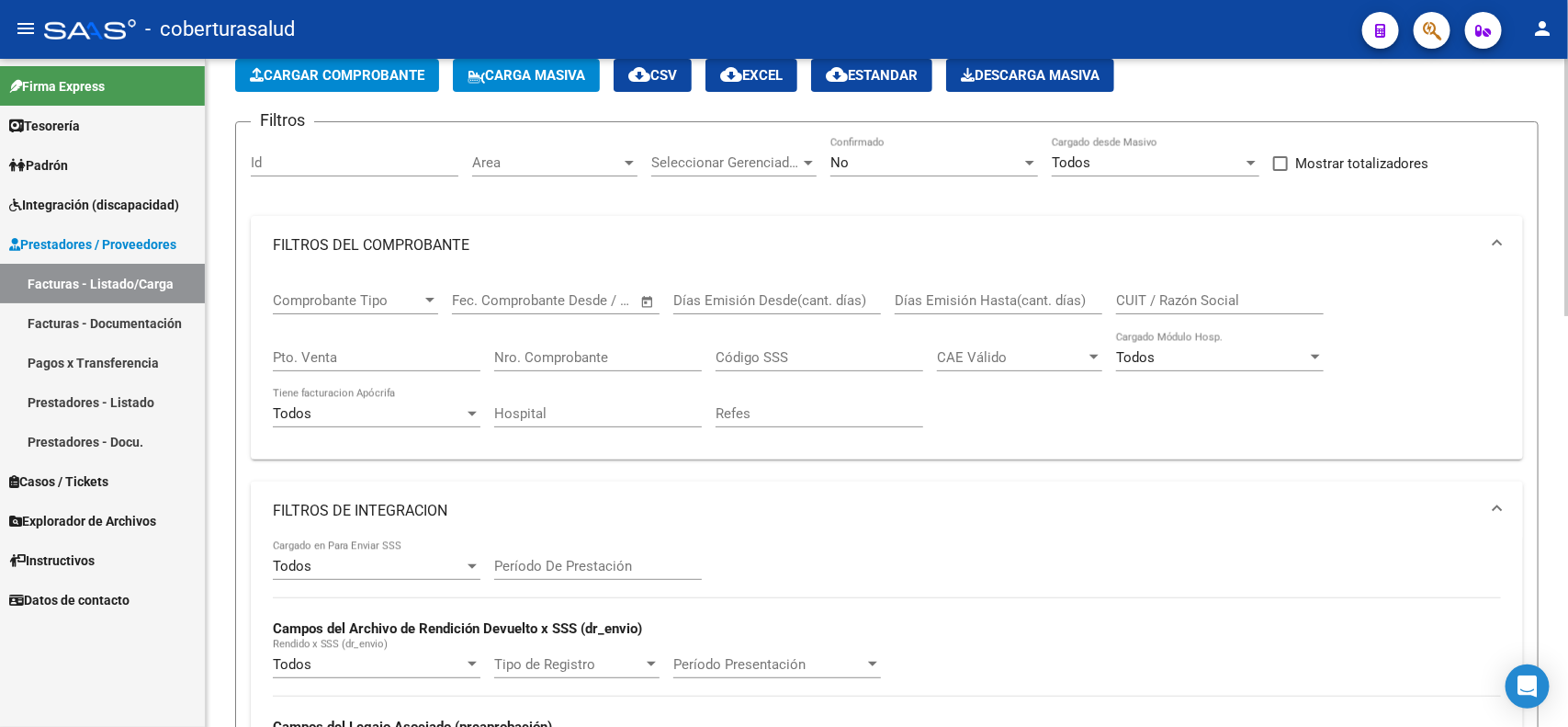 scroll, scrollTop: 0, scrollLeft: 0, axis: both 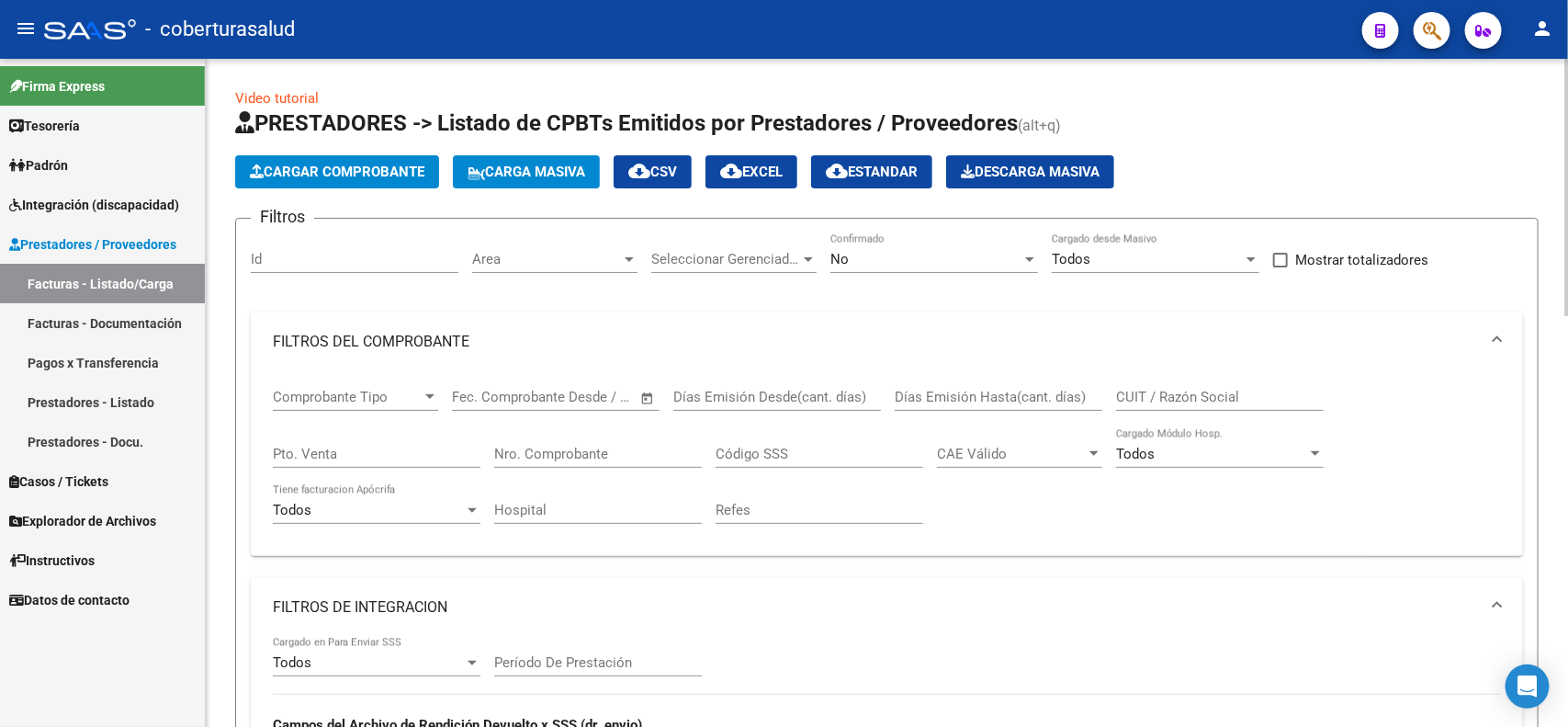 click on "No" at bounding box center [926, 259] 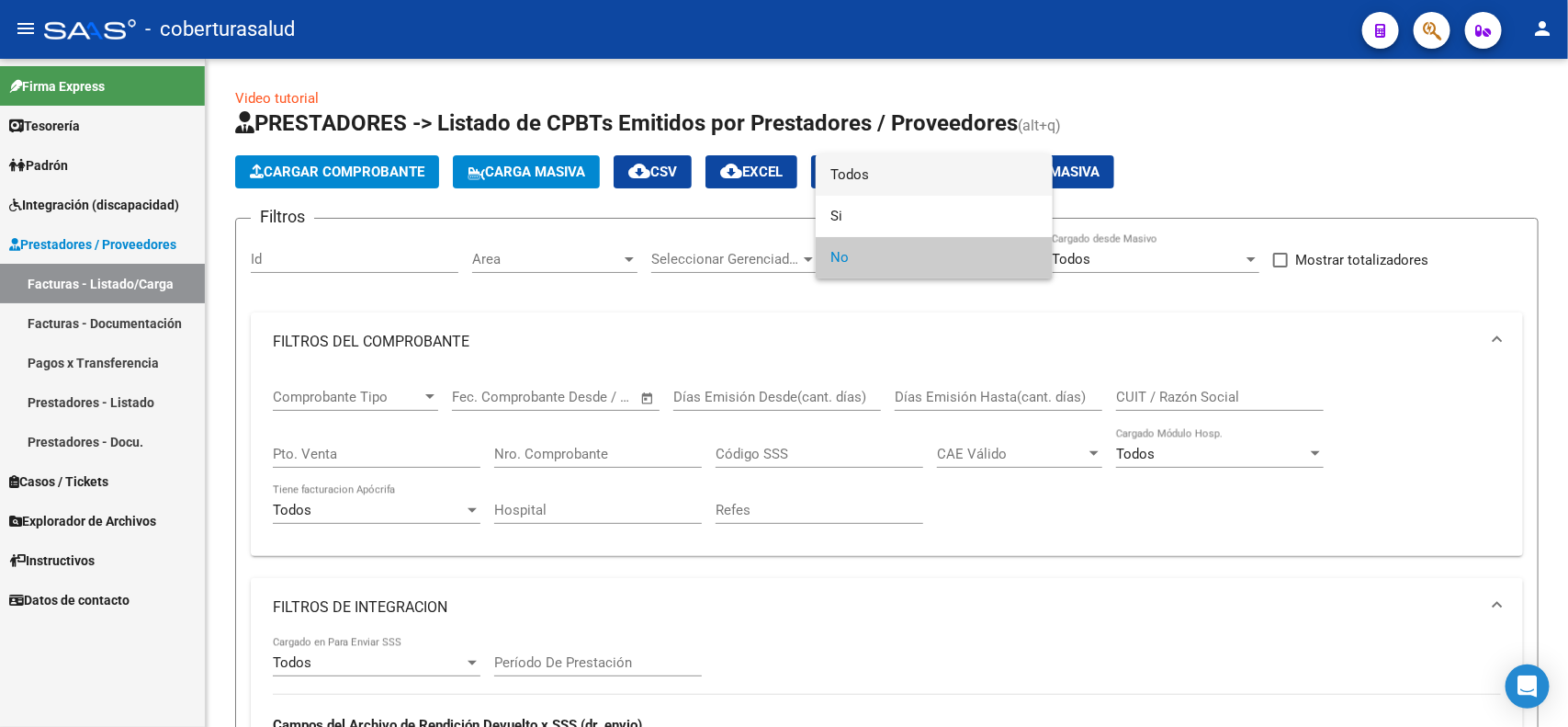click on "Todos" at bounding box center [934, 175] 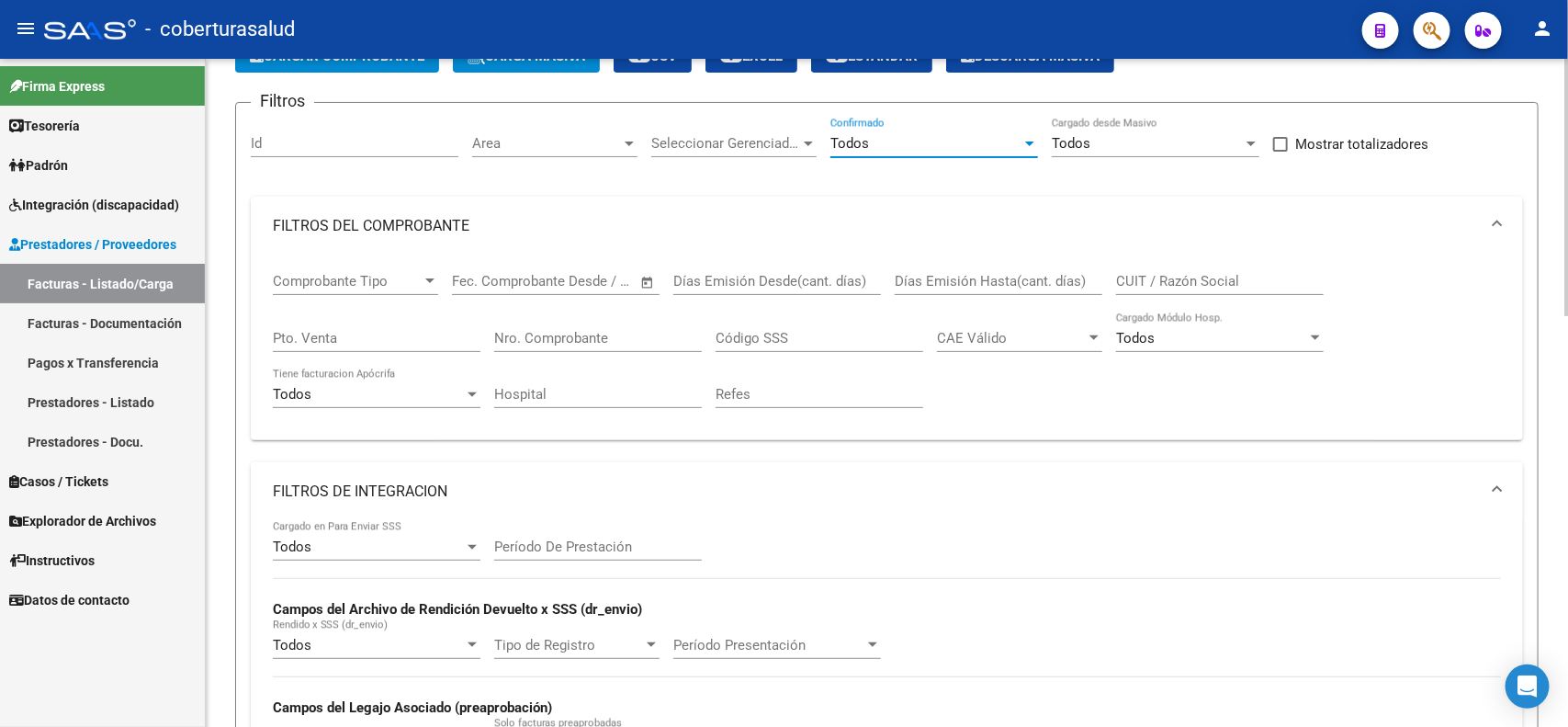 scroll, scrollTop: 115, scrollLeft: 0, axis: vertical 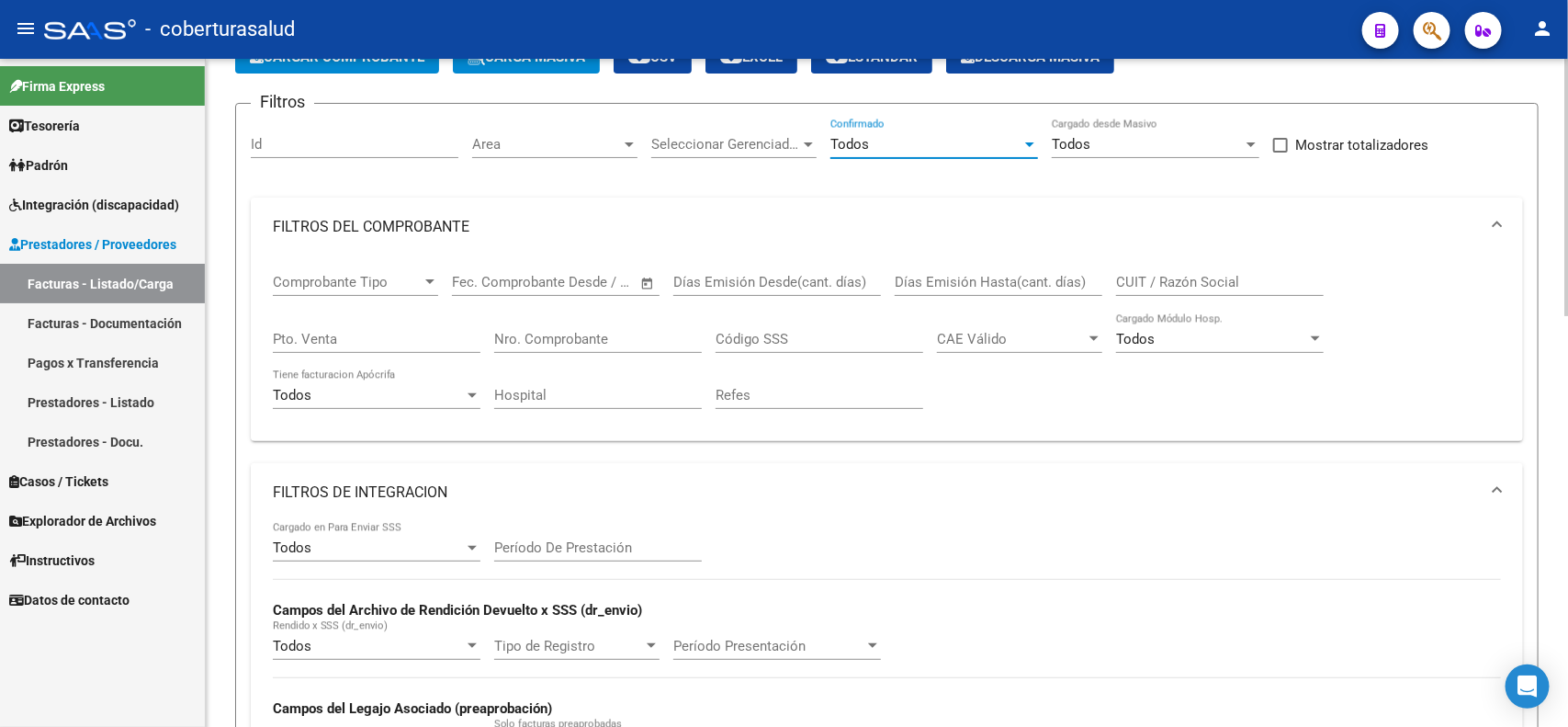click on "Nro. Comprobante" at bounding box center [598, 339] 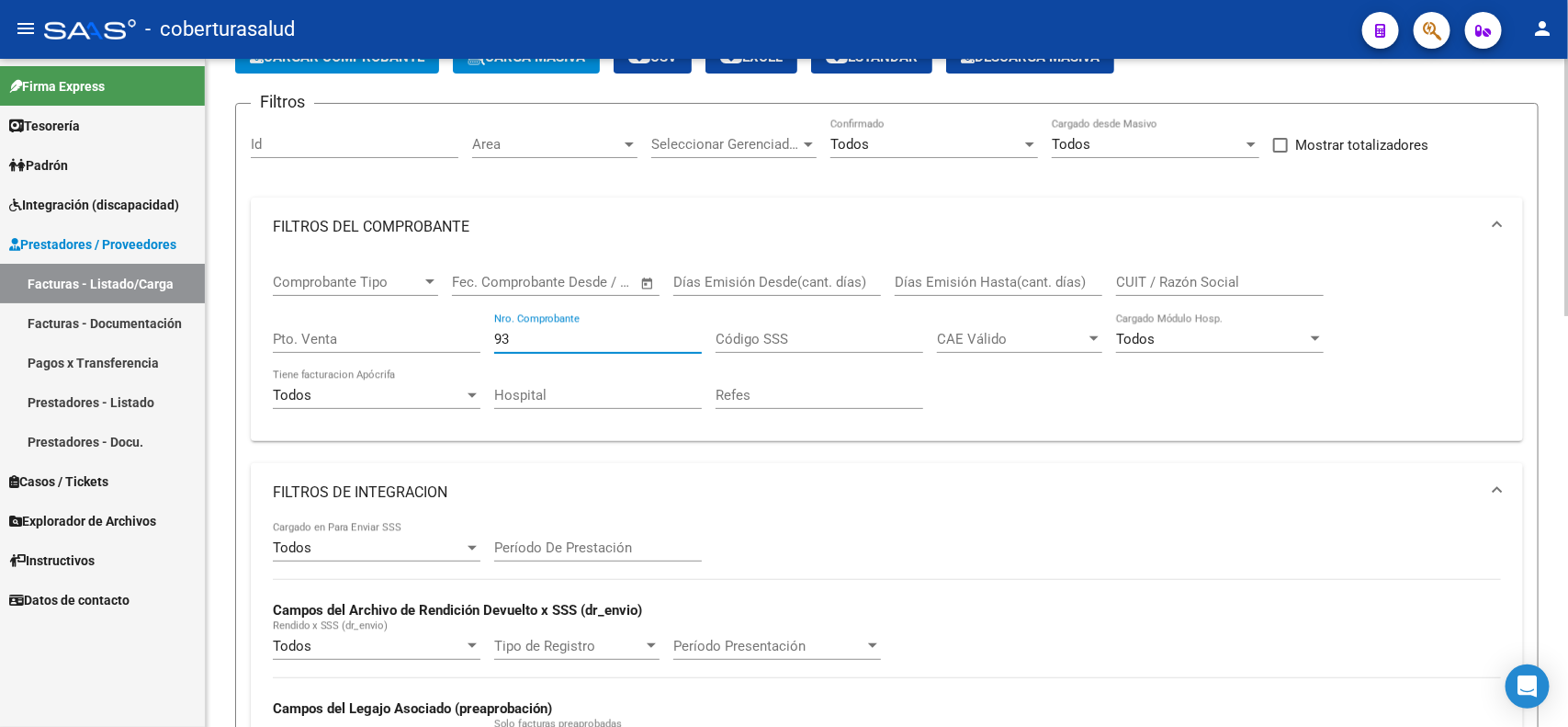scroll, scrollTop: 460, scrollLeft: 0, axis: vertical 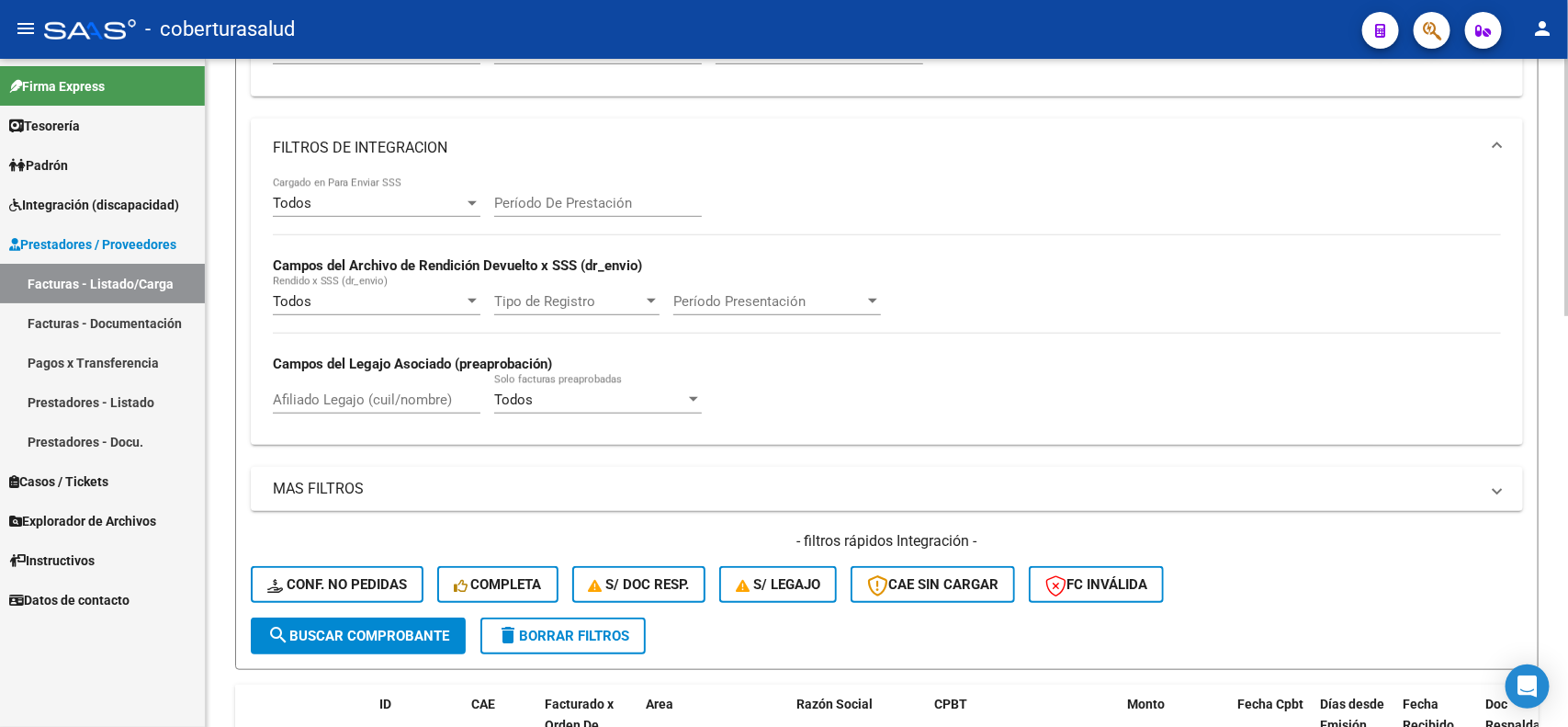type on "93" 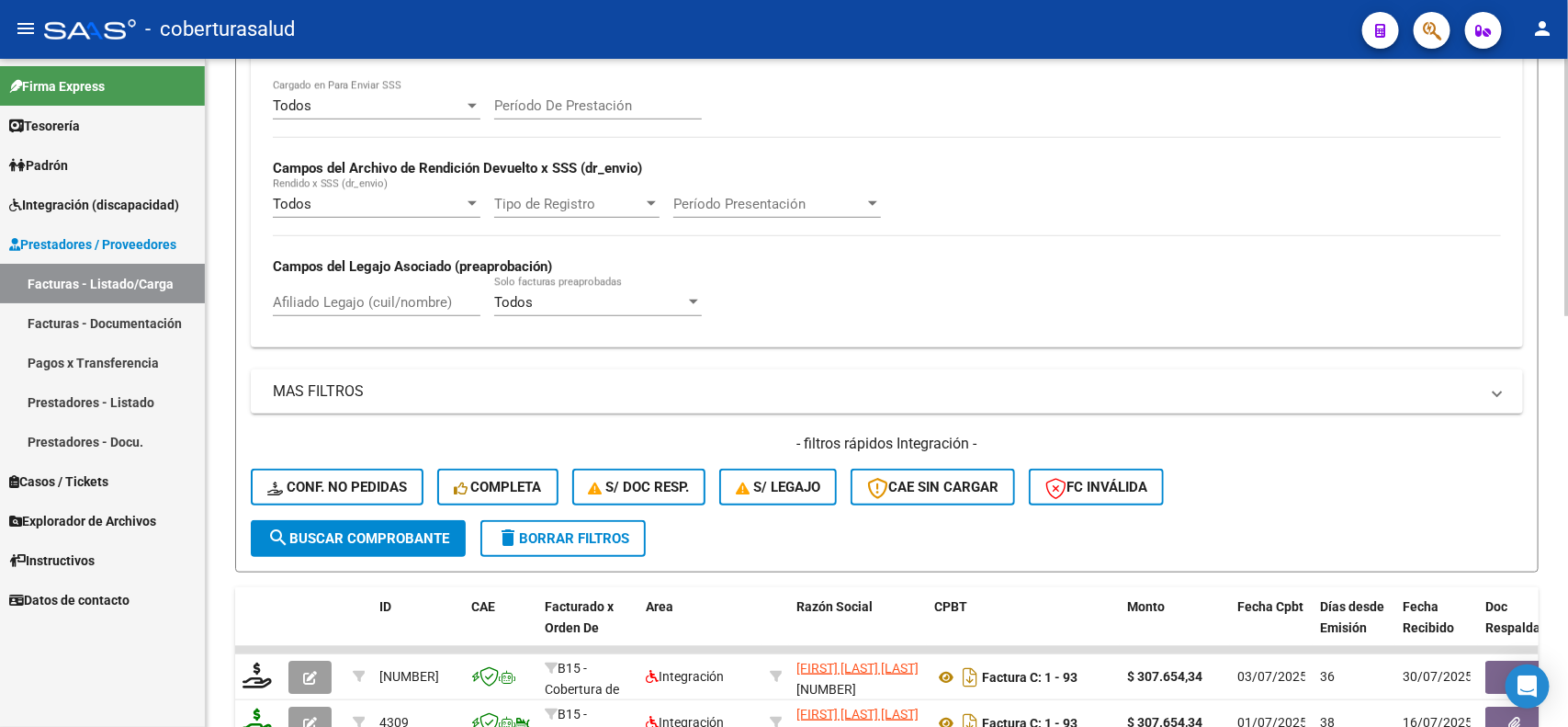 scroll, scrollTop: 689, scrollLeft: 0, axis: vertical 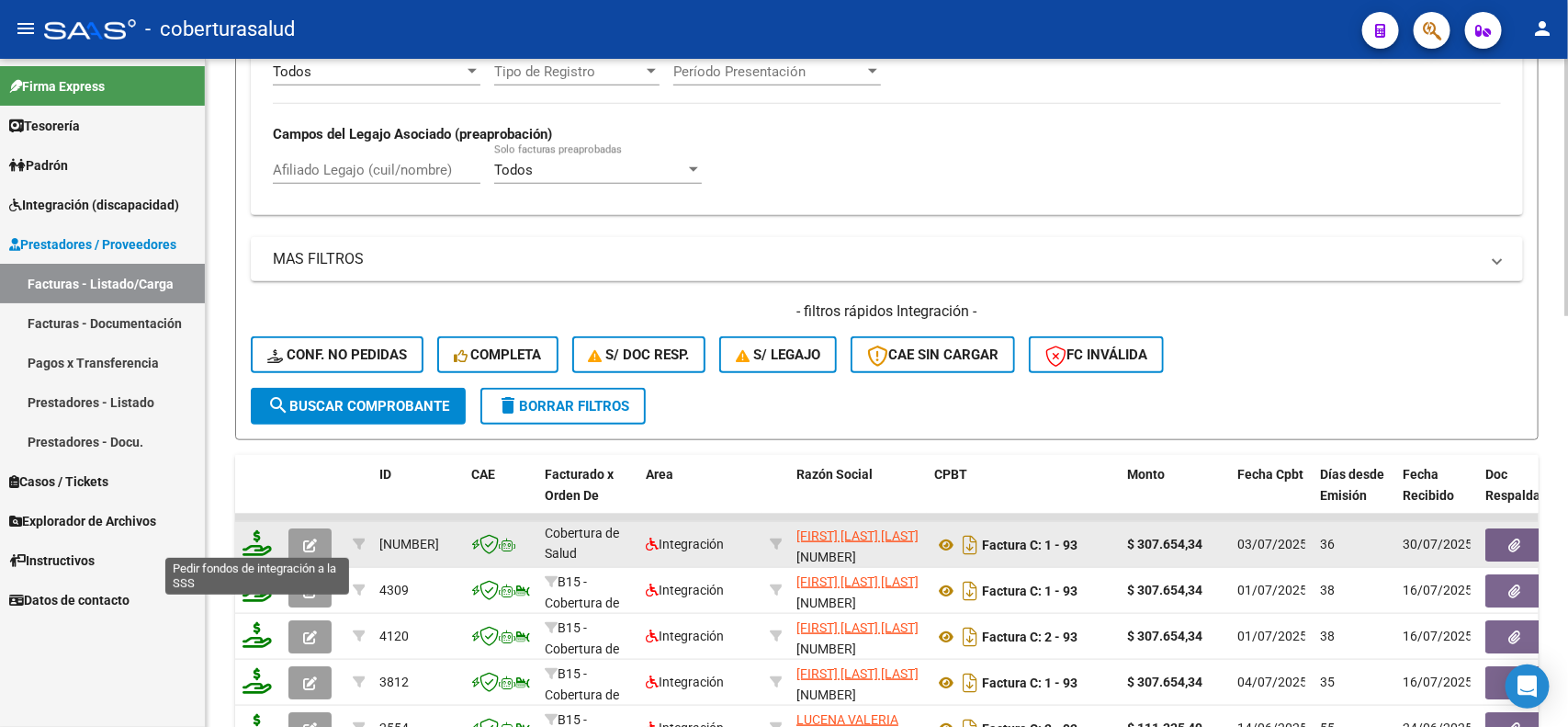 click 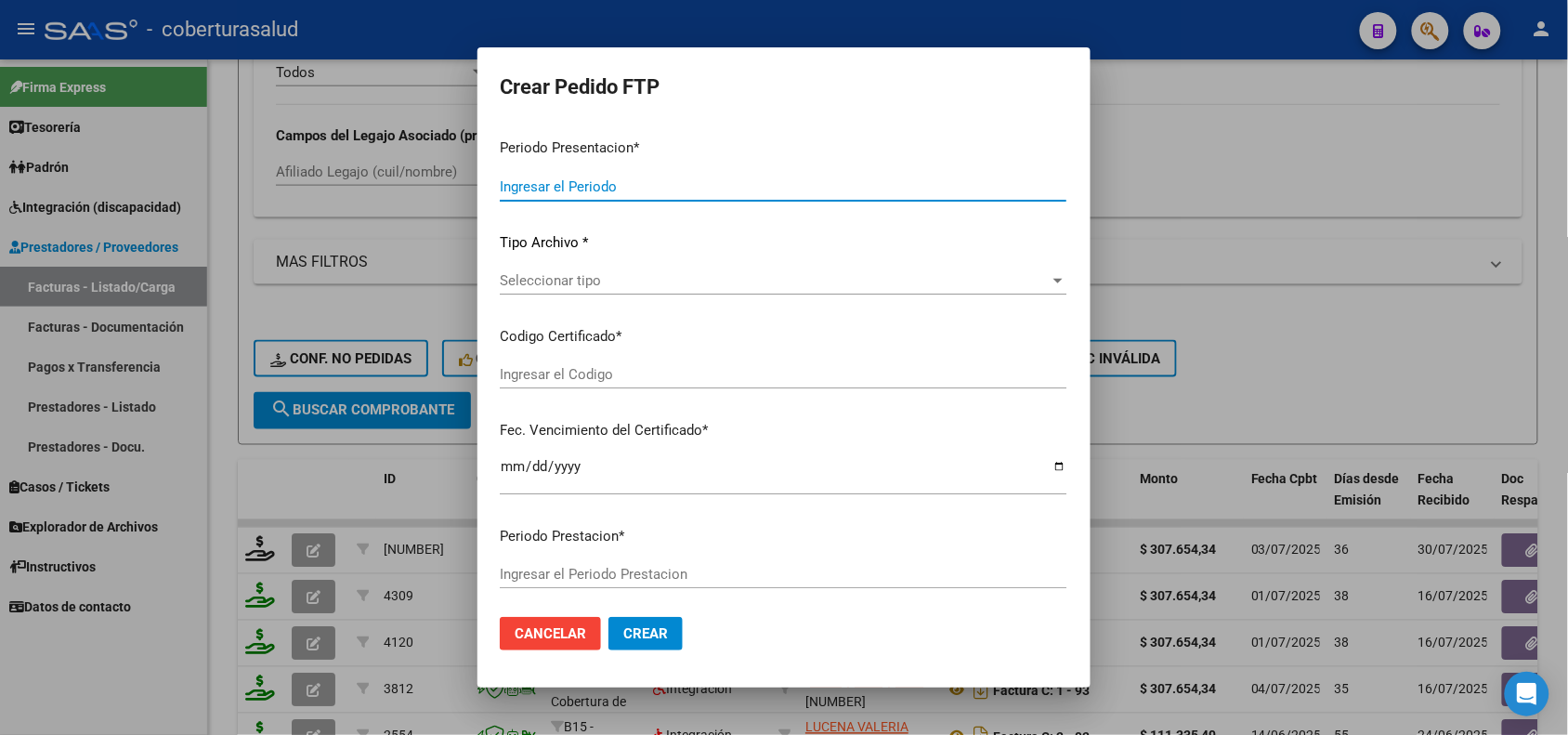 type on "202507" 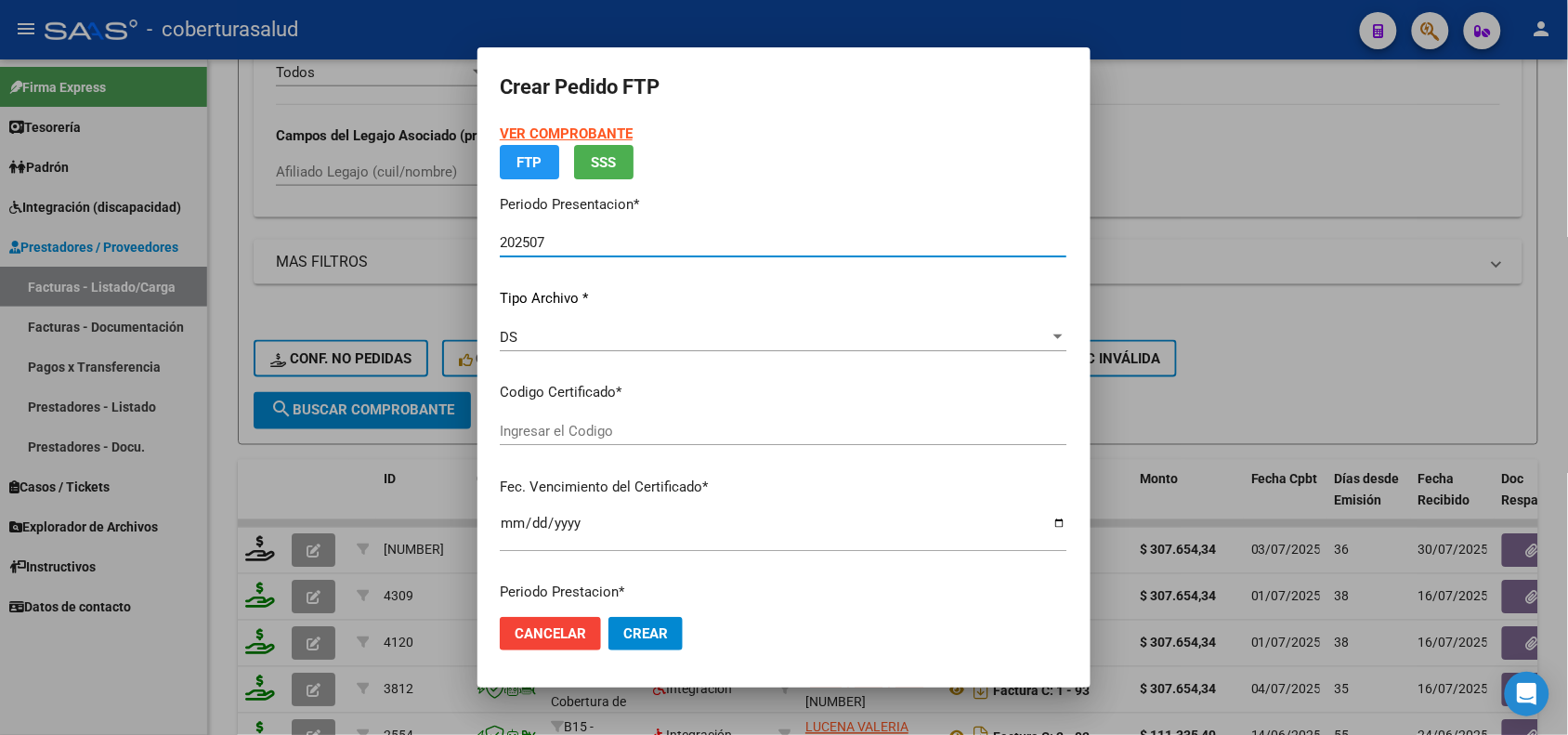 type on "[ALPHANUMERIC]" 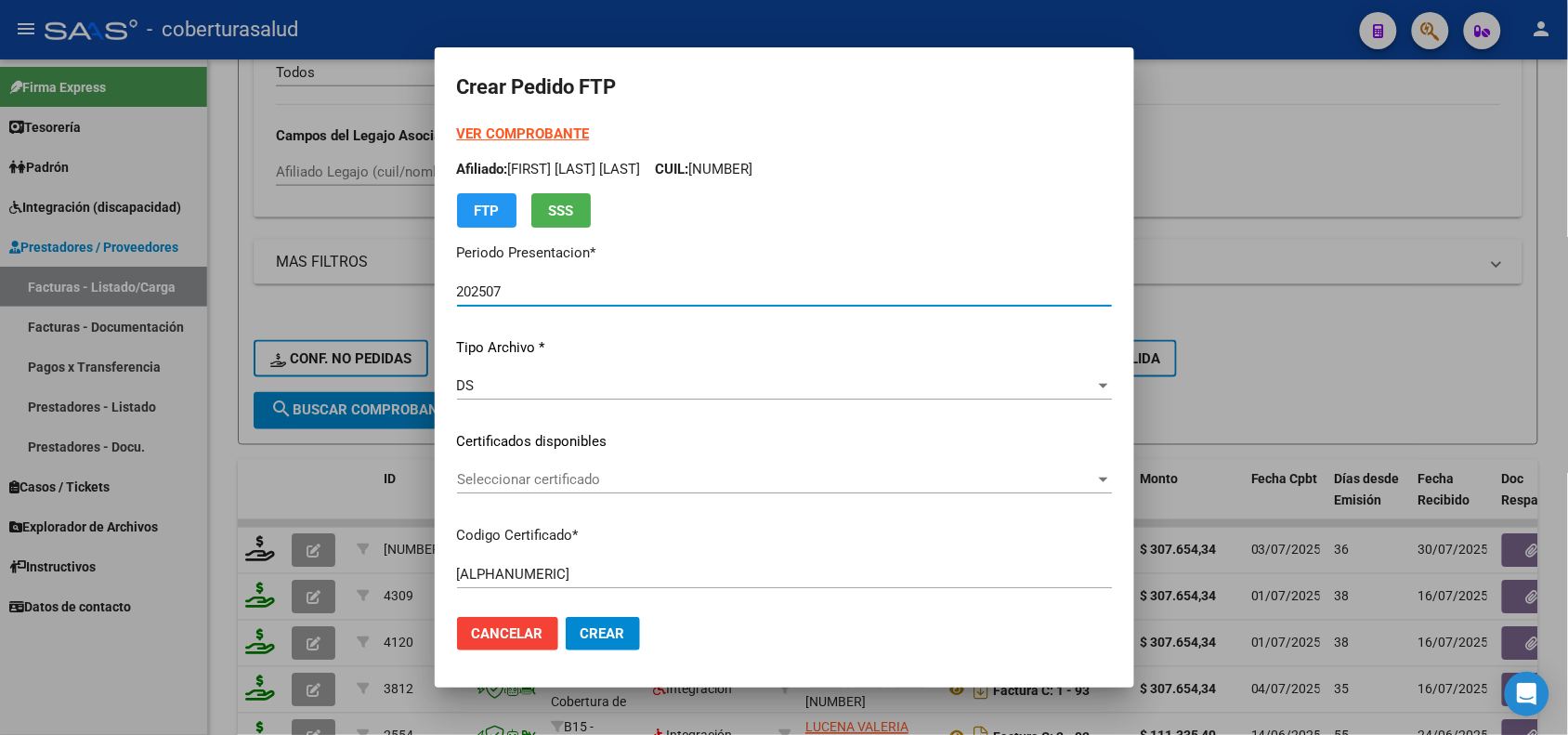 click on "Cancelar" 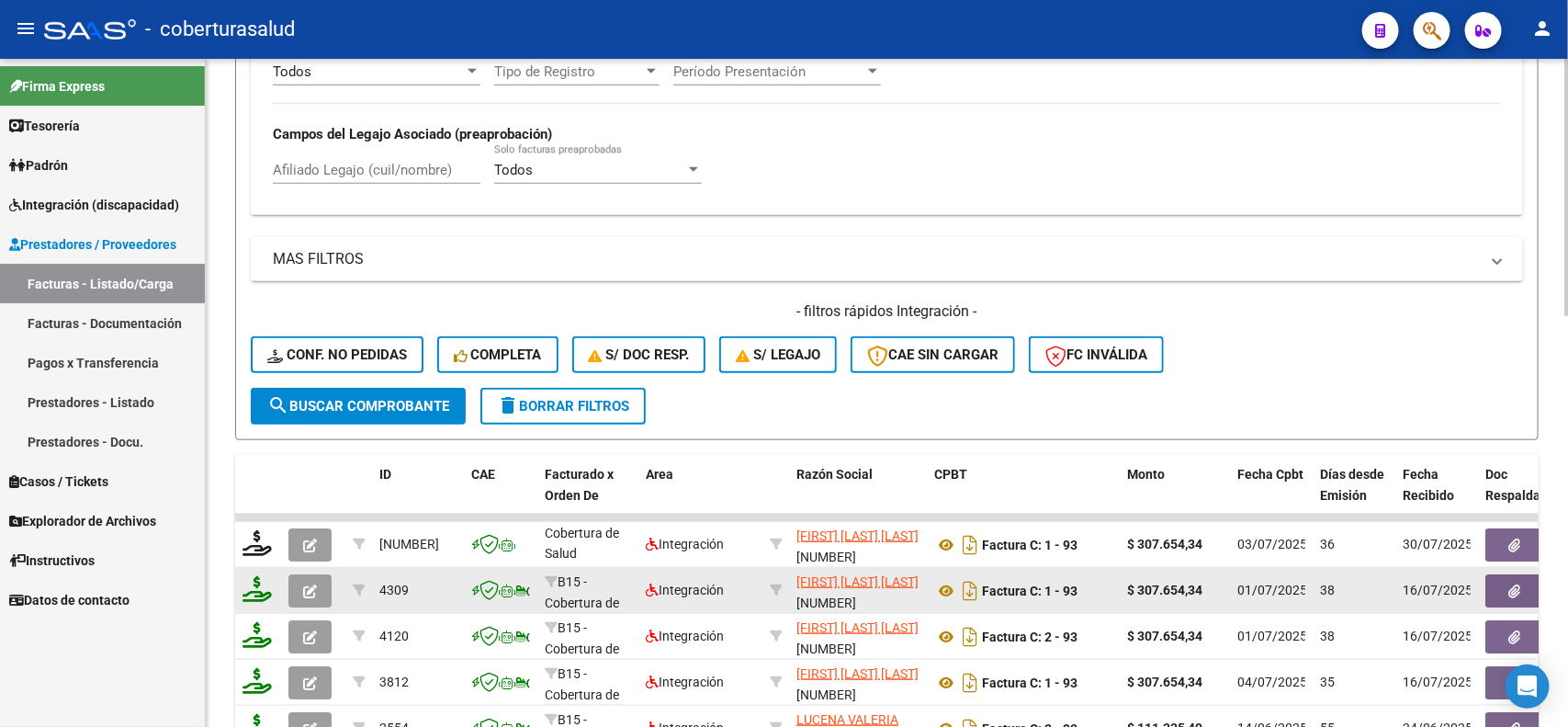 scroll, scrollTop: 24, scrollLeft: 0, axis: vertical 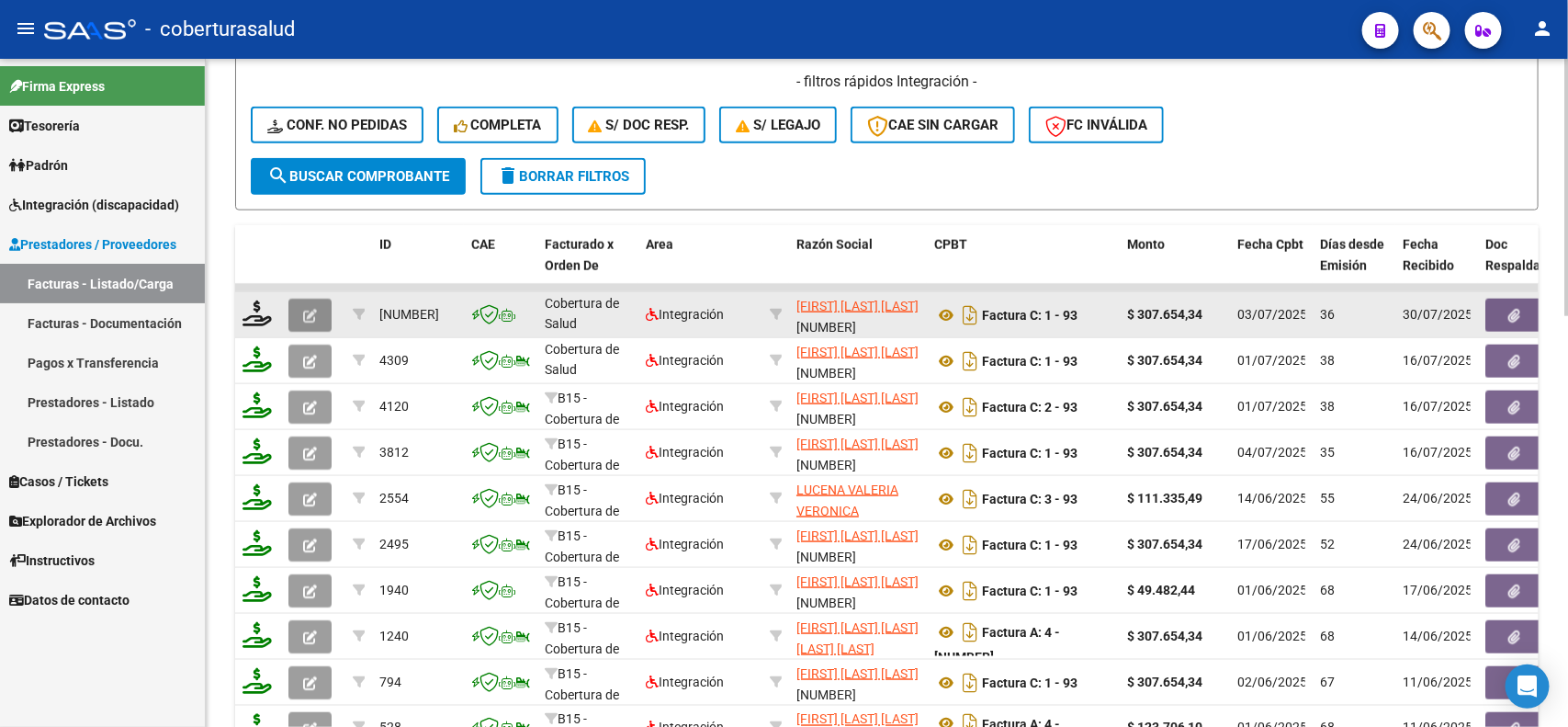 click 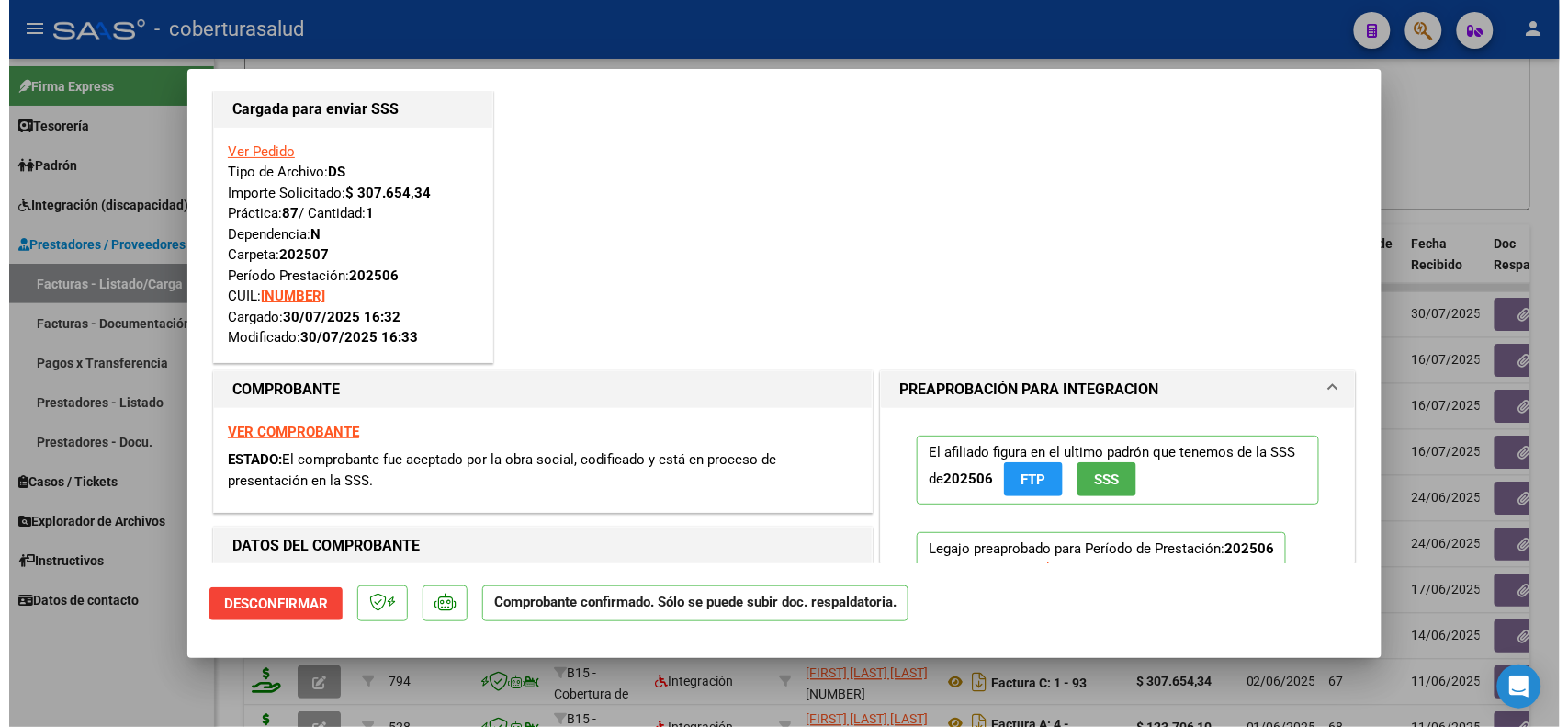 scroll, scrollTop: 0, scrollLeft: 0, axis: both 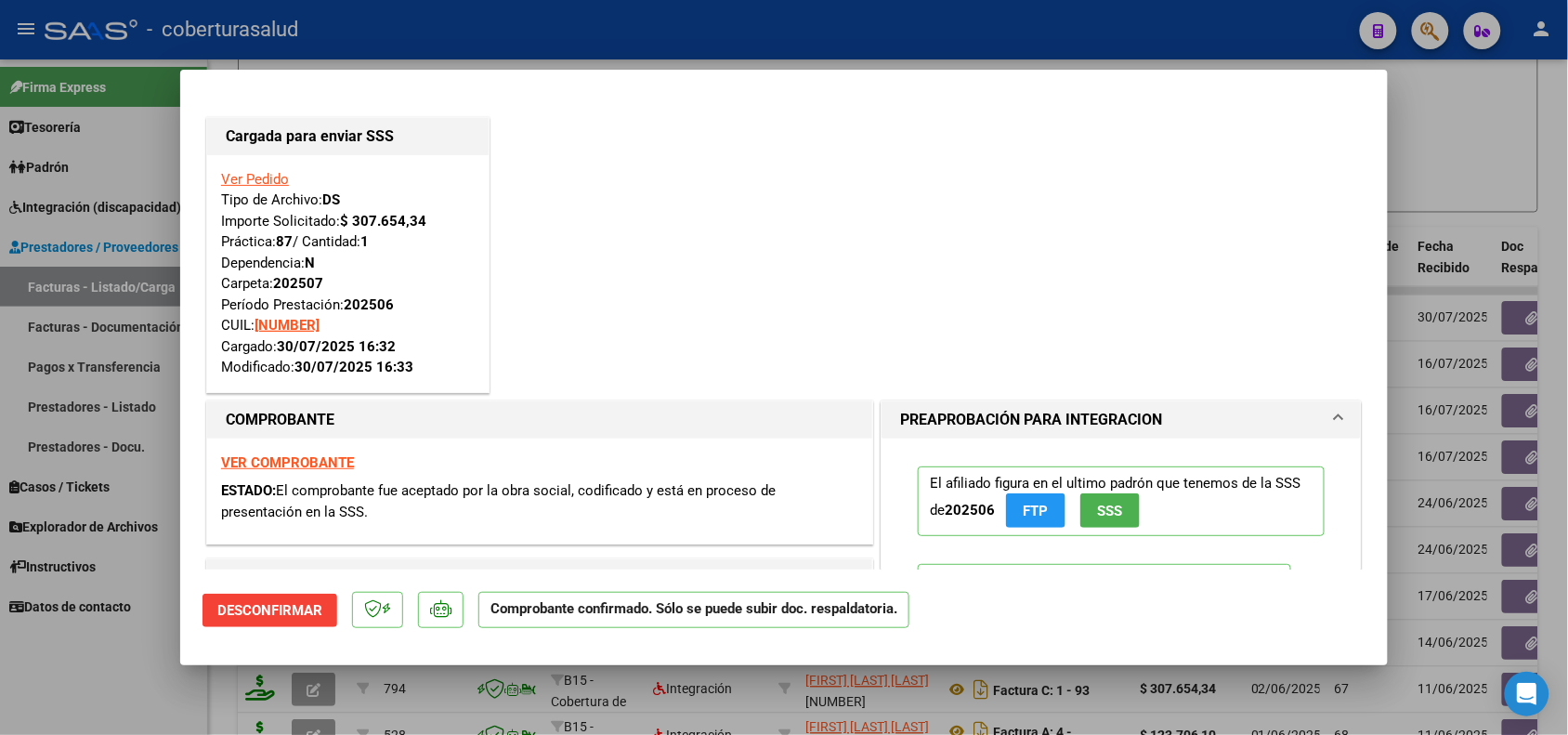 click at bounding box center [784, 367] 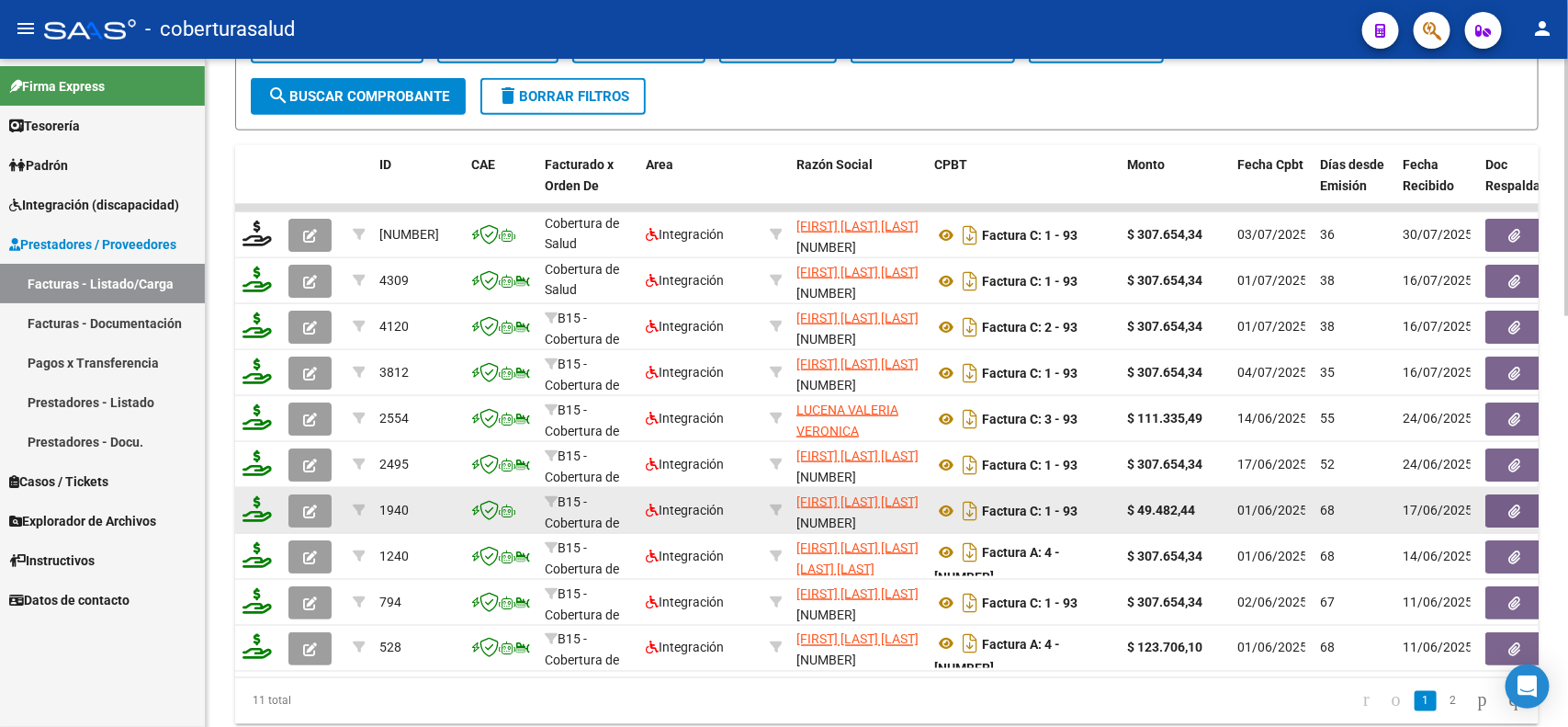 scroll, scrollTop: 1034, scrollLeft: 0, axis: vertical 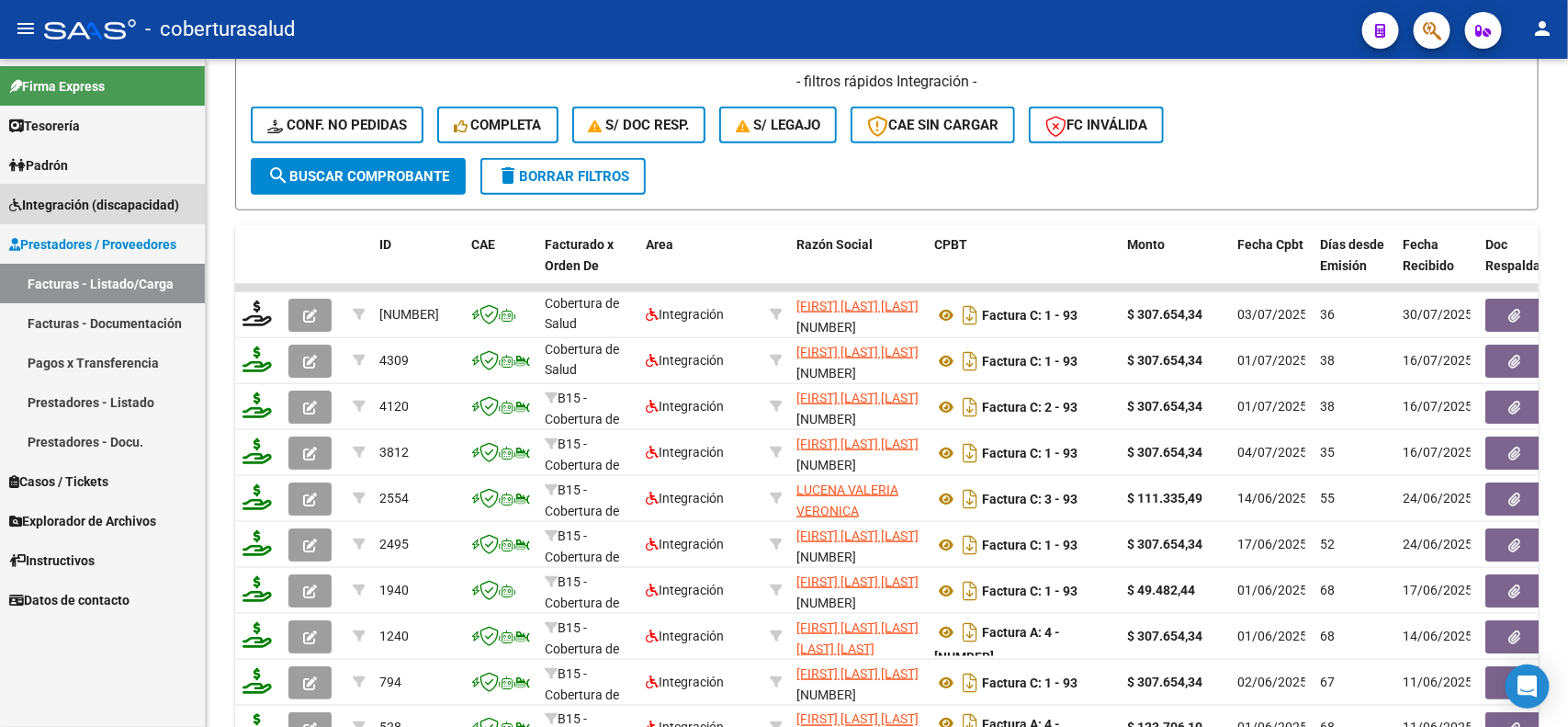 click on "Integración (discapacidad)" at bounding box center [94, 205] 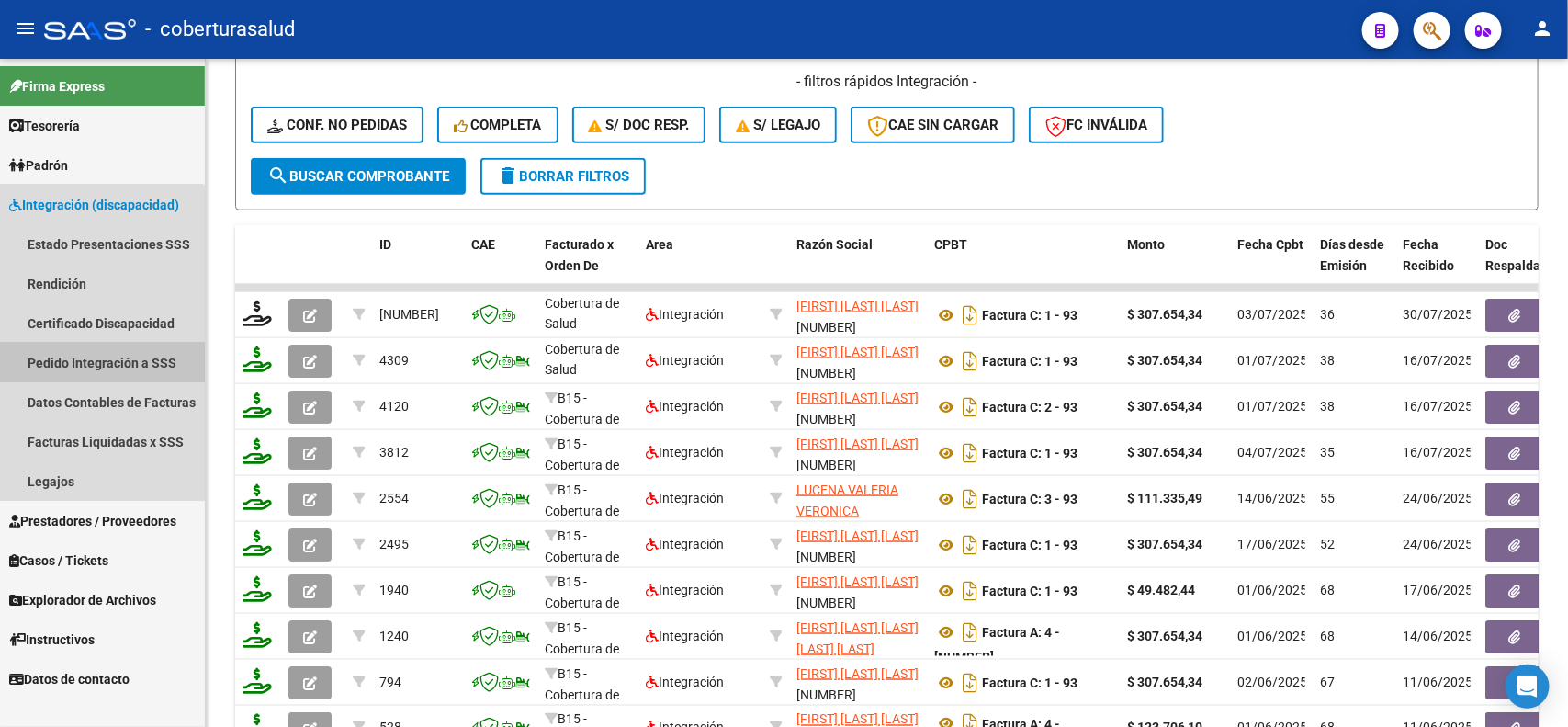 click on "Pedido Integración a SSS" at bounding box center [102, 362] 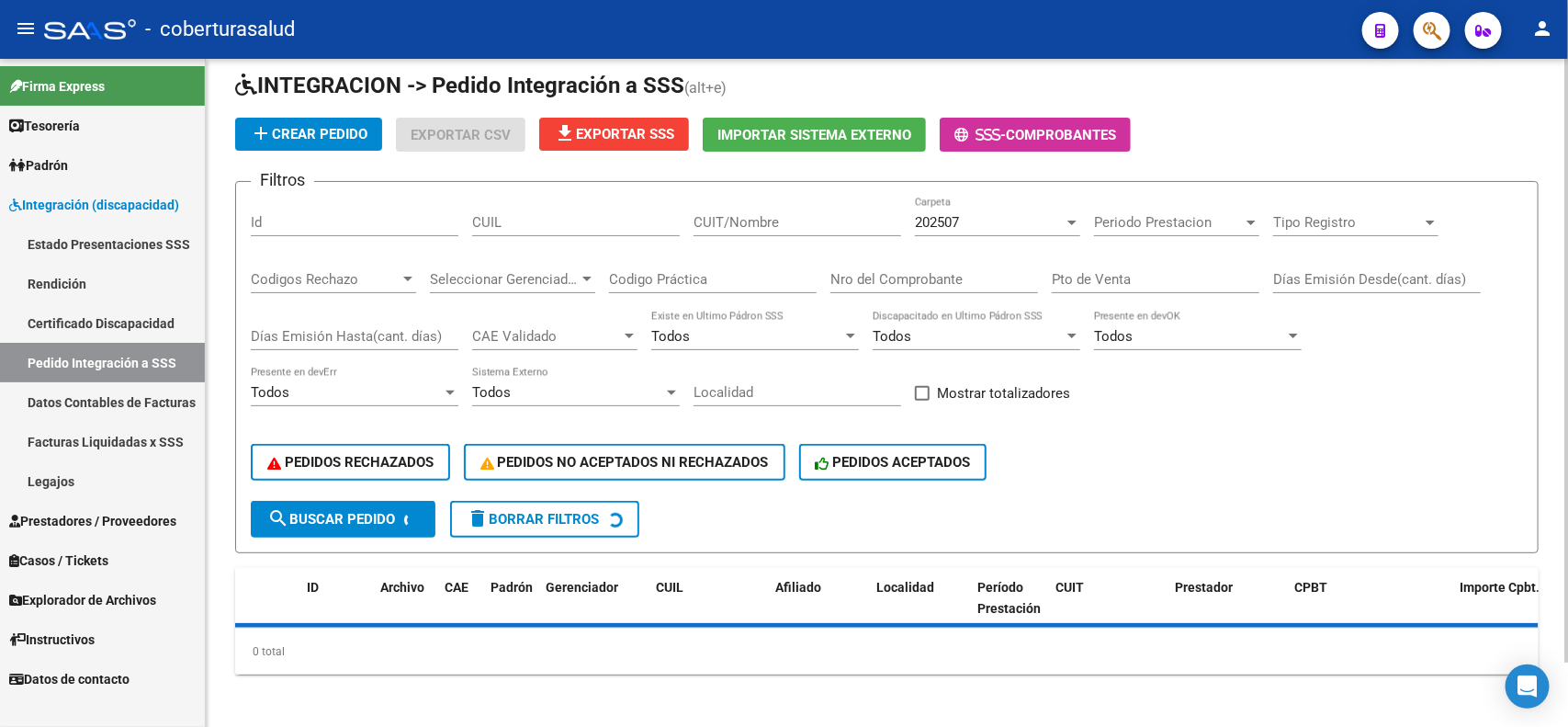 scroll, scrollTop: 211, scrollLeft: 0, axis: vertical 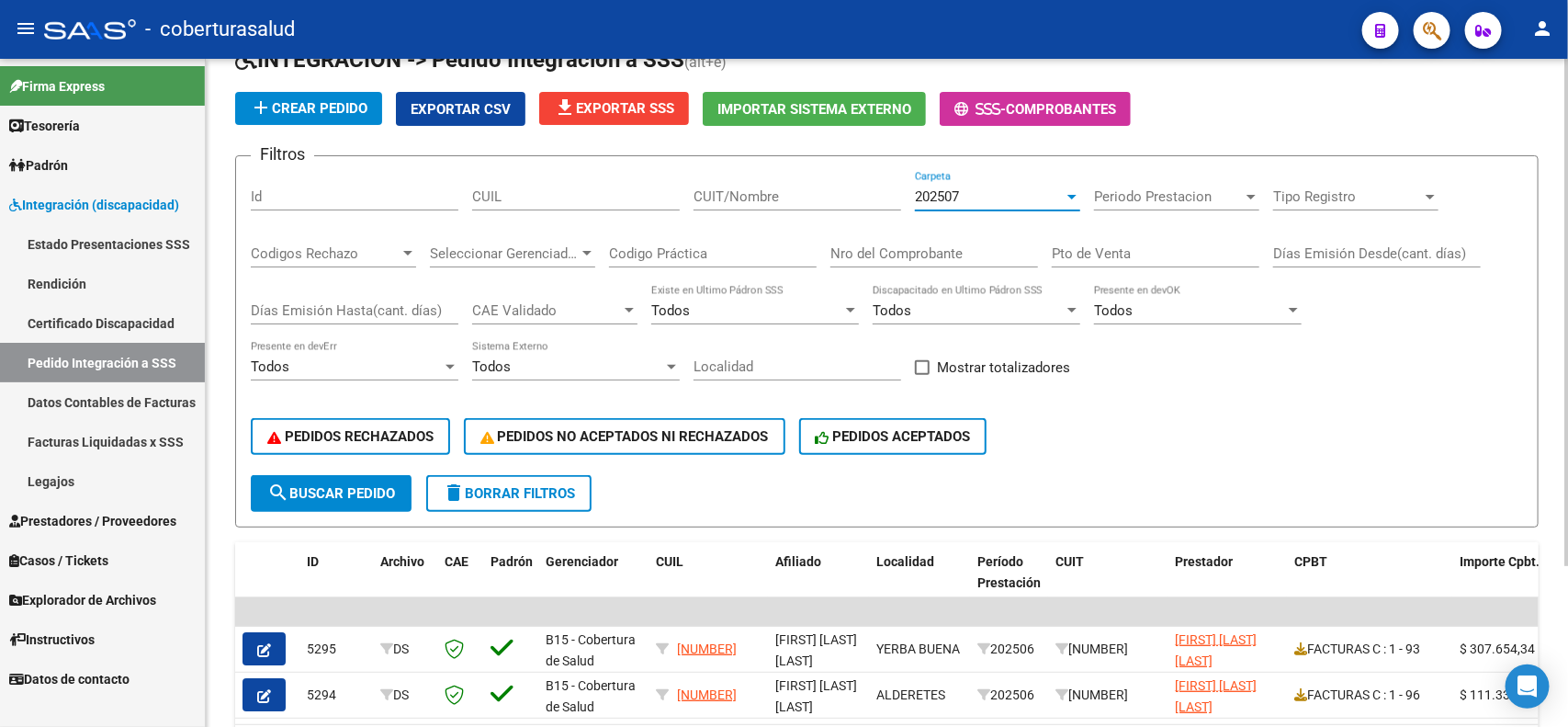 drag, startPoint x: 960, startPoint y: 194, endPoint x: 951, endPoint y: 193, distance: 9.055385 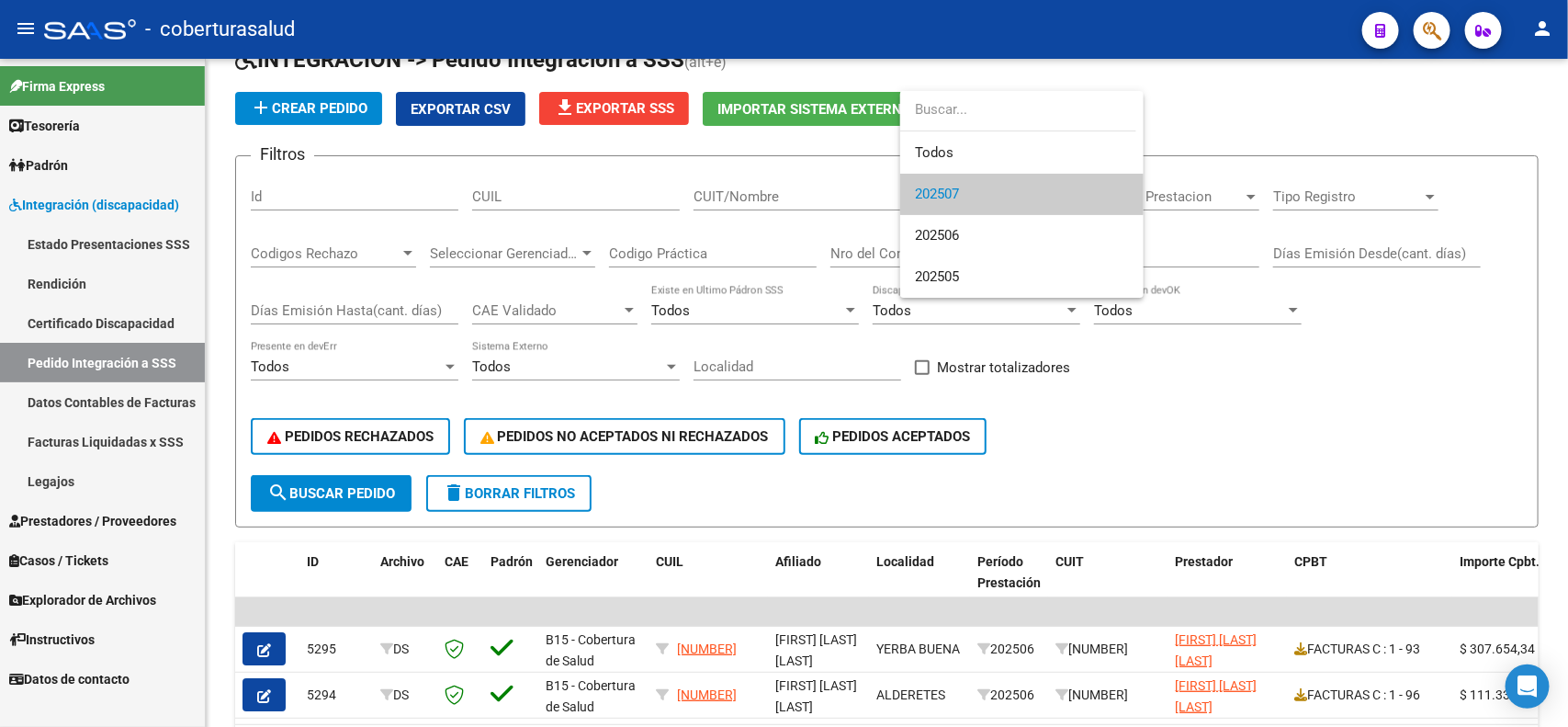 click at bounding box center (784, 363) 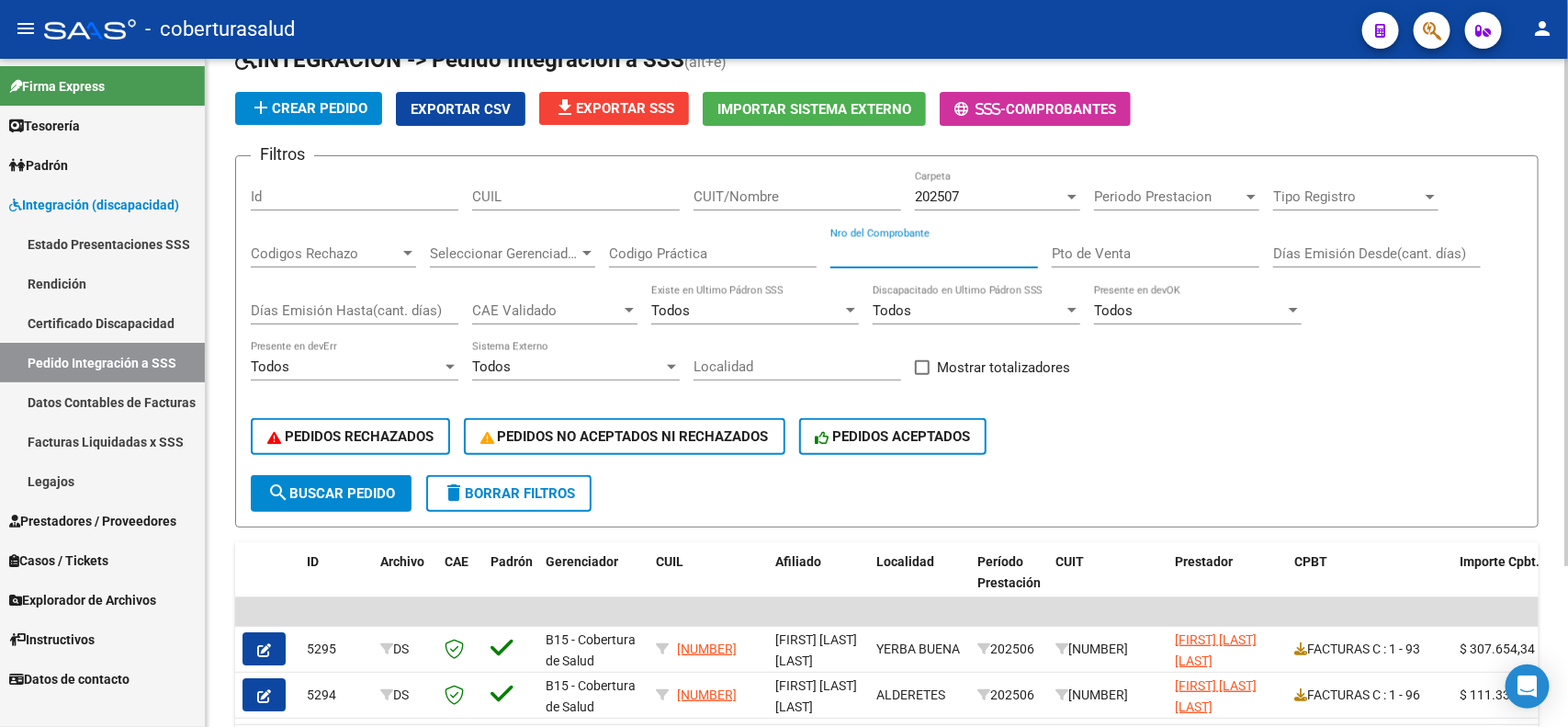 click on "Nro del Comprobante" at bounding box center (934, 254) 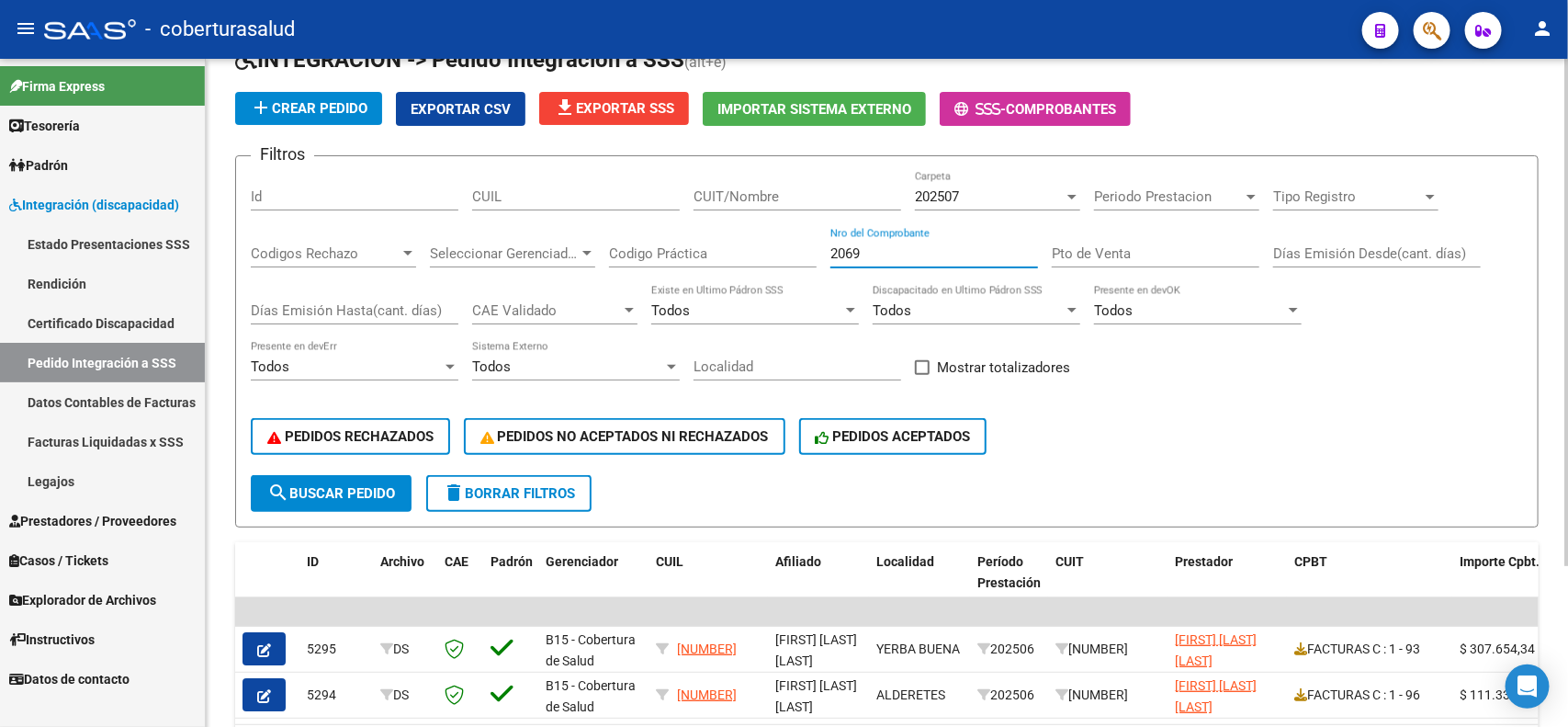 type on "2069" 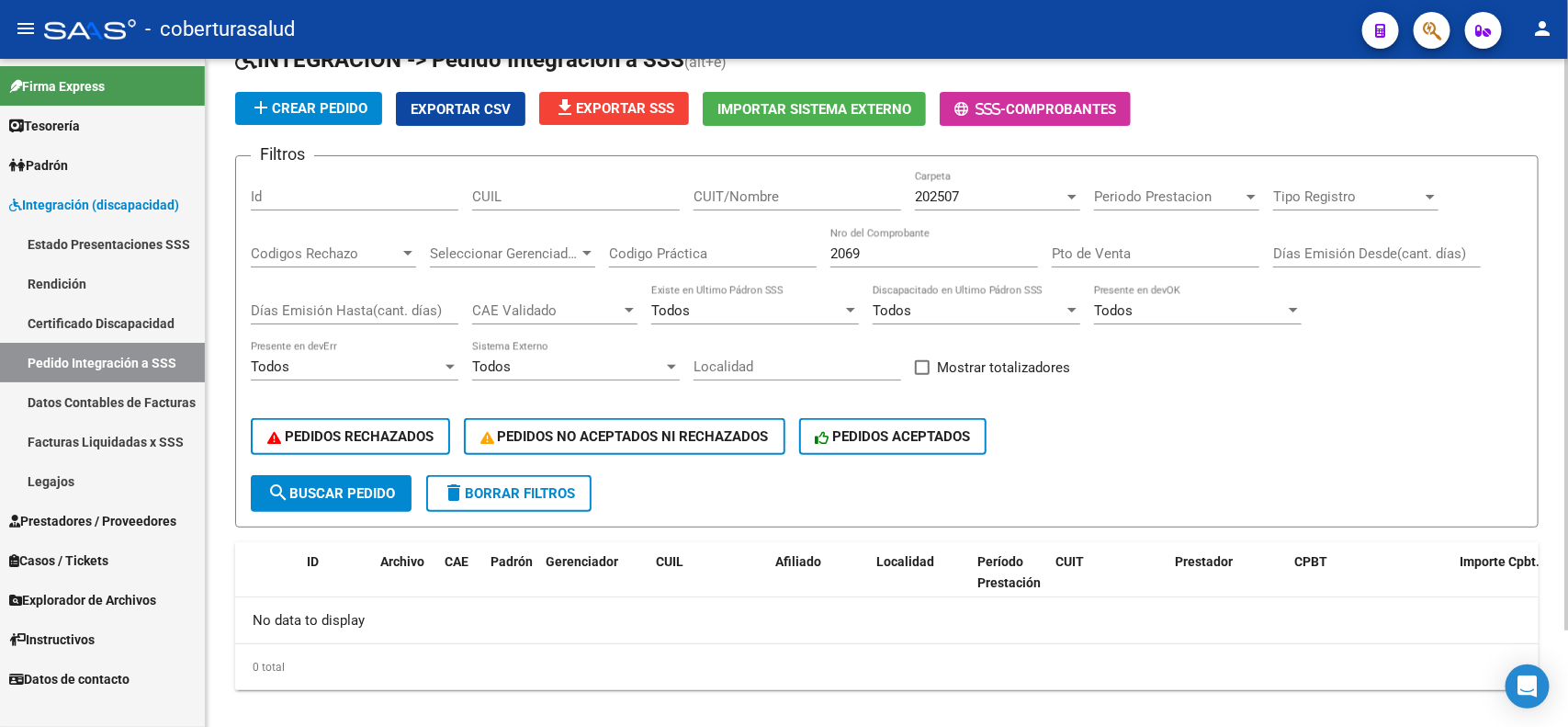 click on "202507" at bounding box center (989, 197) 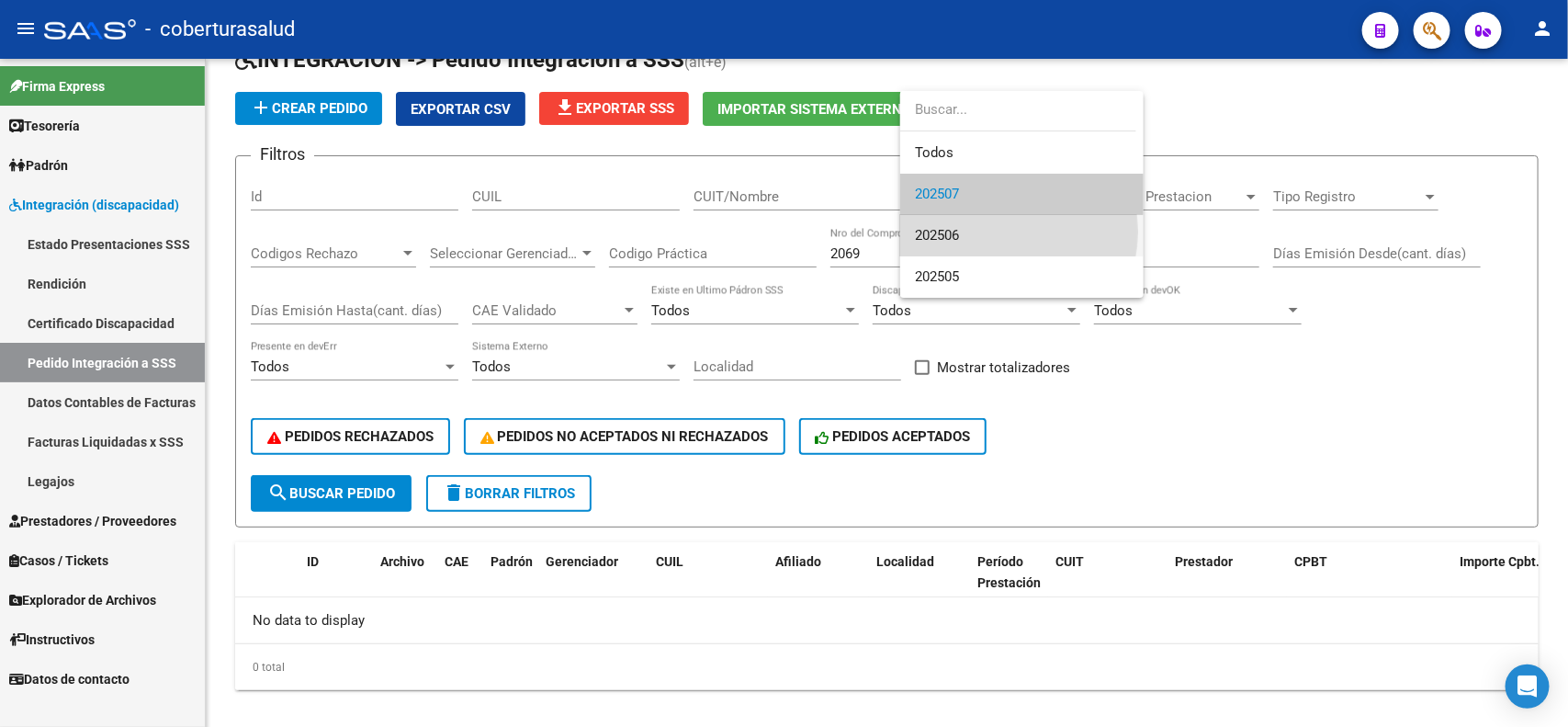 click on "202506" at bounding box center [1021, 235] 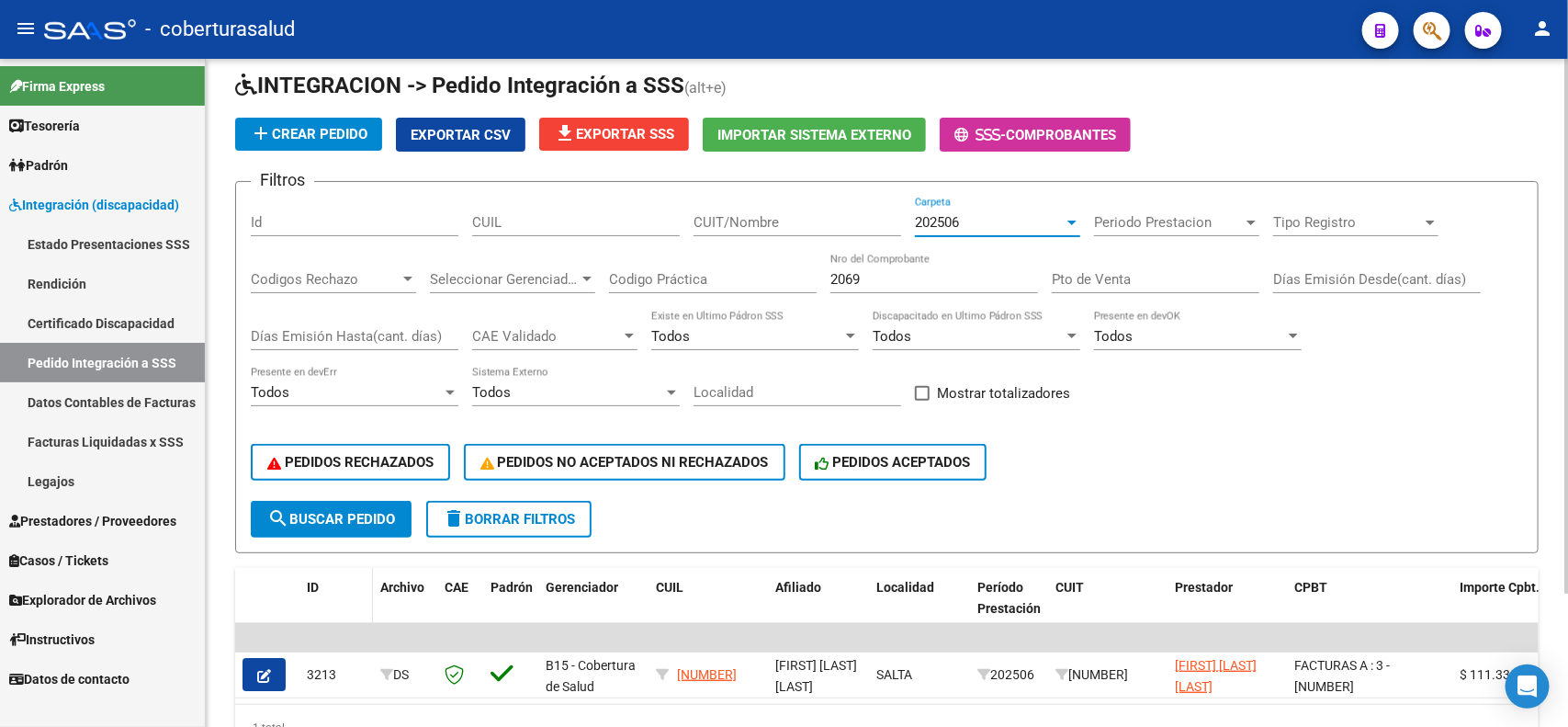 scroll, scrollTop: 97, scrollLeft: 0, axis: vertical 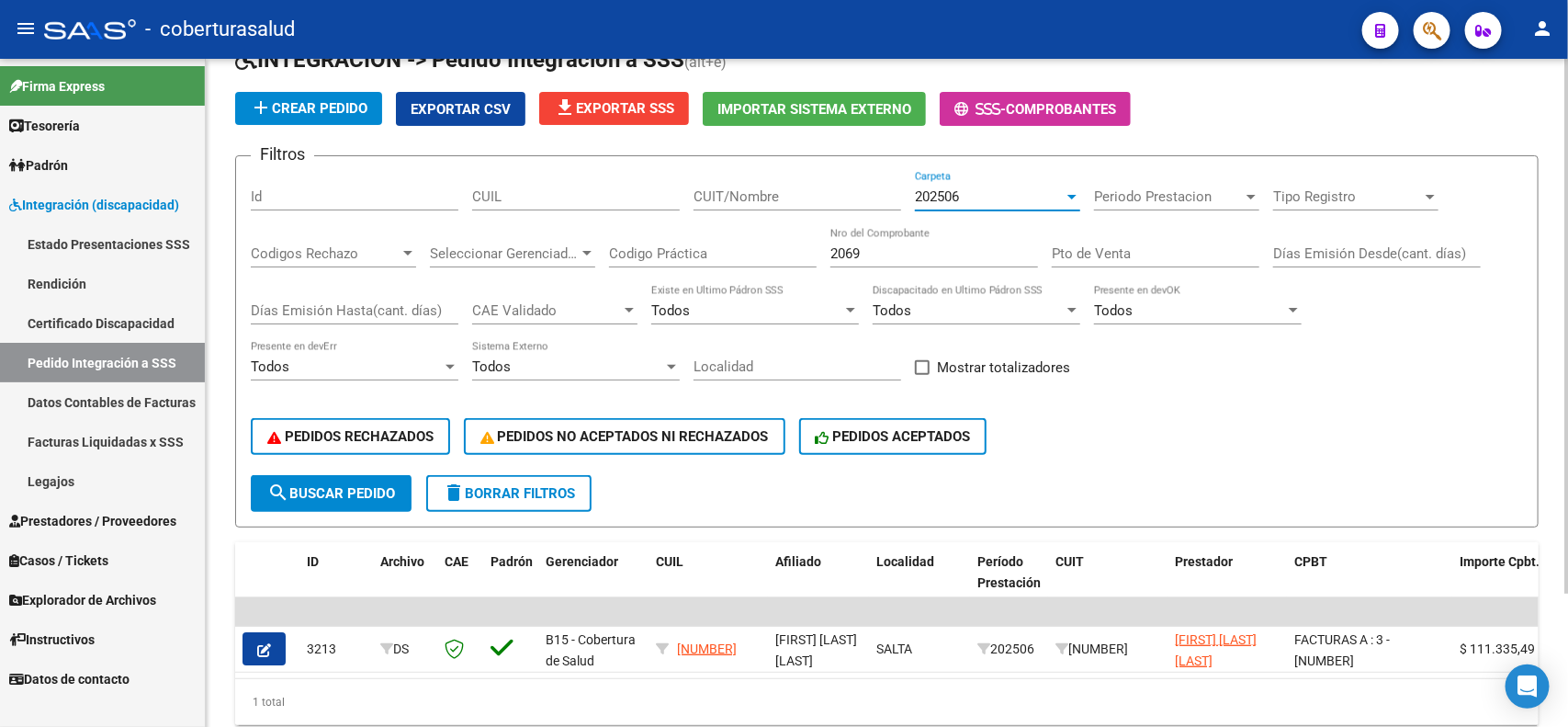 click on "202506" at bounding box center [989, 197] 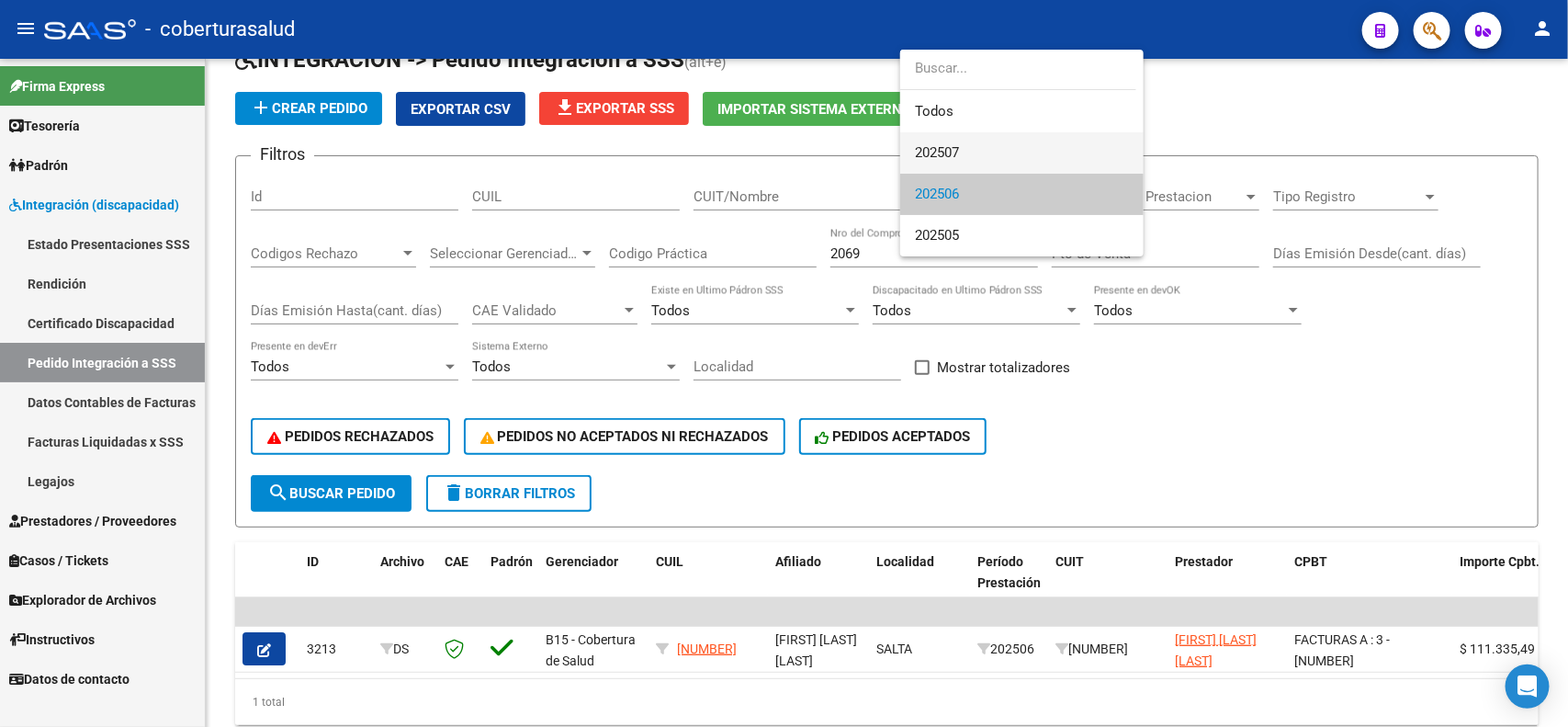 click on "202507" at bounding box center [1021, 153] 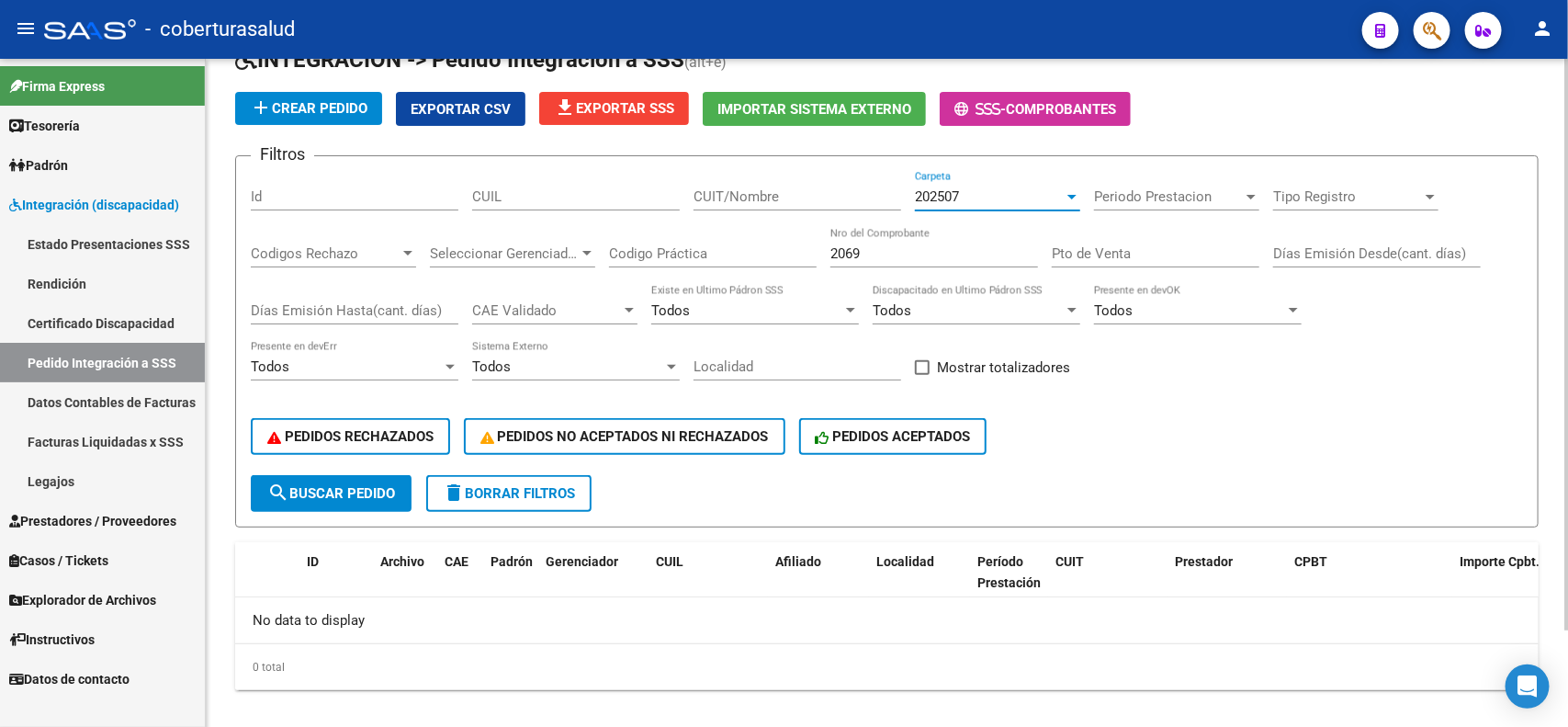 click on "202507" at bounding box center (989, 197) 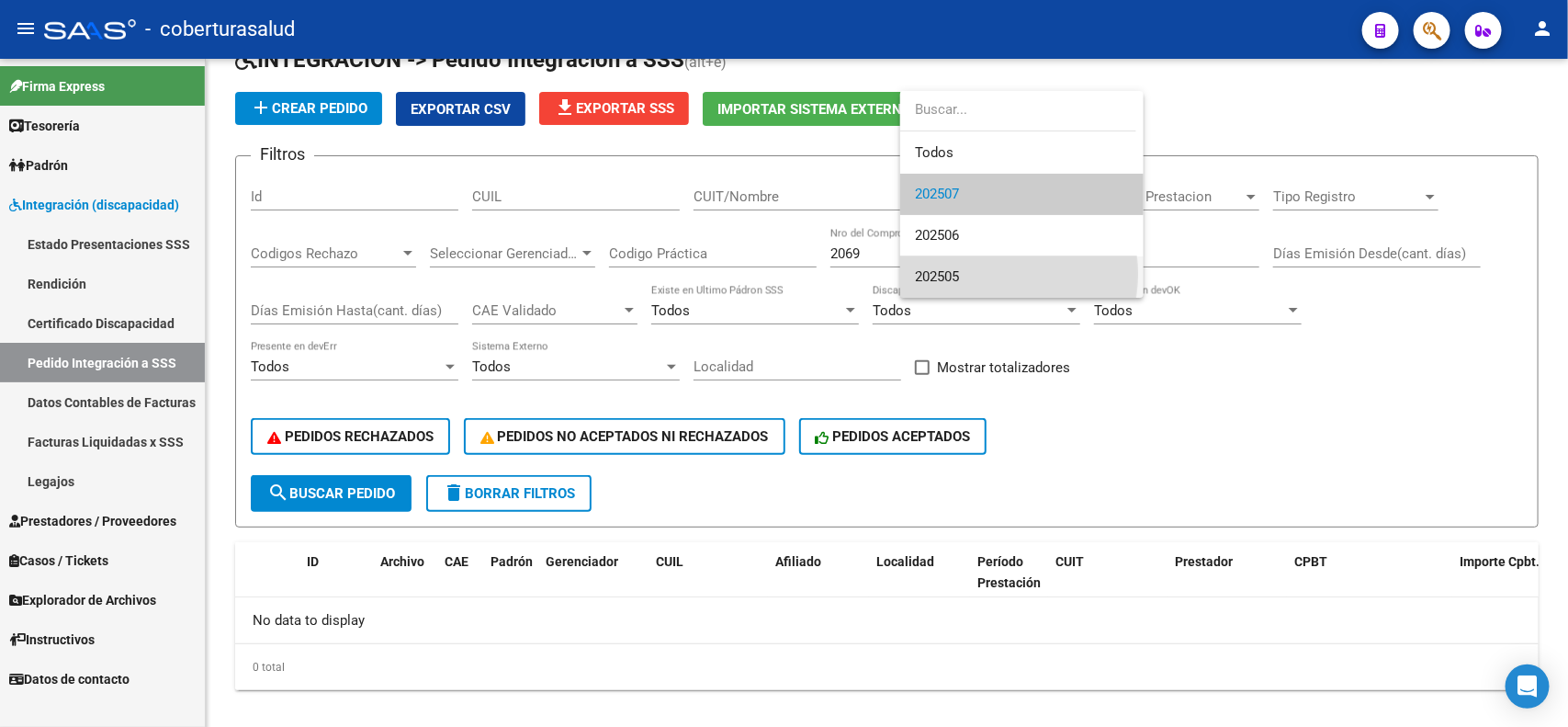 click on "202505" at bounding box center (1021, 277) 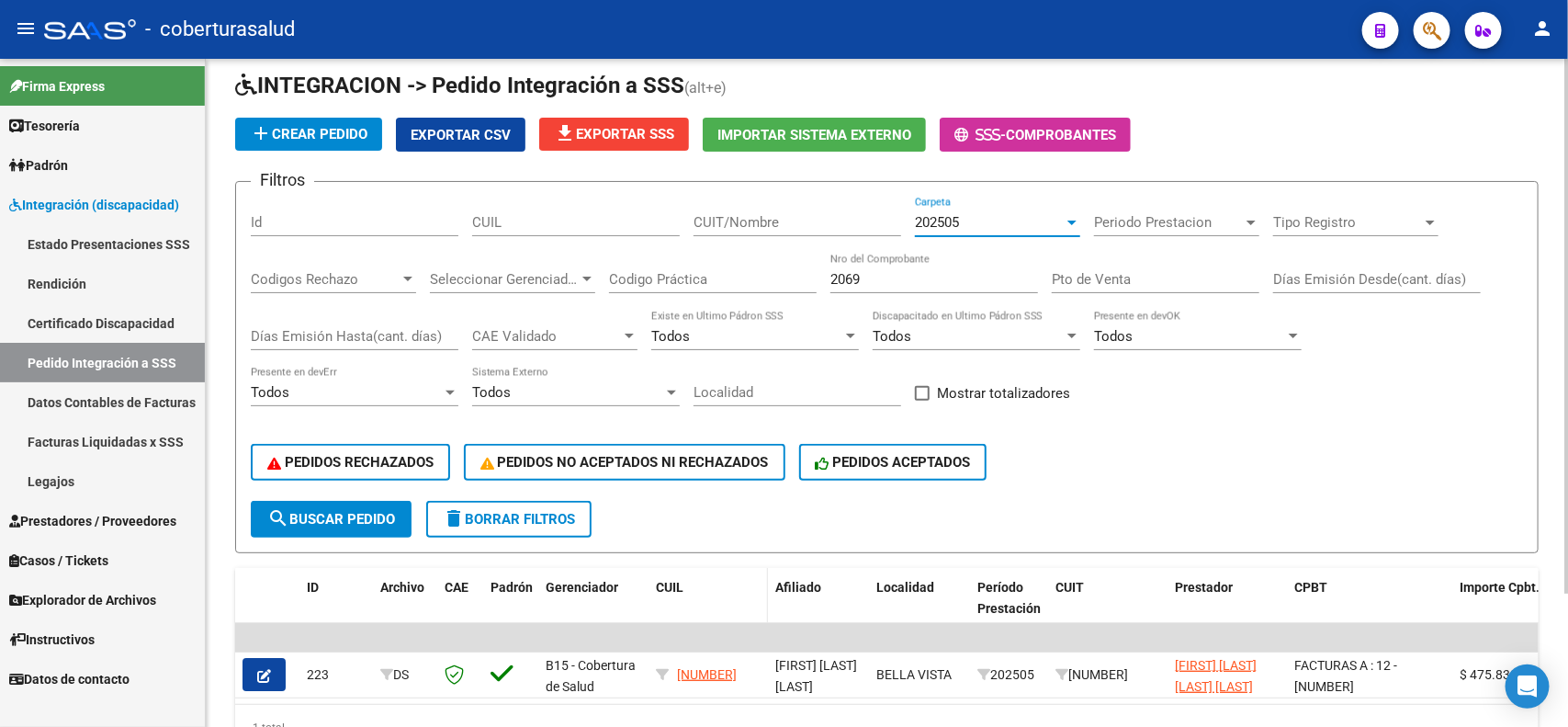 scroll, scrollTop: 97, scrollLeft: 0, axis: vertical 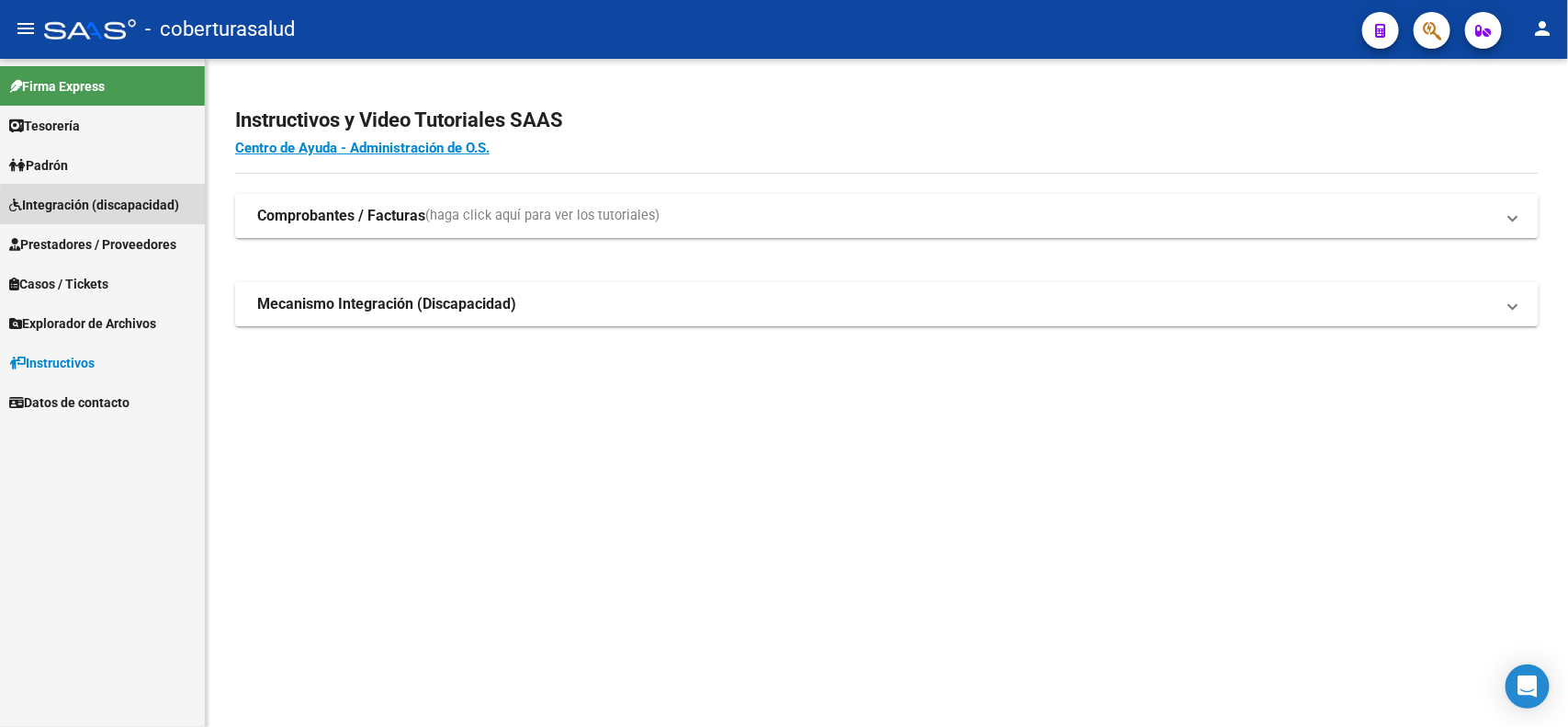 click on "Integración (discapacidad)" at bounding box center (94, 205) 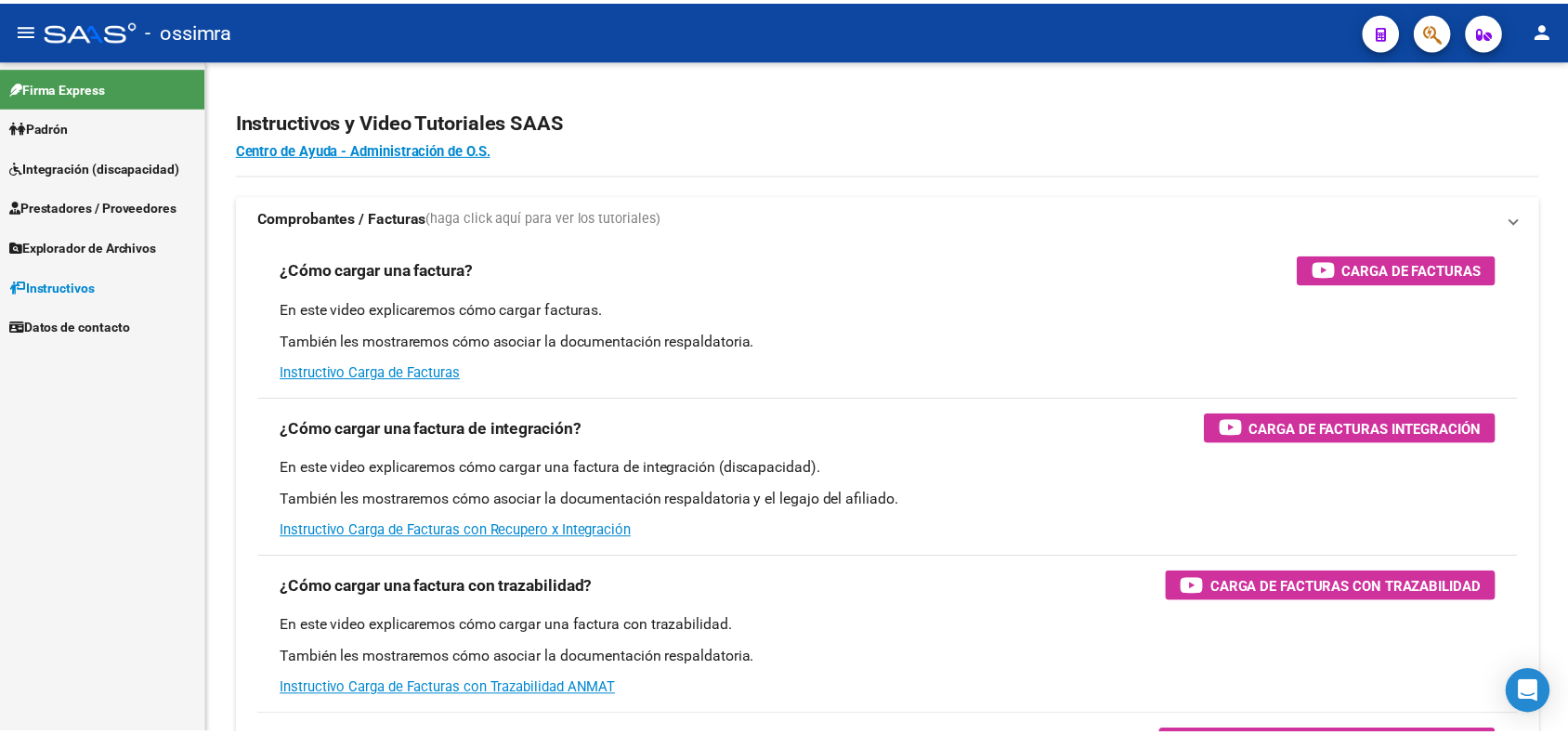 scroll, scrollTop: 0, scrollLeft: 0, axis: both 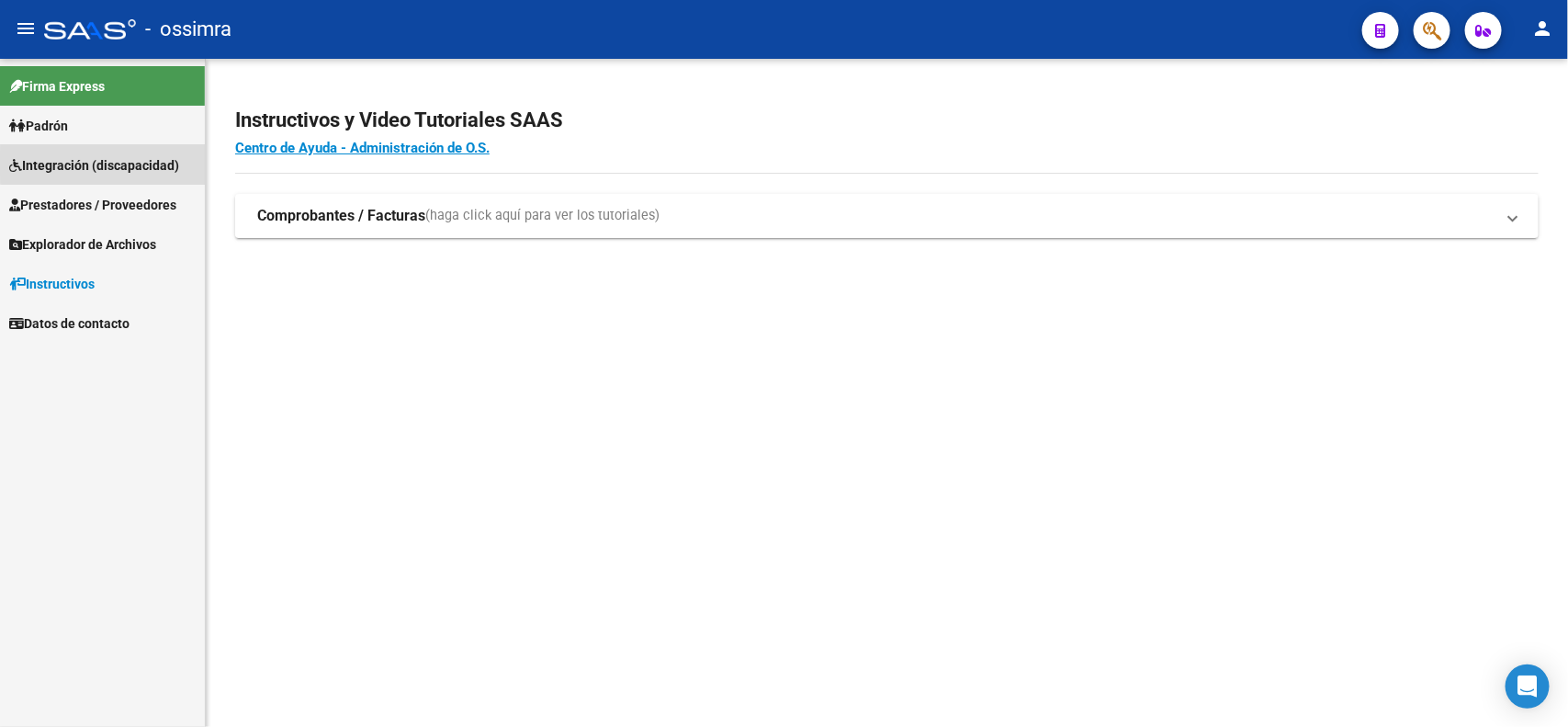 click on "Integración (discapacidad)" at bounding box center (94, 165) 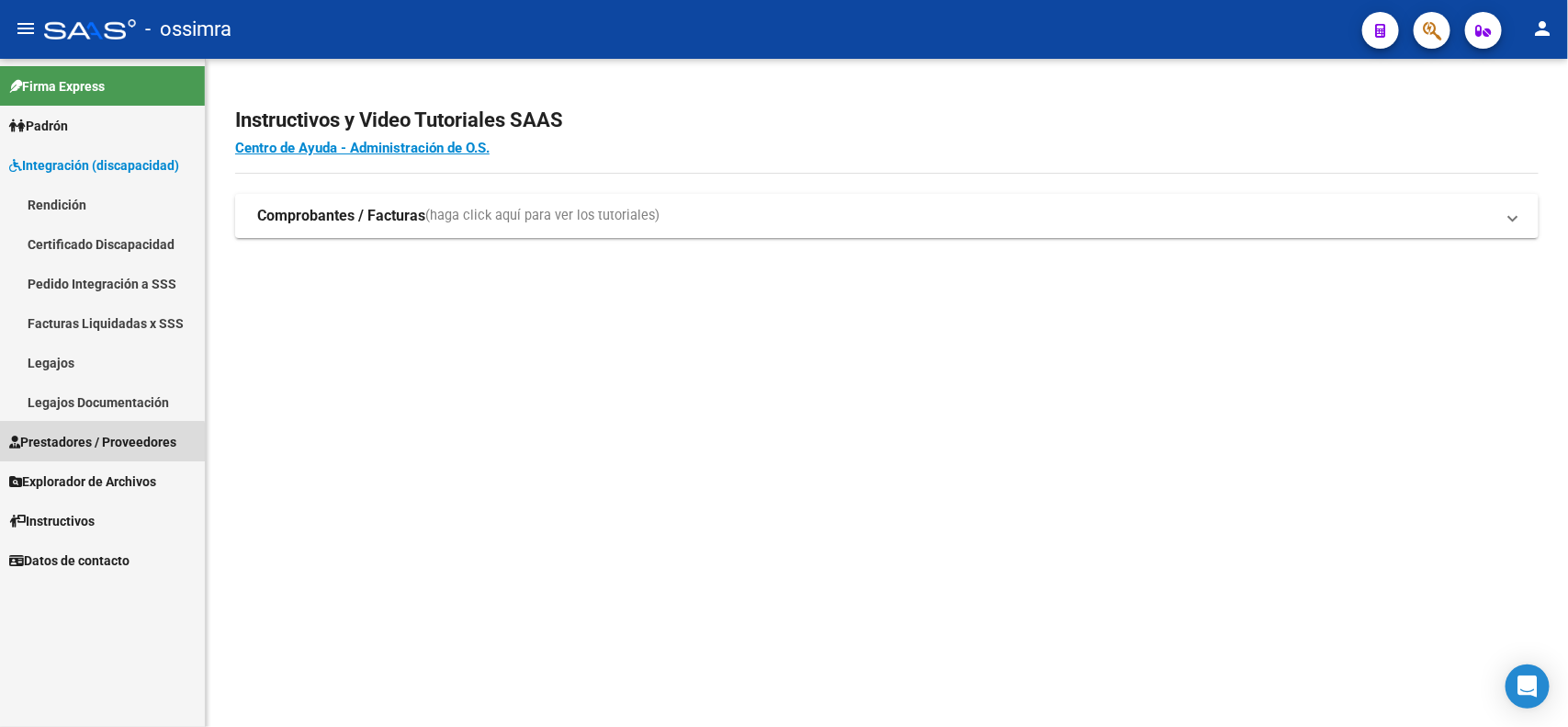 click on "Prestadores / Proveedores" at bounding box center [93, 442] 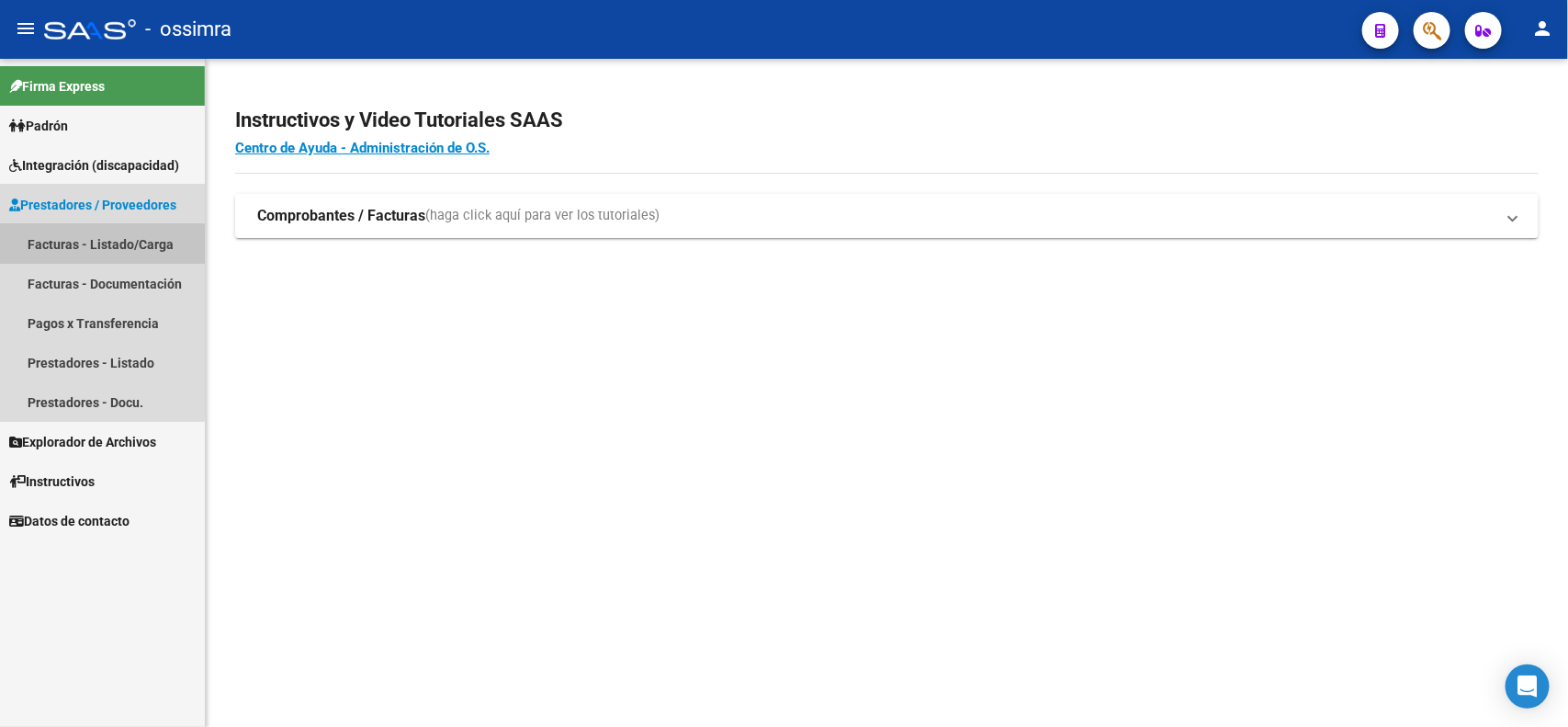 click on "Facturas - Listado/Carga" at bounding box center [102, 244] 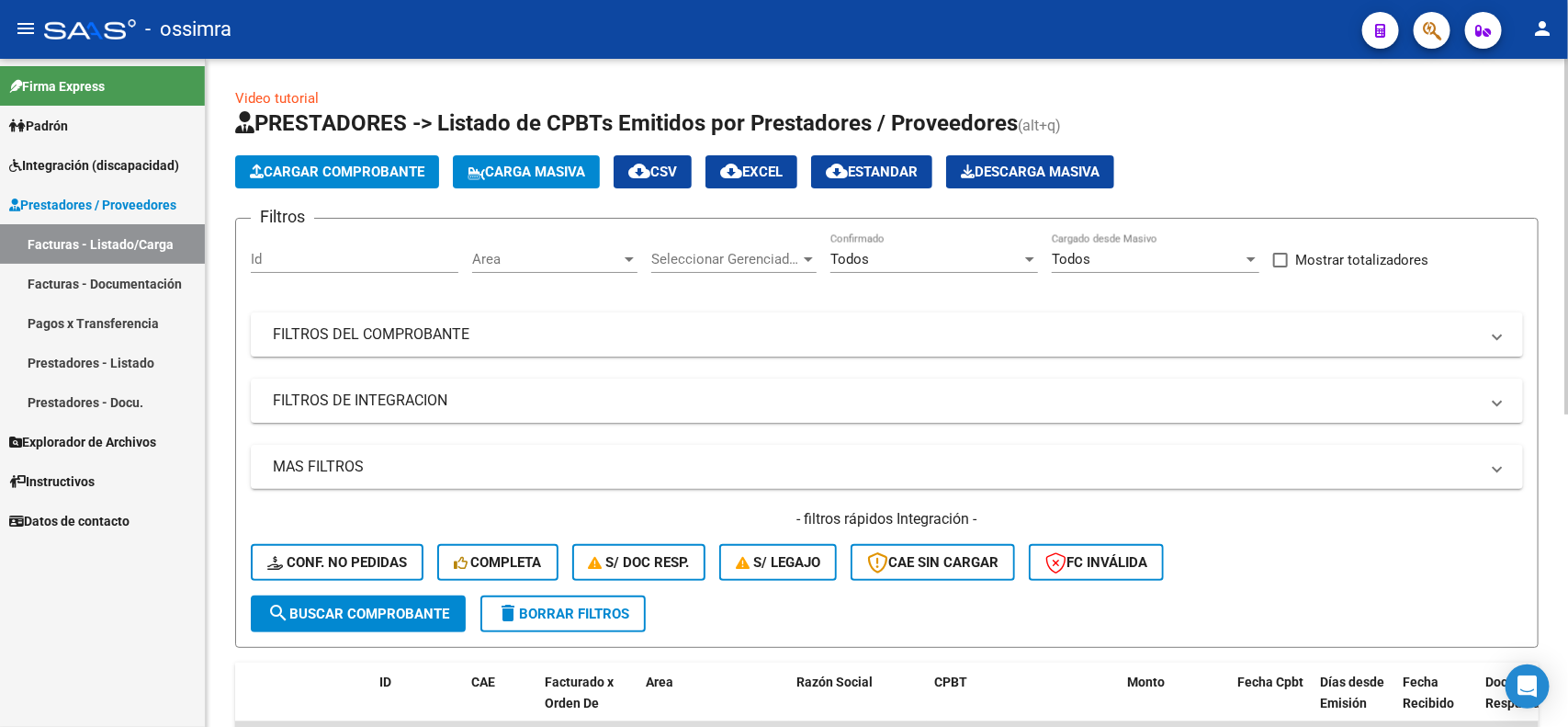 click on "Cargar Comprobante" 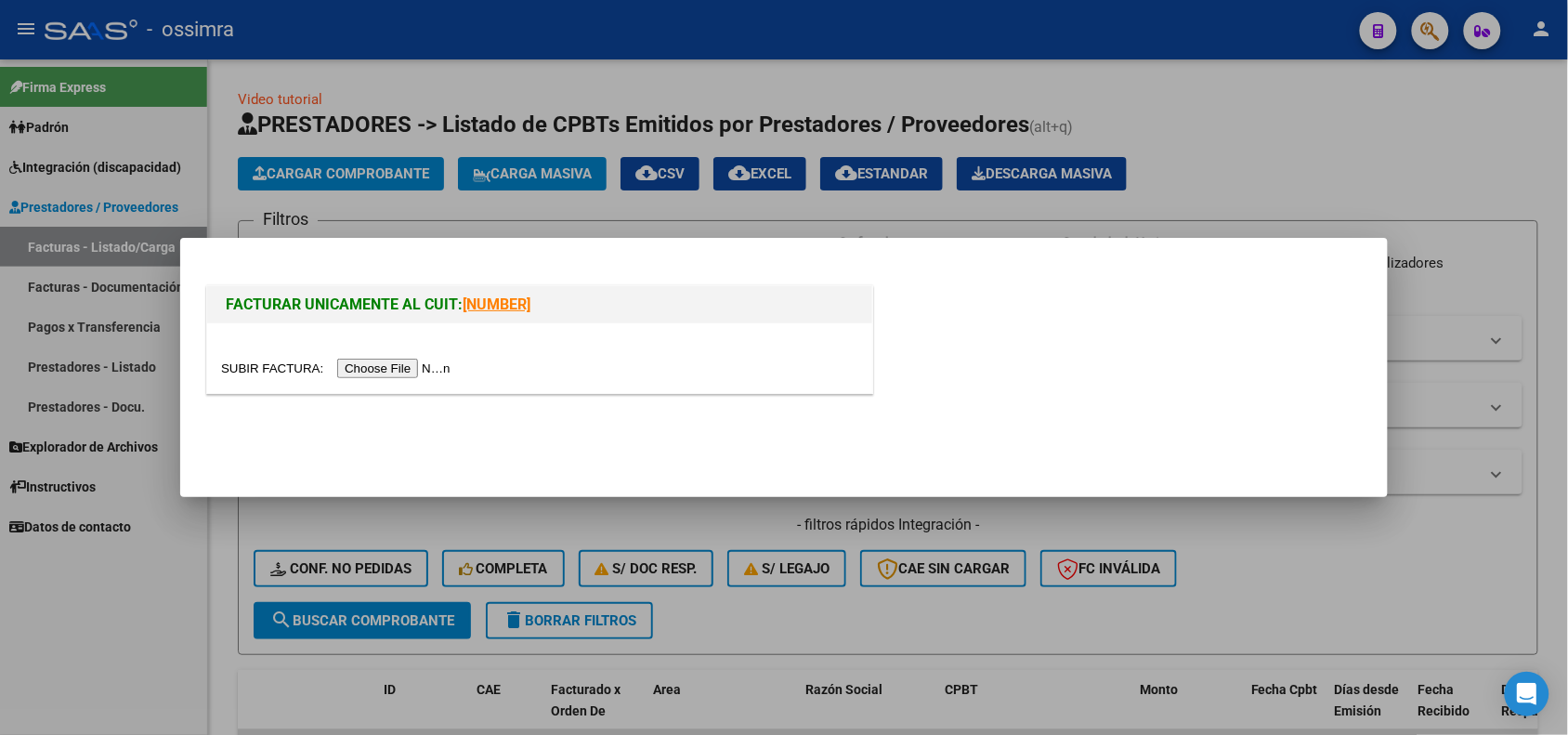 click at bounding box center (338, 368) 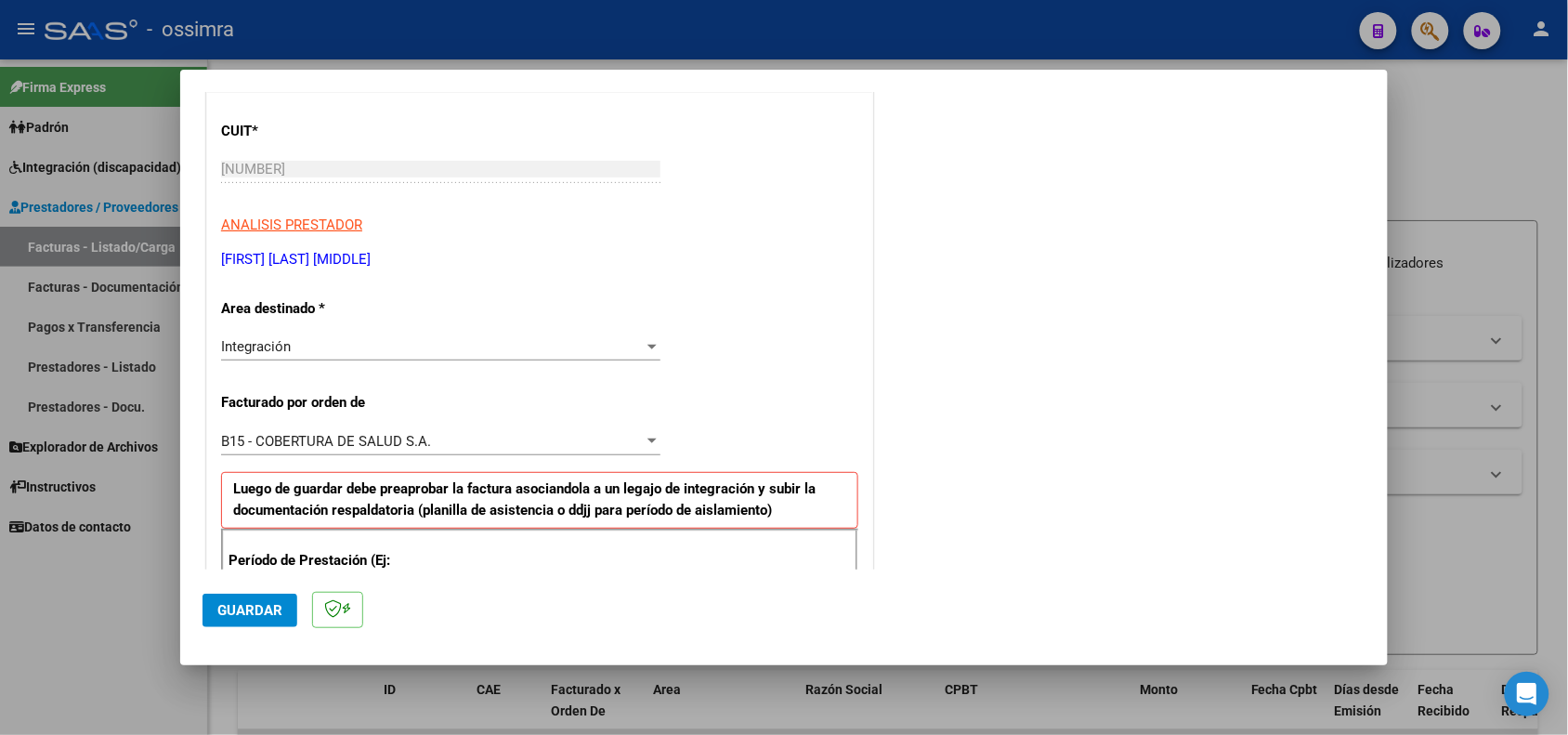 scroll, scrollTop: 348, scrollLeft: 0, axis: vertical 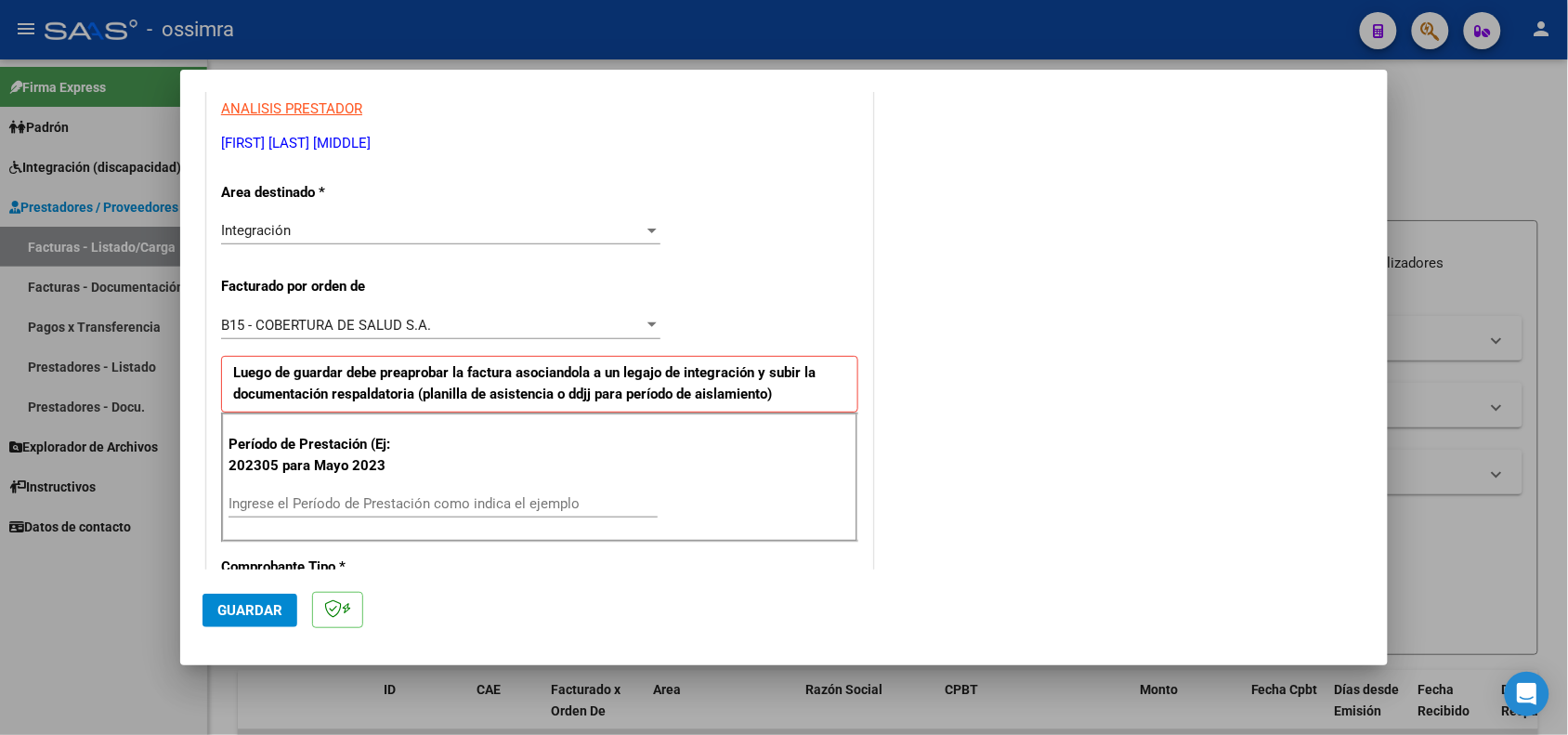 click on "Ingrese el Período de Prestación como indica el ejemplo" at bounding box center [443, 504] 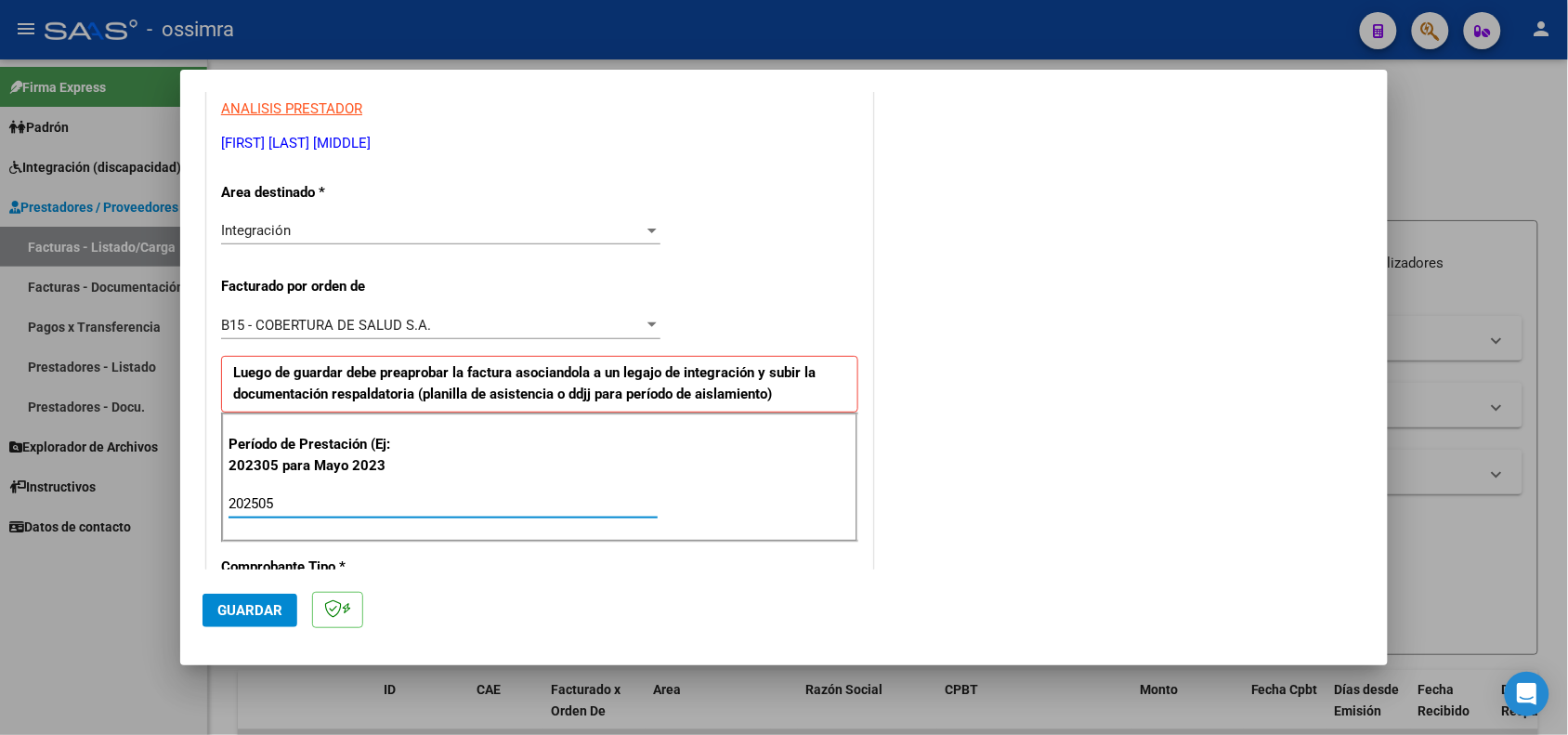 type on "202505" 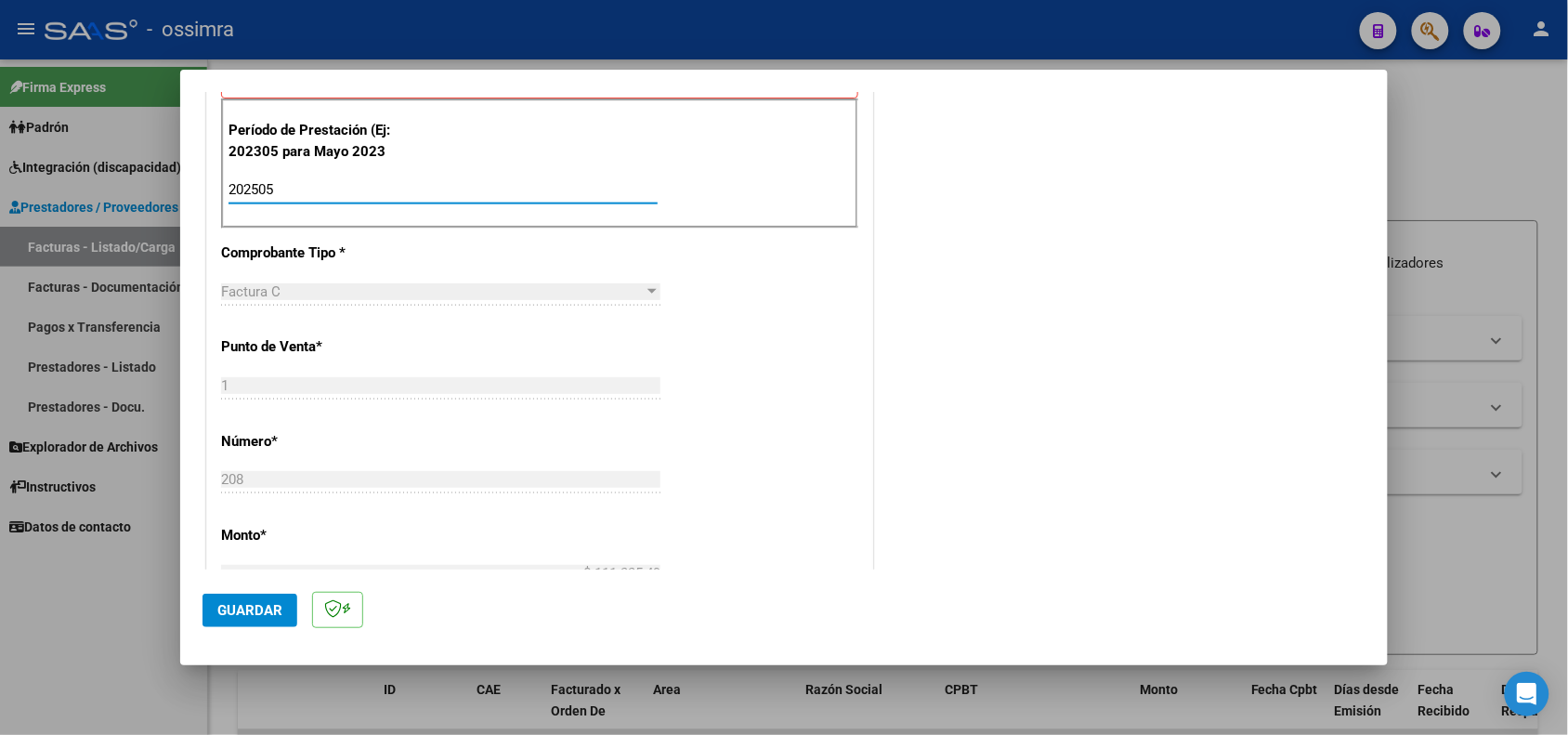 scroll, scrollTop: 697, scrollLeft: 0, axis: vertical 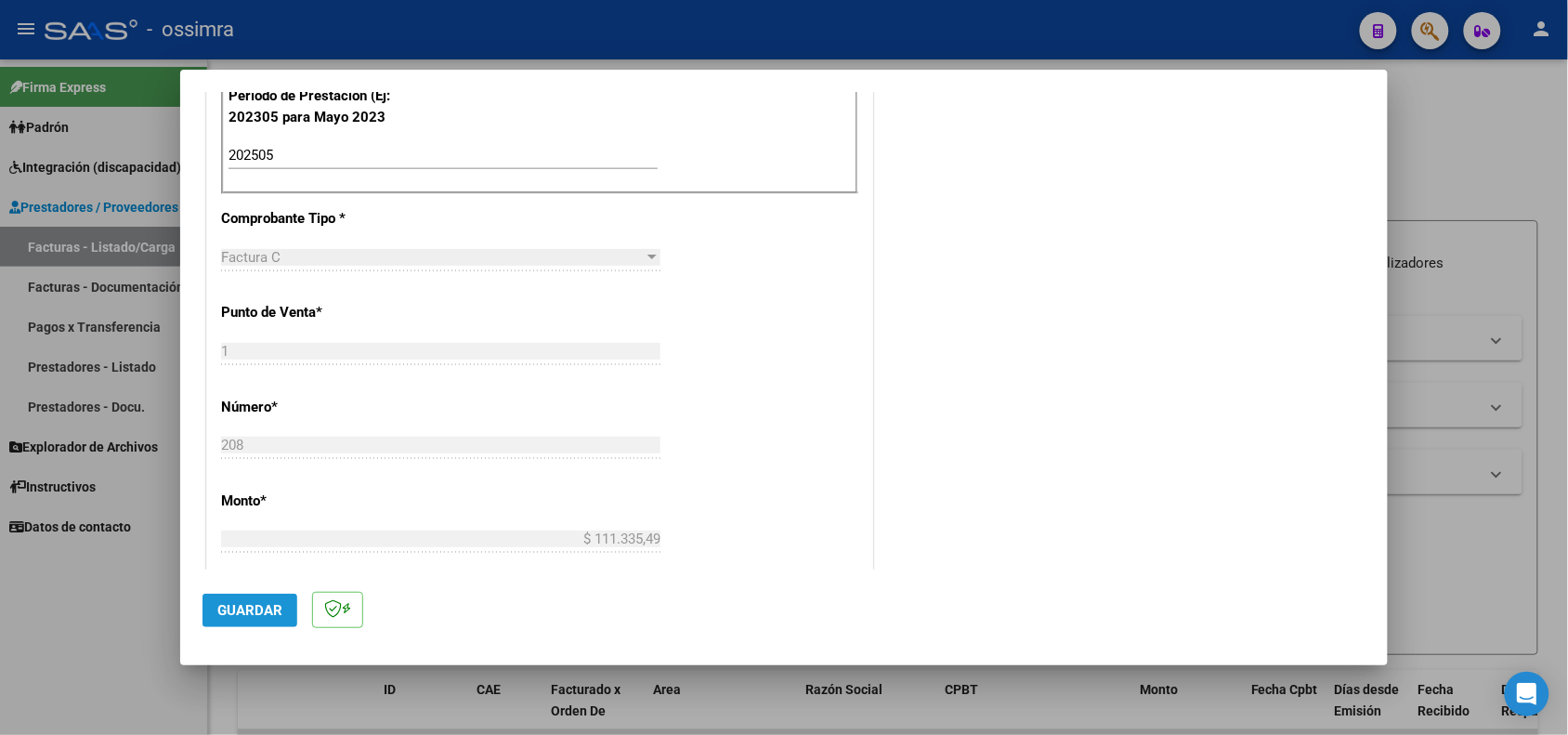 click on "Guardar" 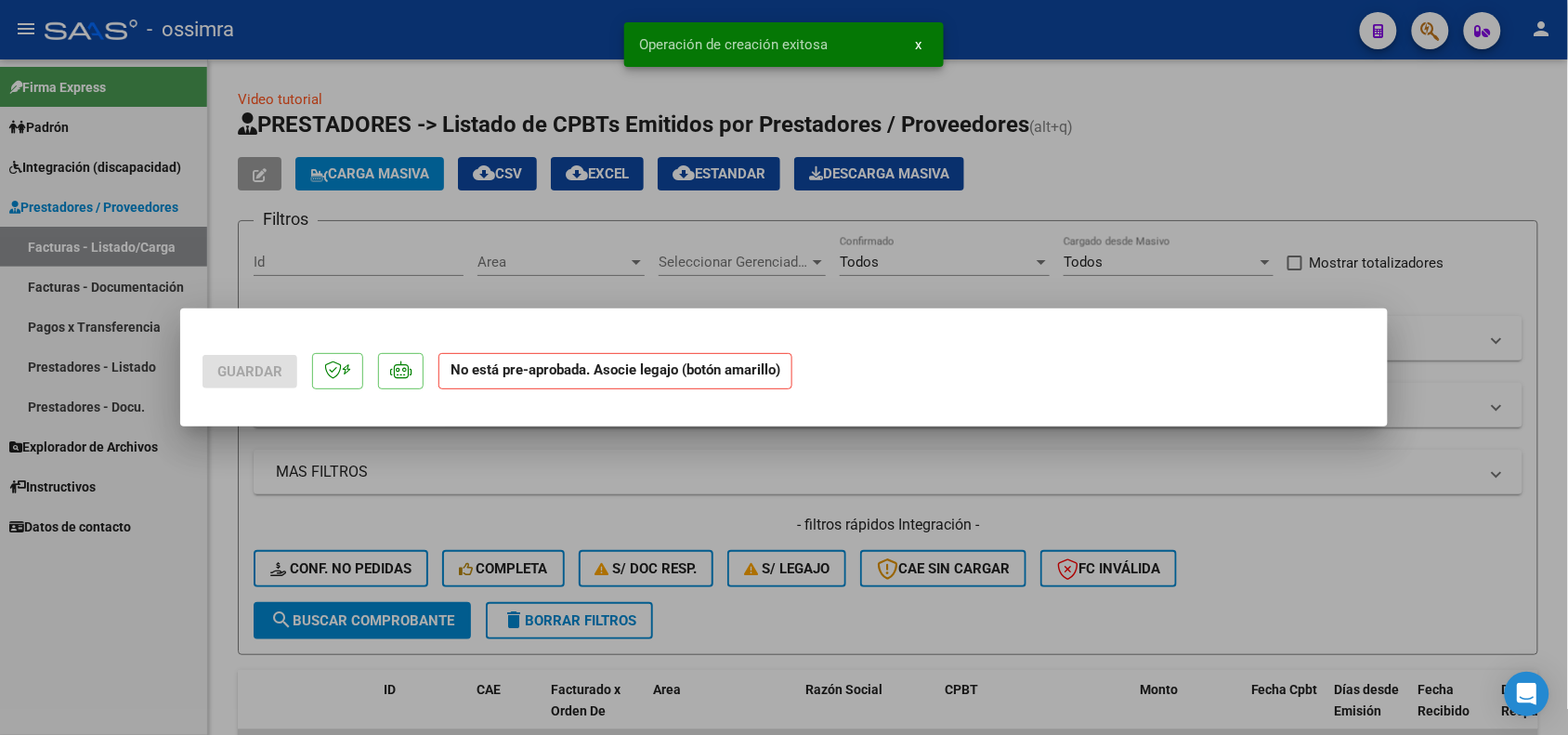 scroll, scrollTop: 0, scrollLeft: 0, axis: both 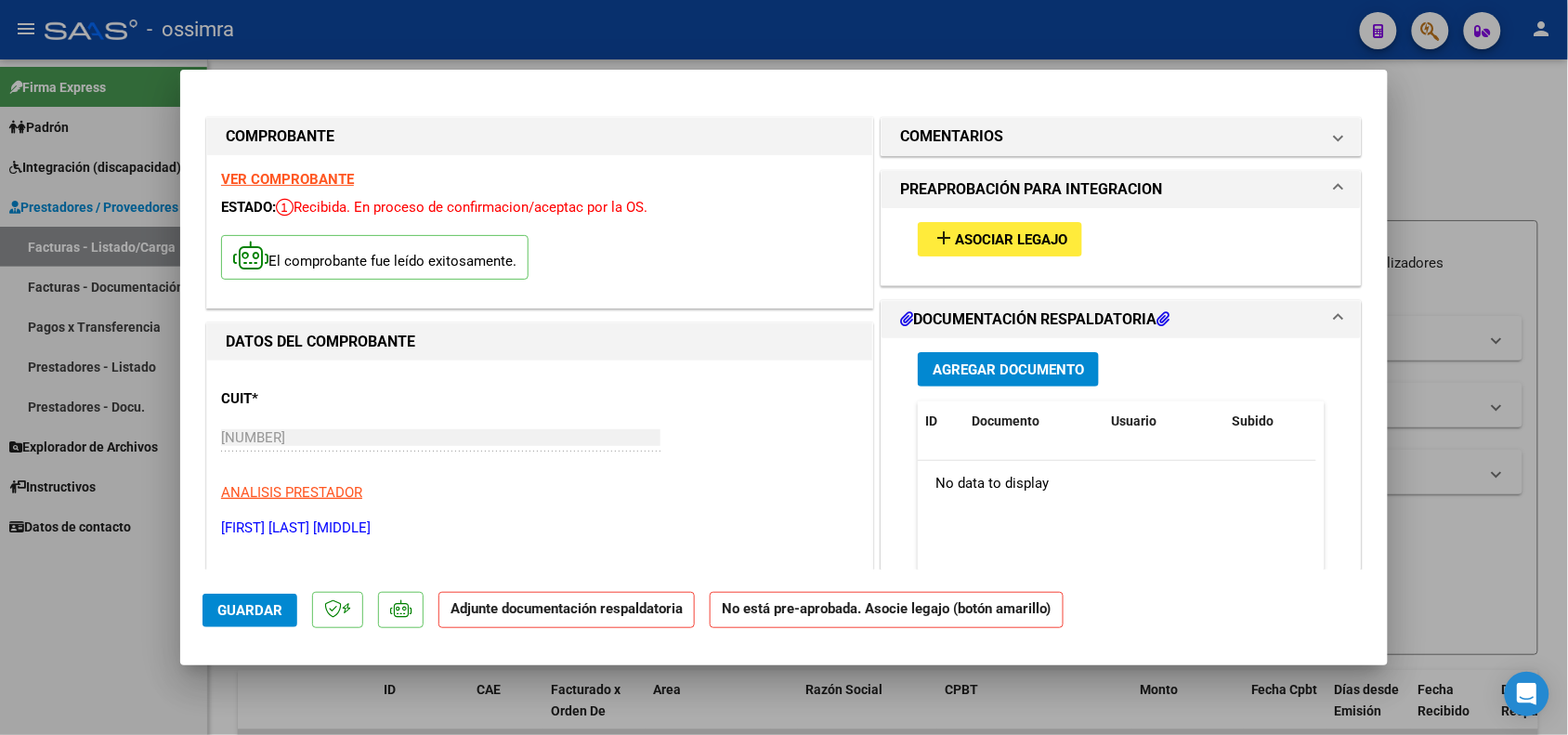 click on "Asociar Legajo" at bounding box center (1011, 240) 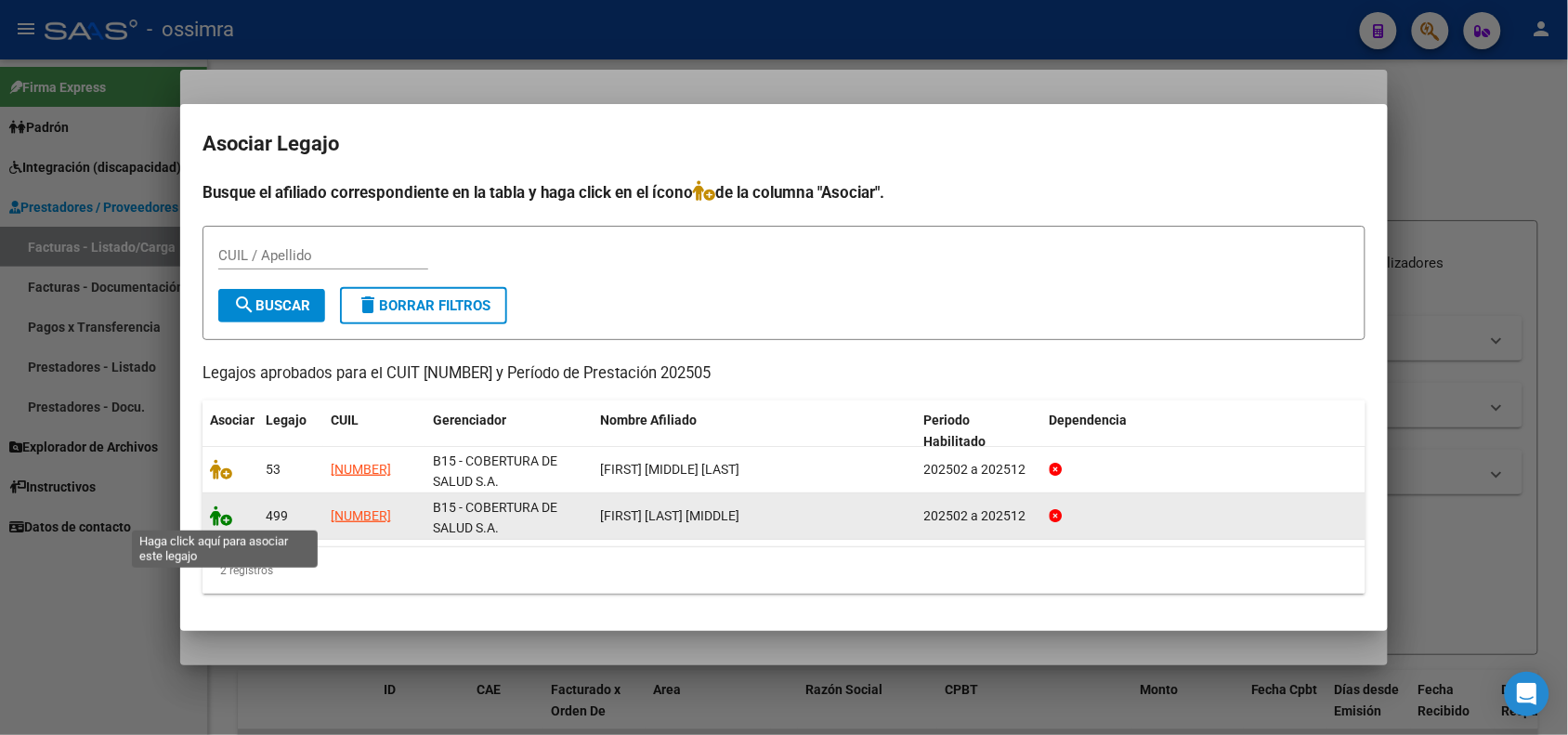 click 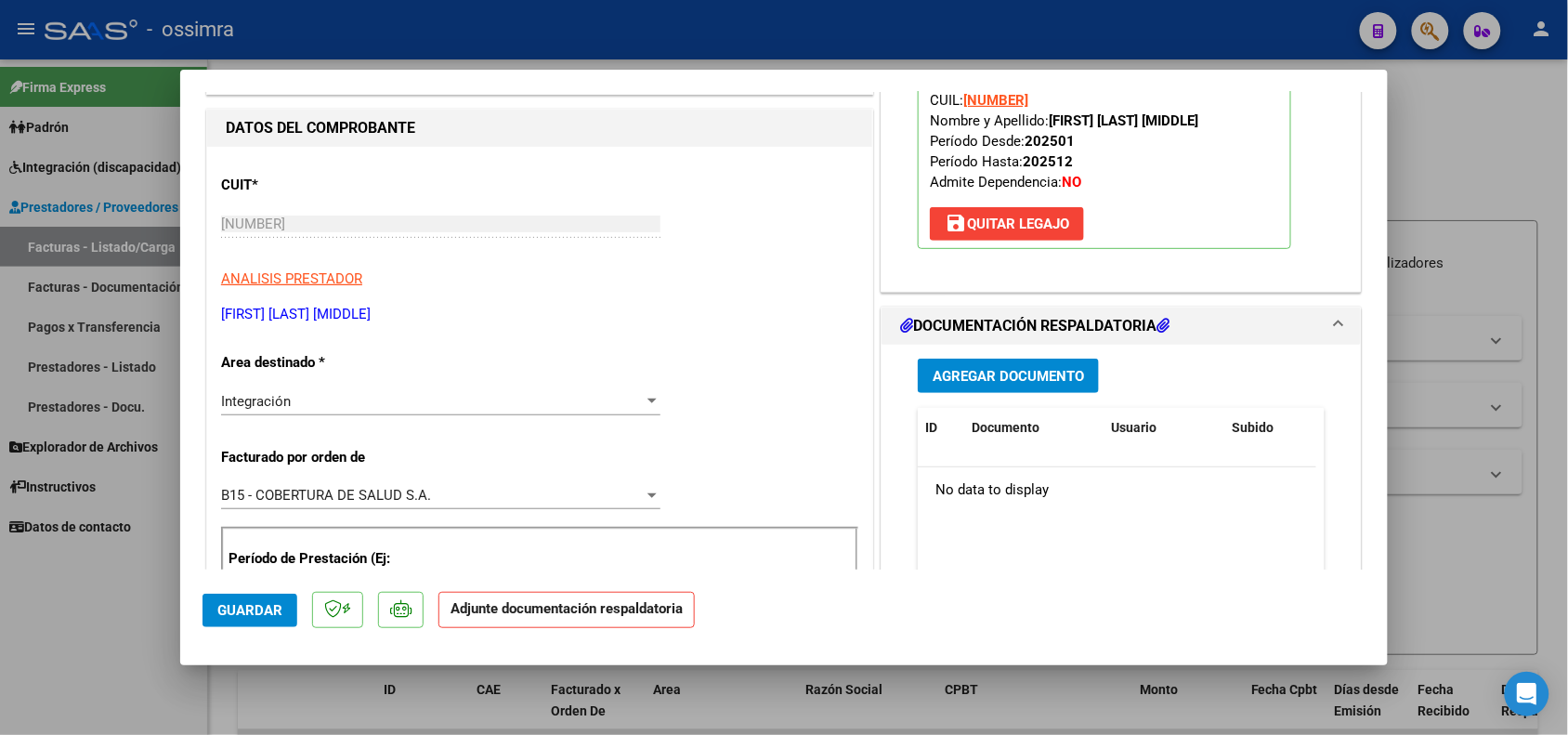 scroll, scrollTop: 232, scrollLeft: 0, axis: vertical 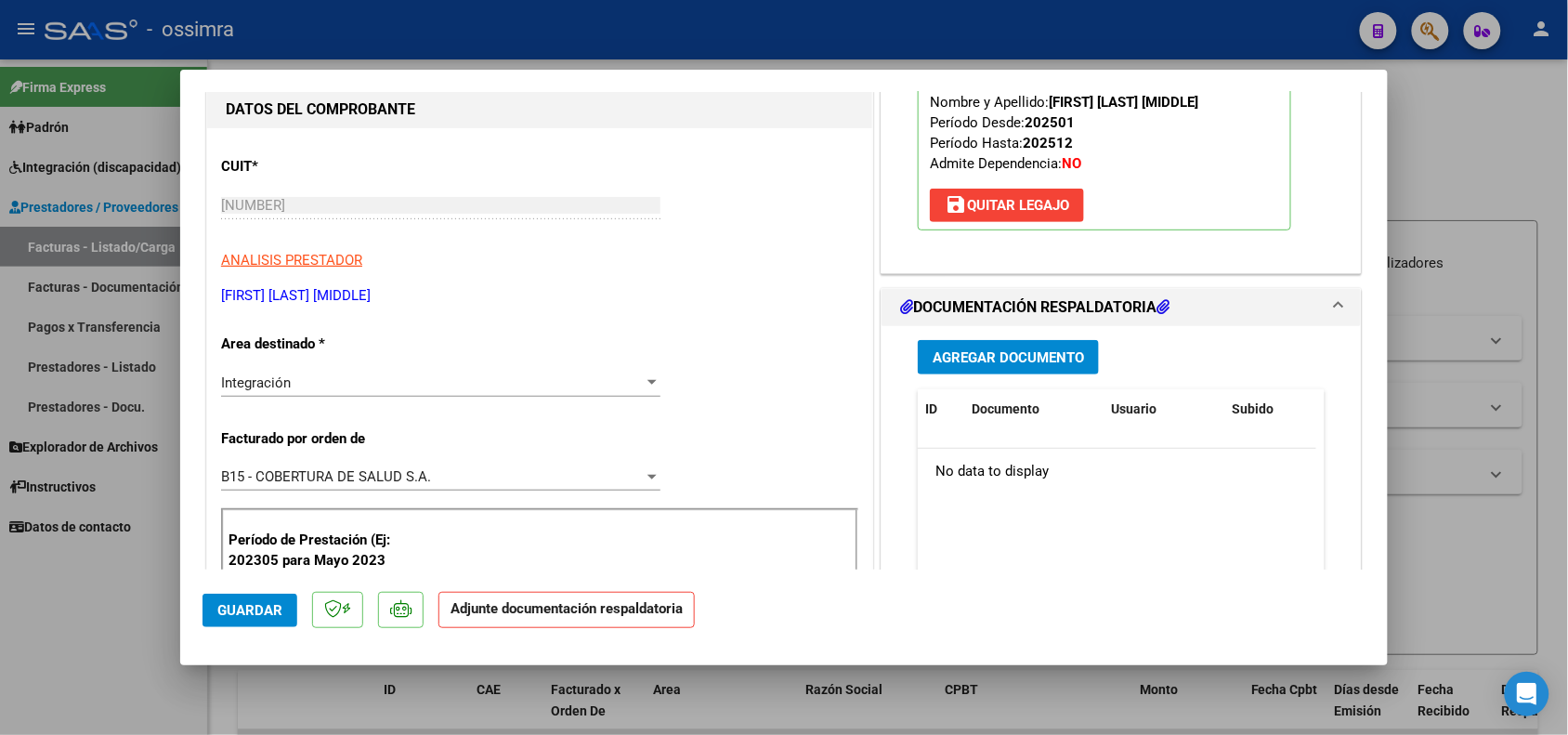 click on "Agregar Documento" at bounding box center [1008, 358] 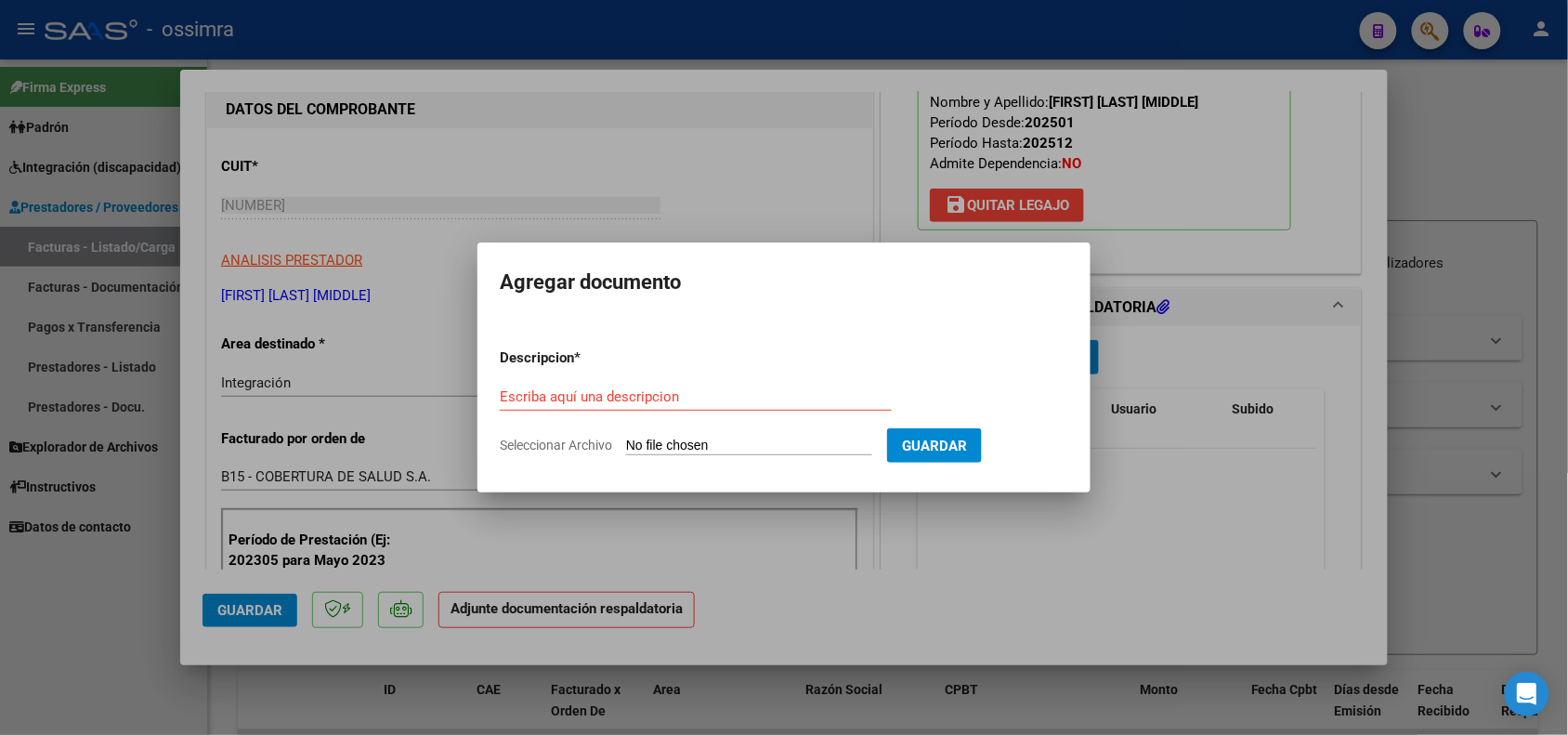 click on "Escriba aquí una descripcion" at bounding box center (696, 397) 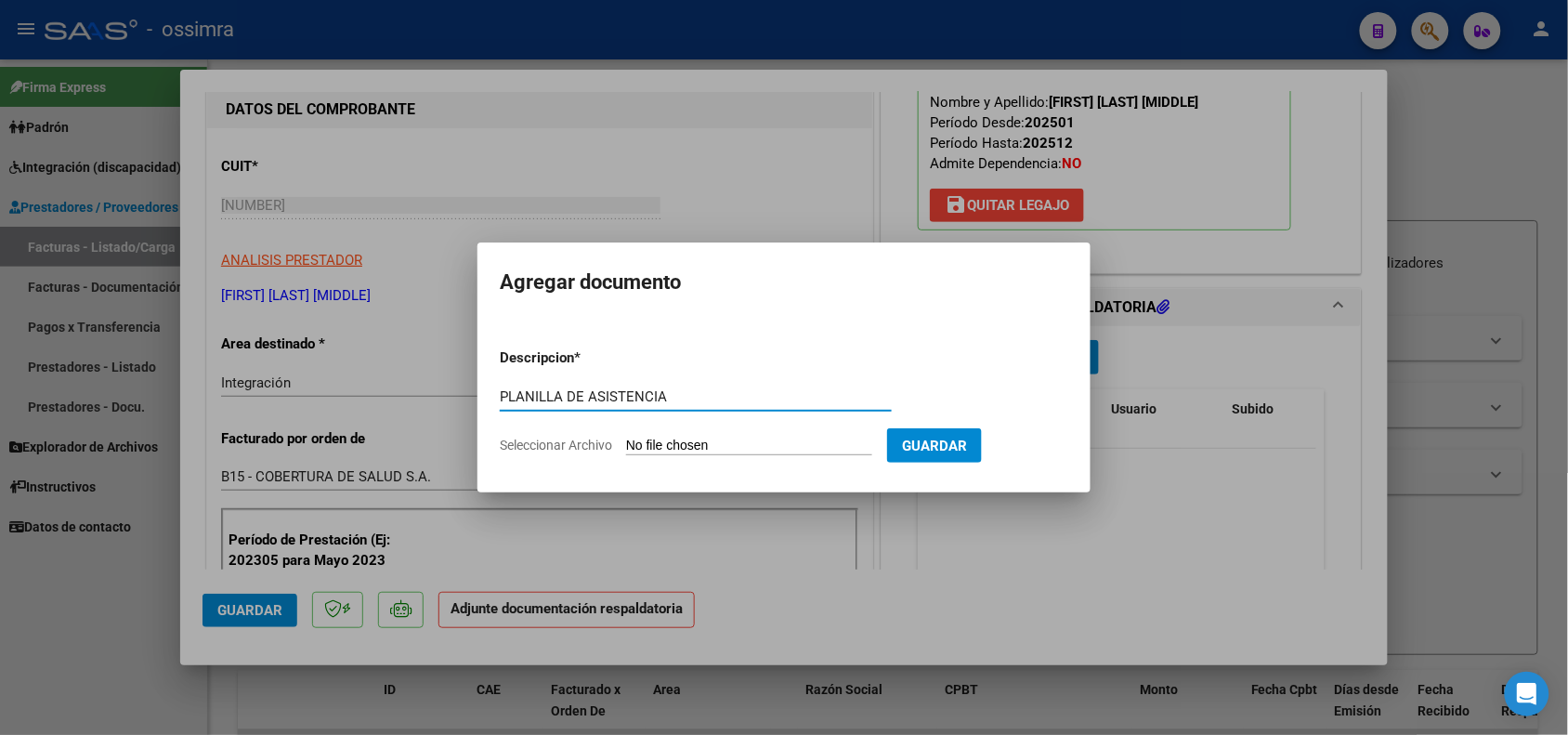 type on "PLANILLA DE ASISTENCIA" 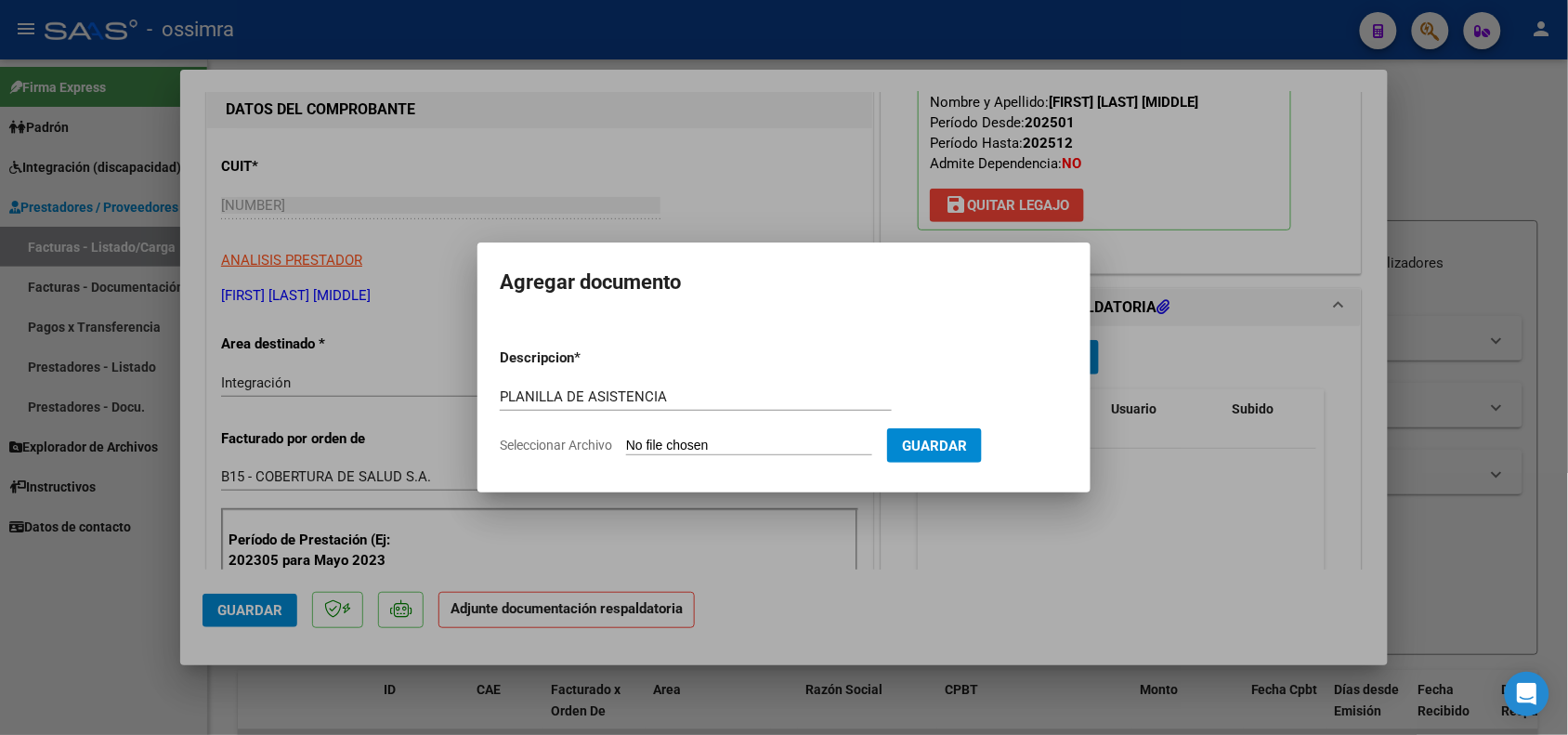 type on "C:\fakepath\ASISTENCIA-1.pdf" 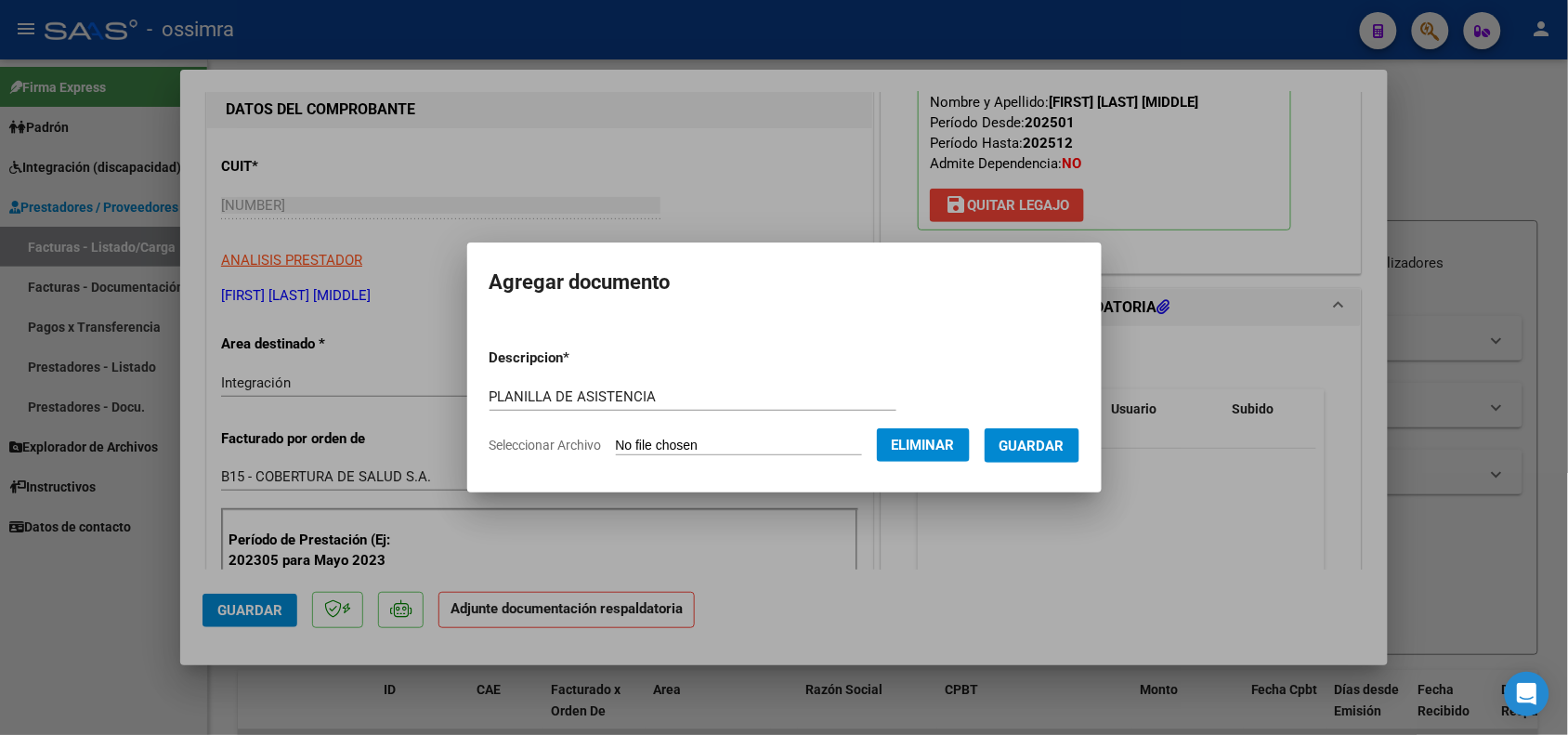 click on "Guardar" at bounding box center [1032, 446] 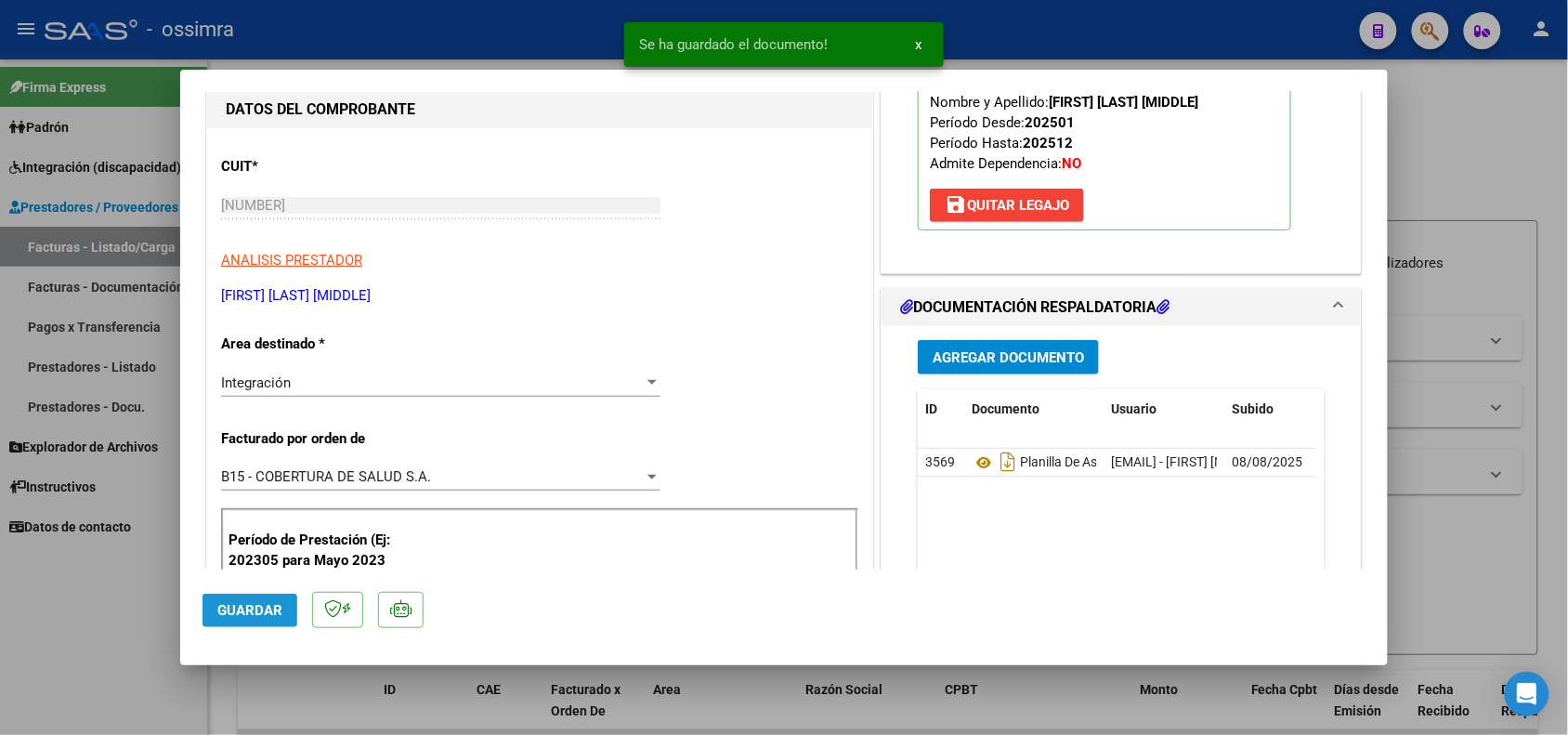 click on "Guardar" 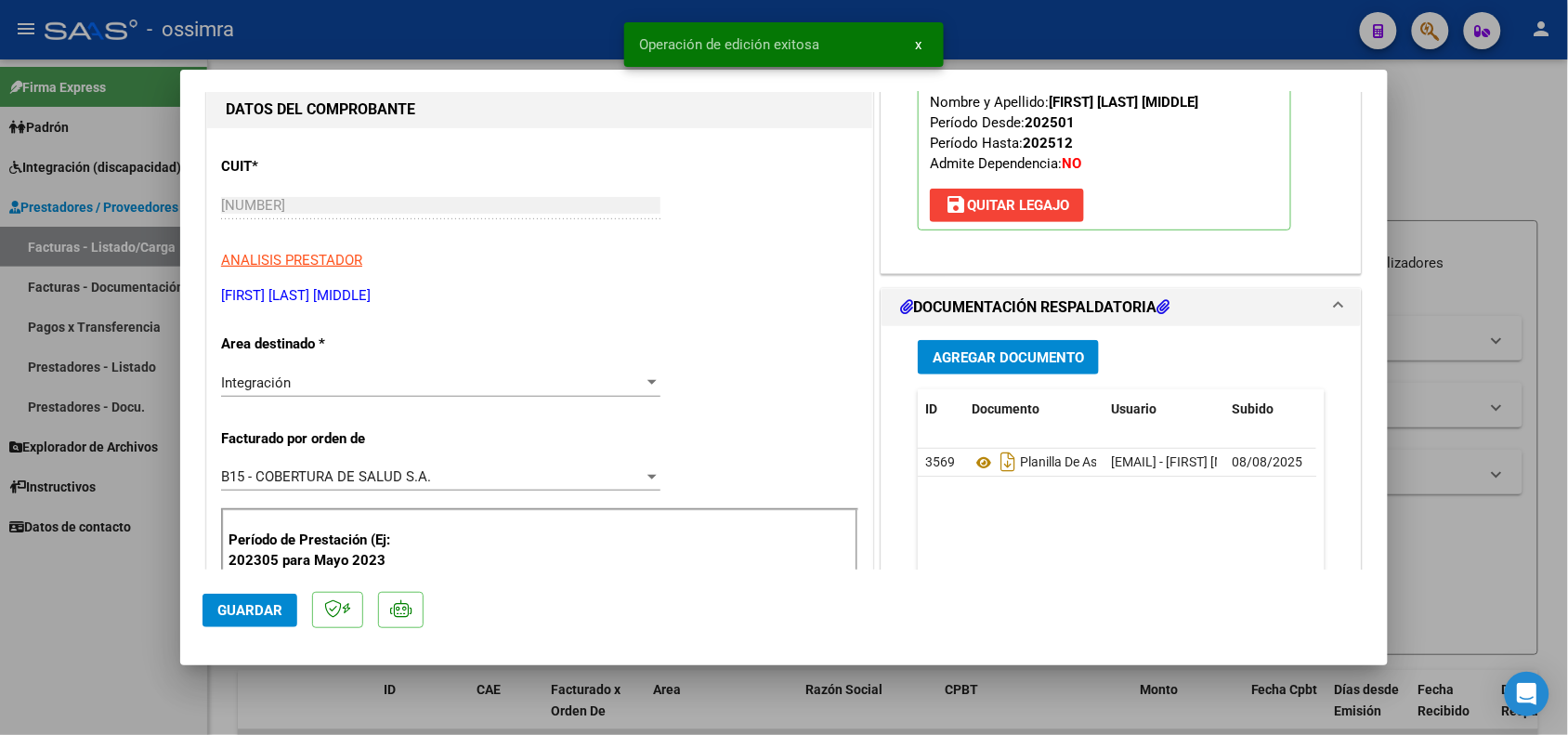 click at bounding box center [784, 367] 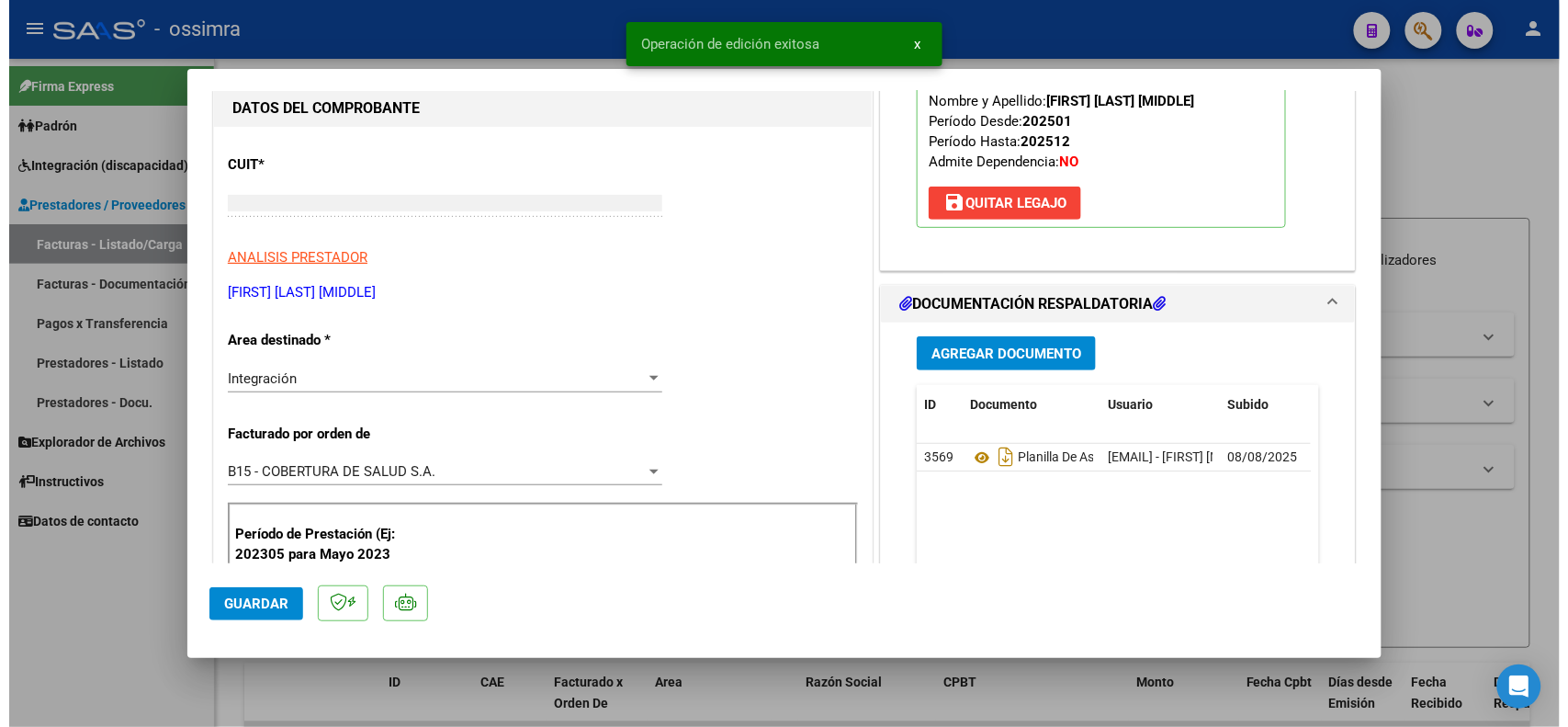 scroll, scrollTop: 173, scrollLeft: 0, axis: vertical 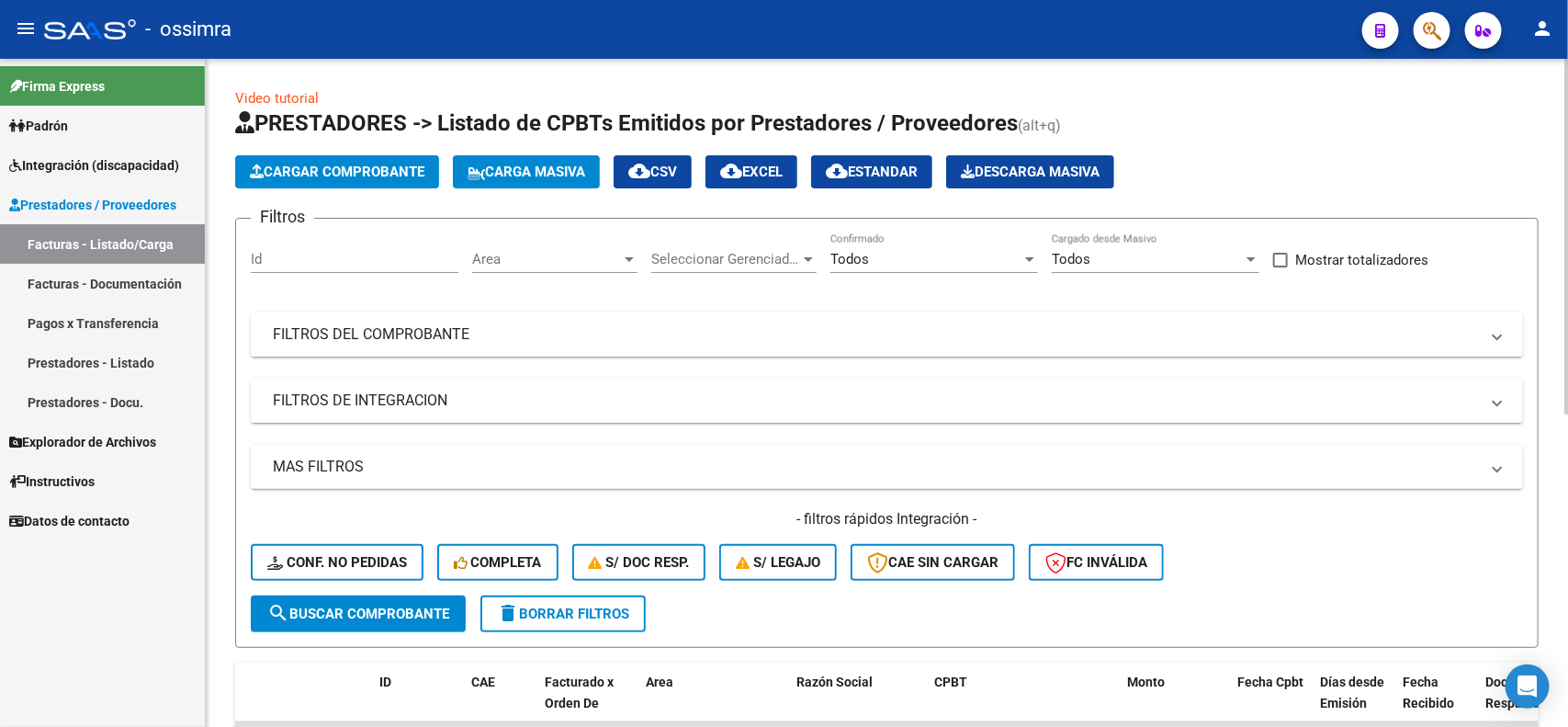click on "FILTROS DEL COMPROBANTE" at bounding box center (886, 335) 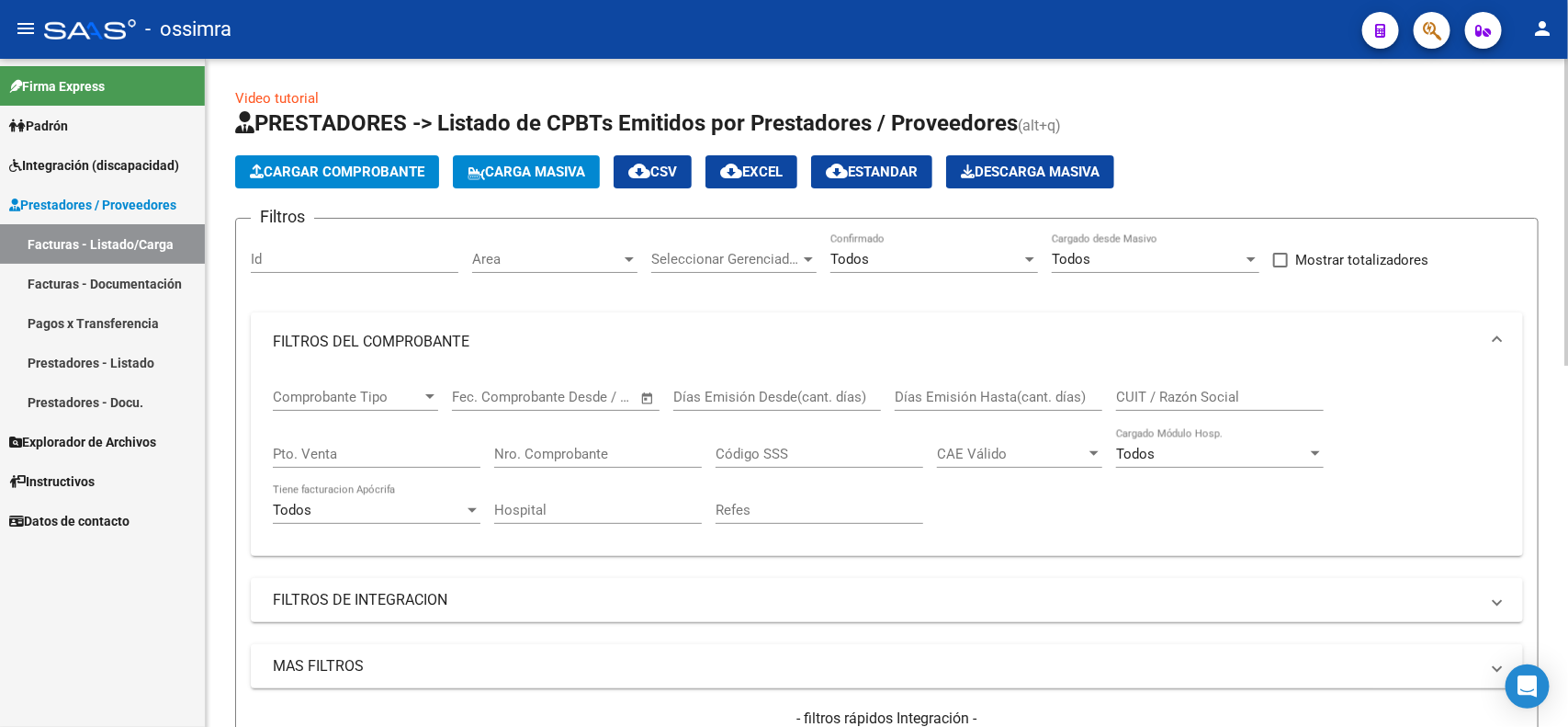 click on "CUIT / Razón Social" at bounding box center [1220, 397] 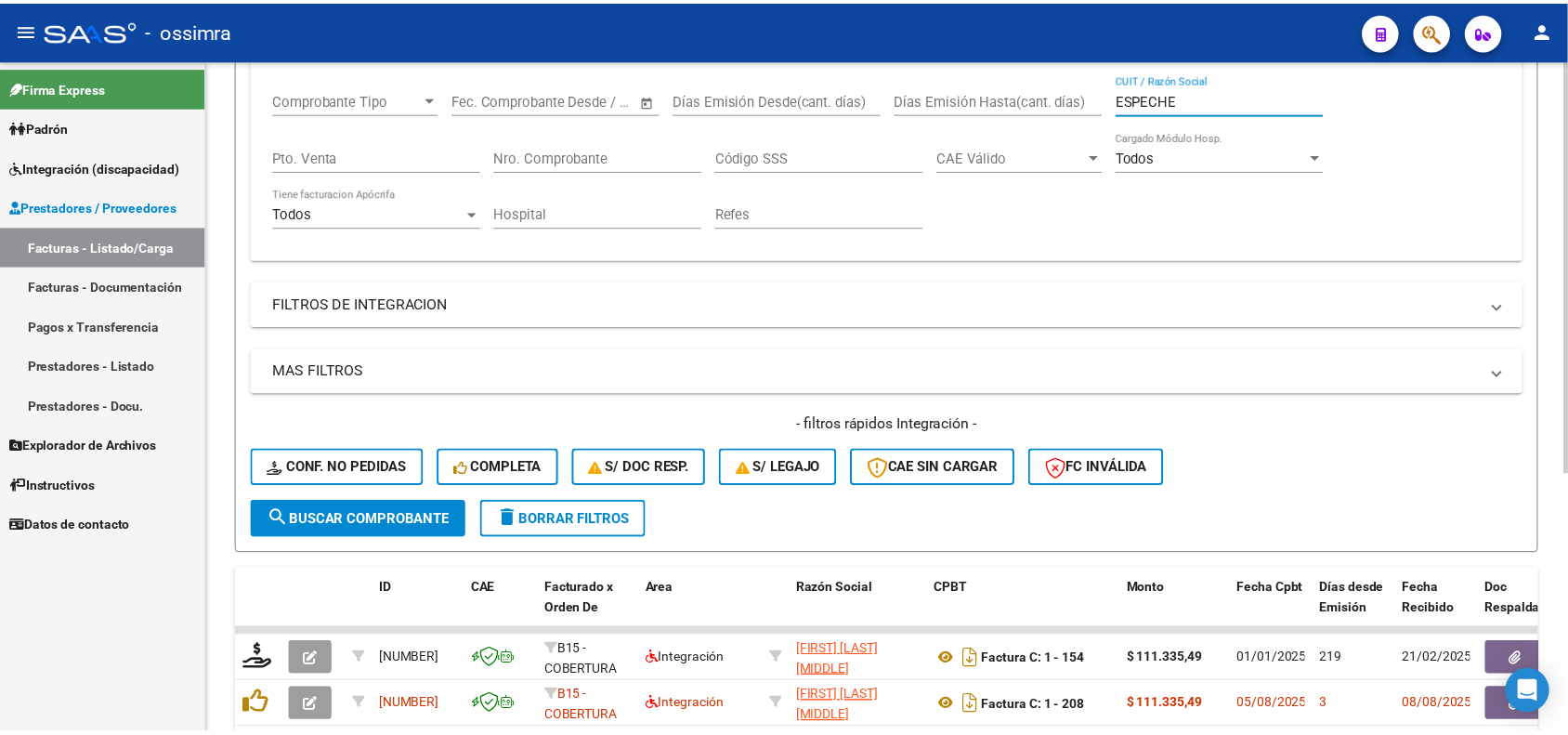scroll, scrollTop: 348, scrollLeft: 0, axis: vertical 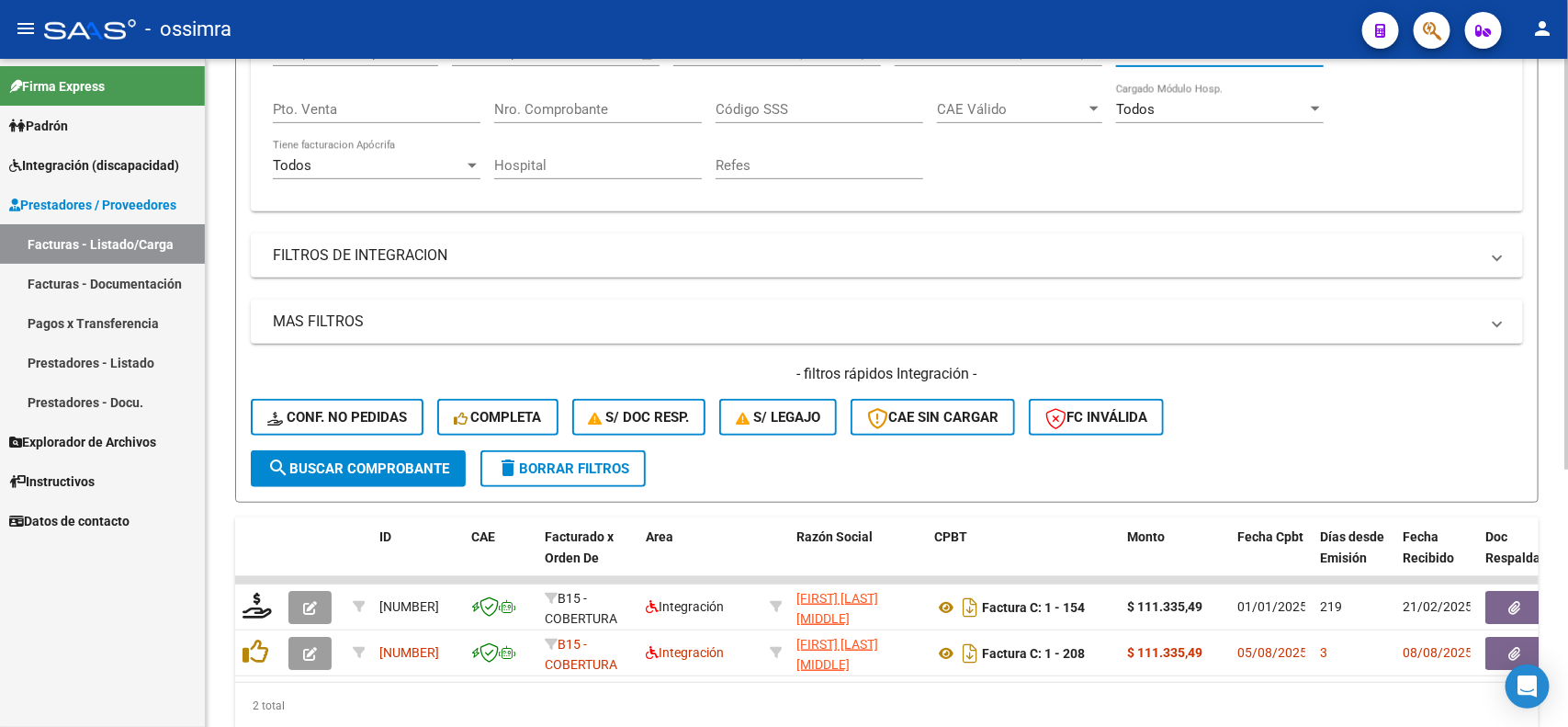 type on "ESPECHE" 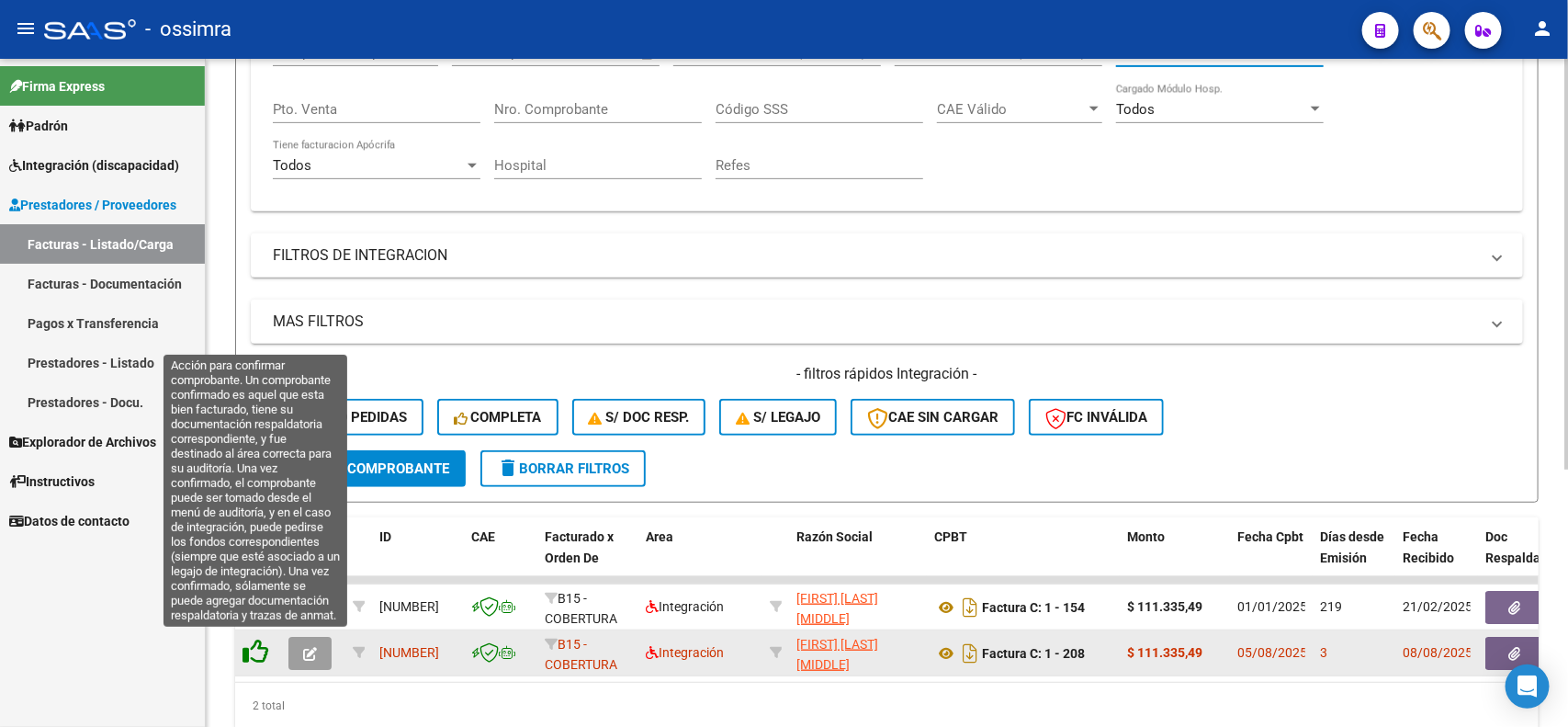 click 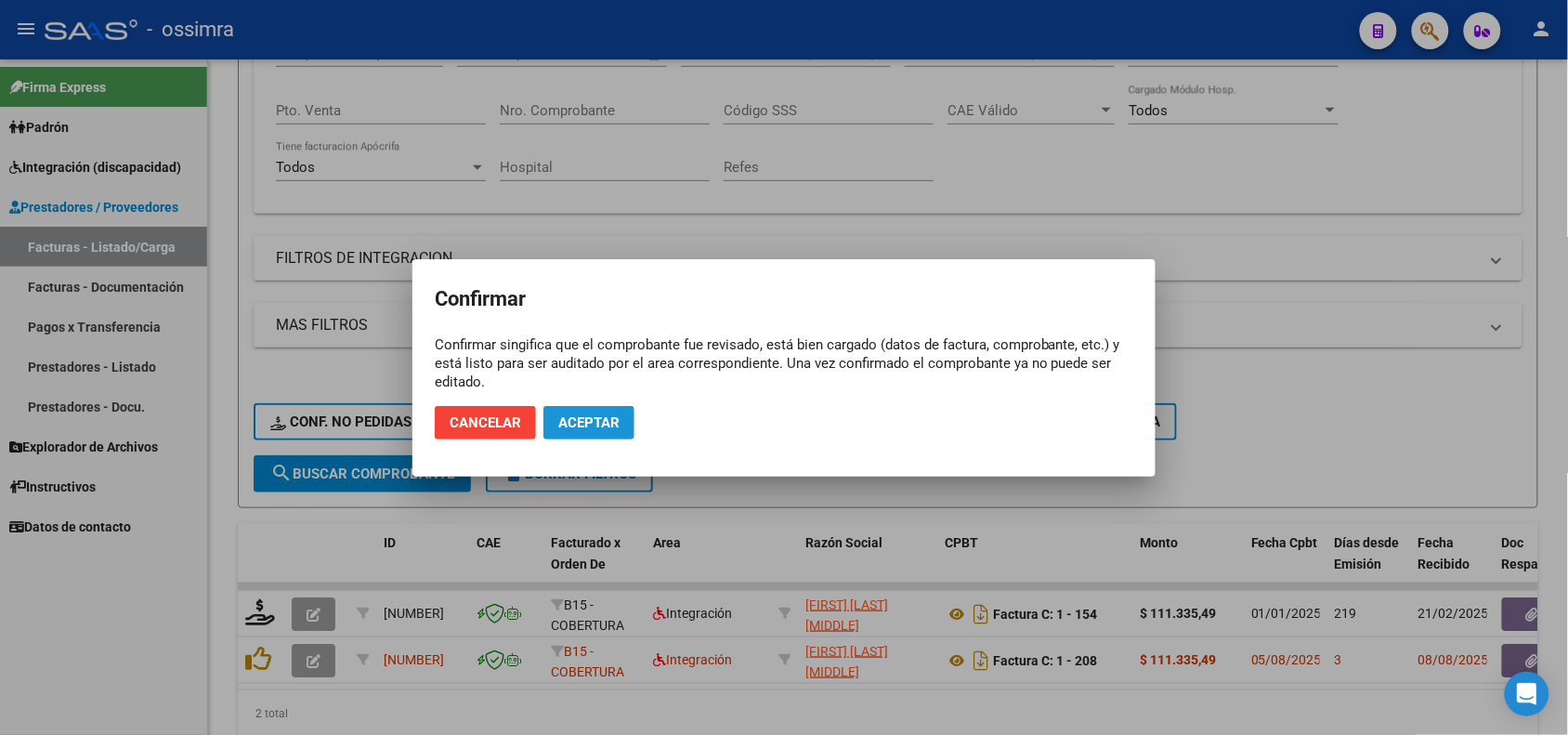 click on "Aceptar" 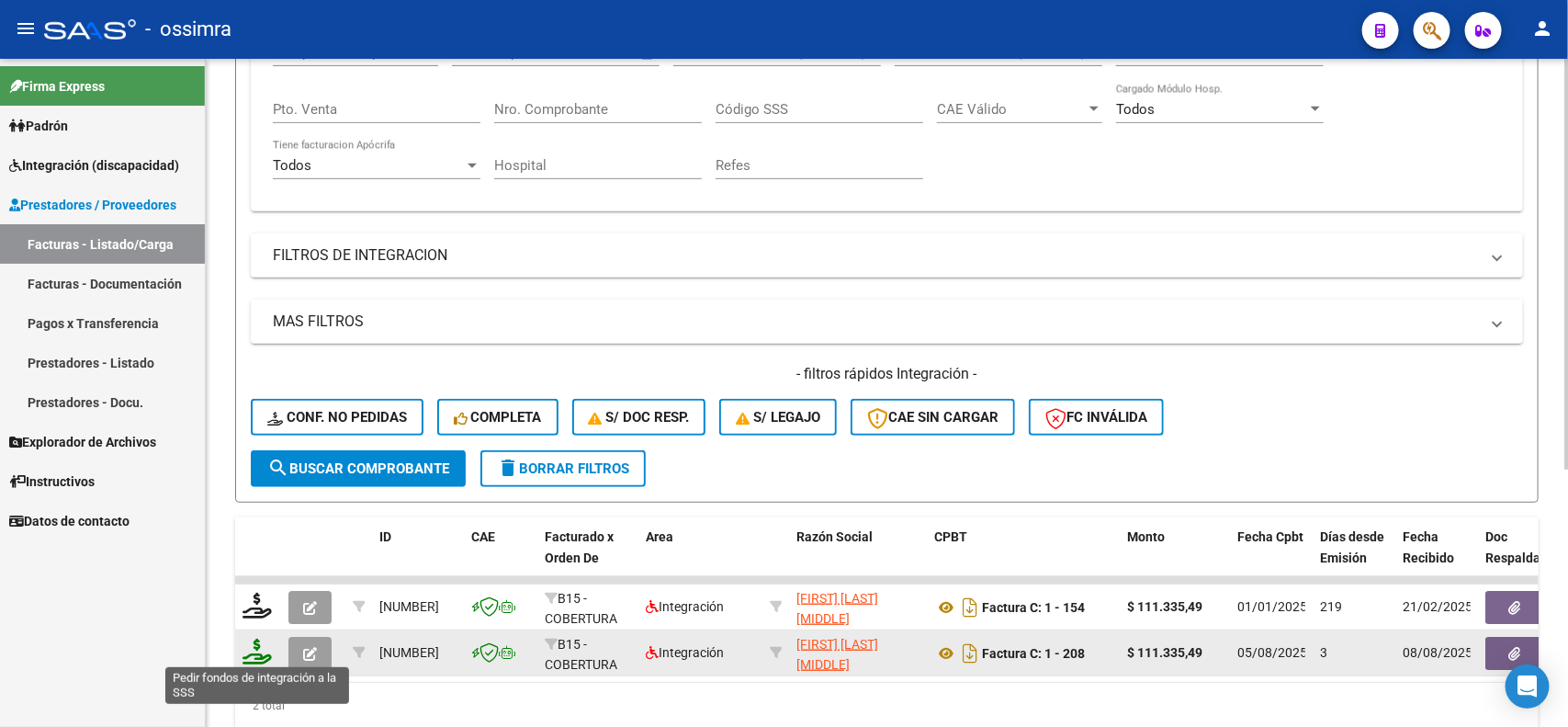 click 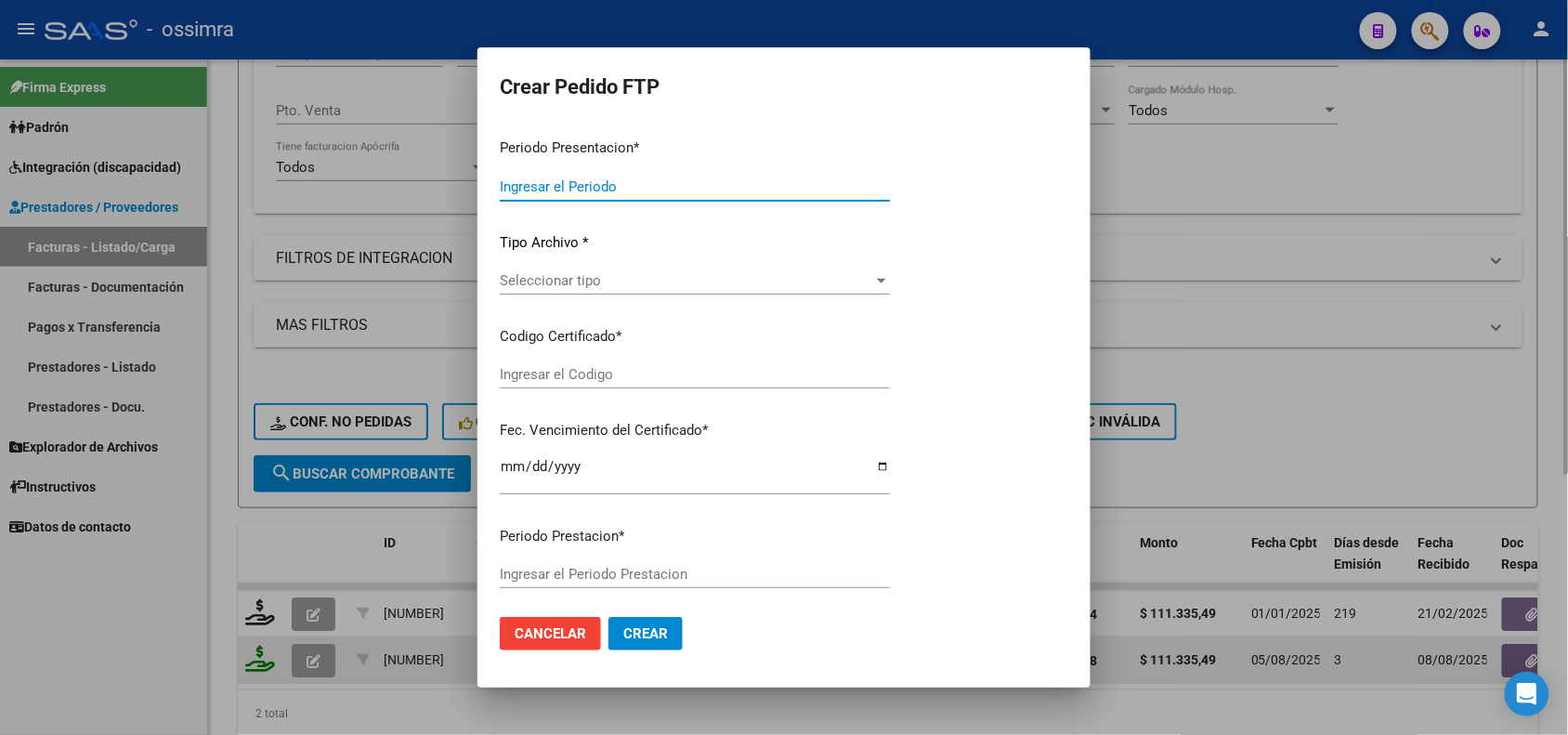 type on "202507" 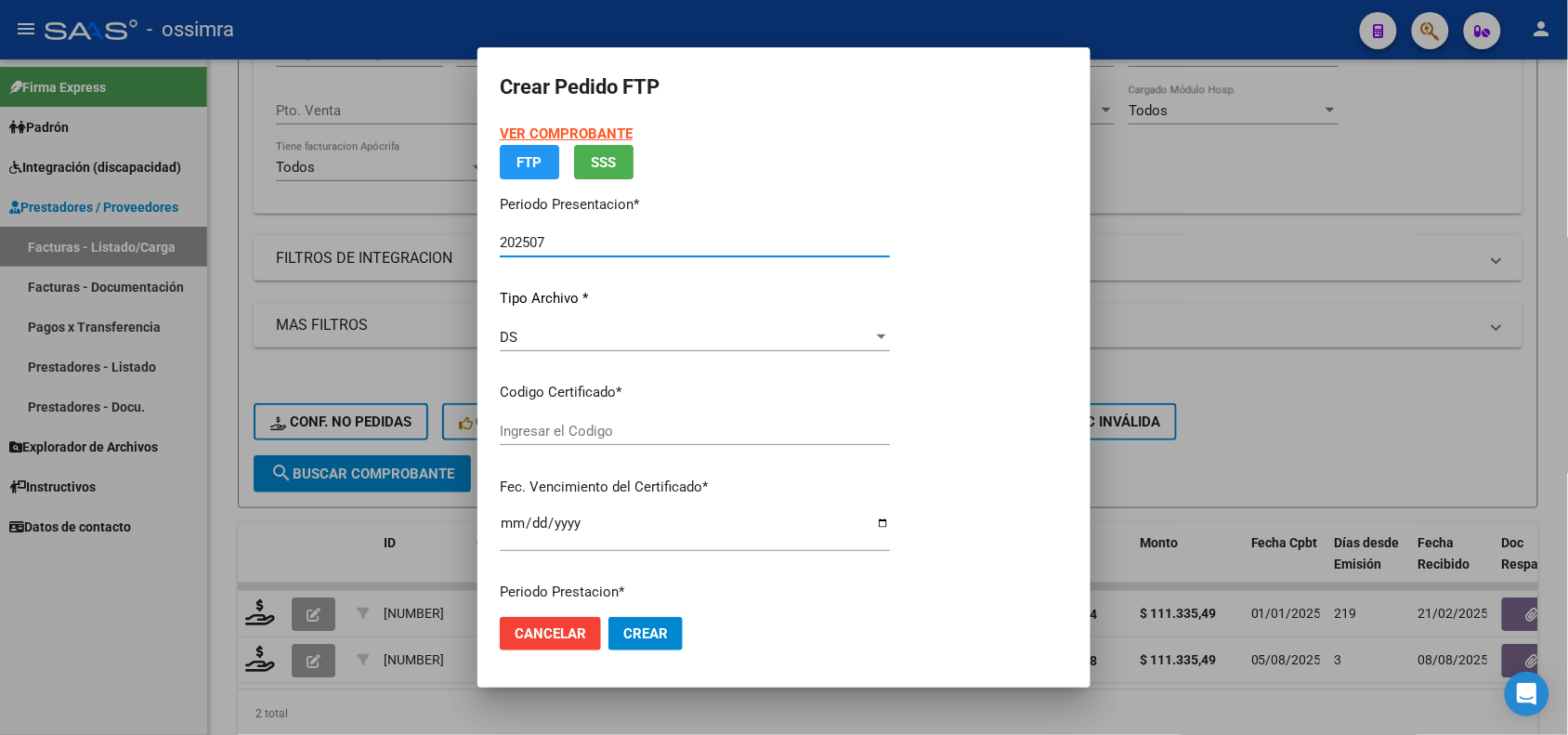 type on "ARG02000555606082020011320240113TUC137" 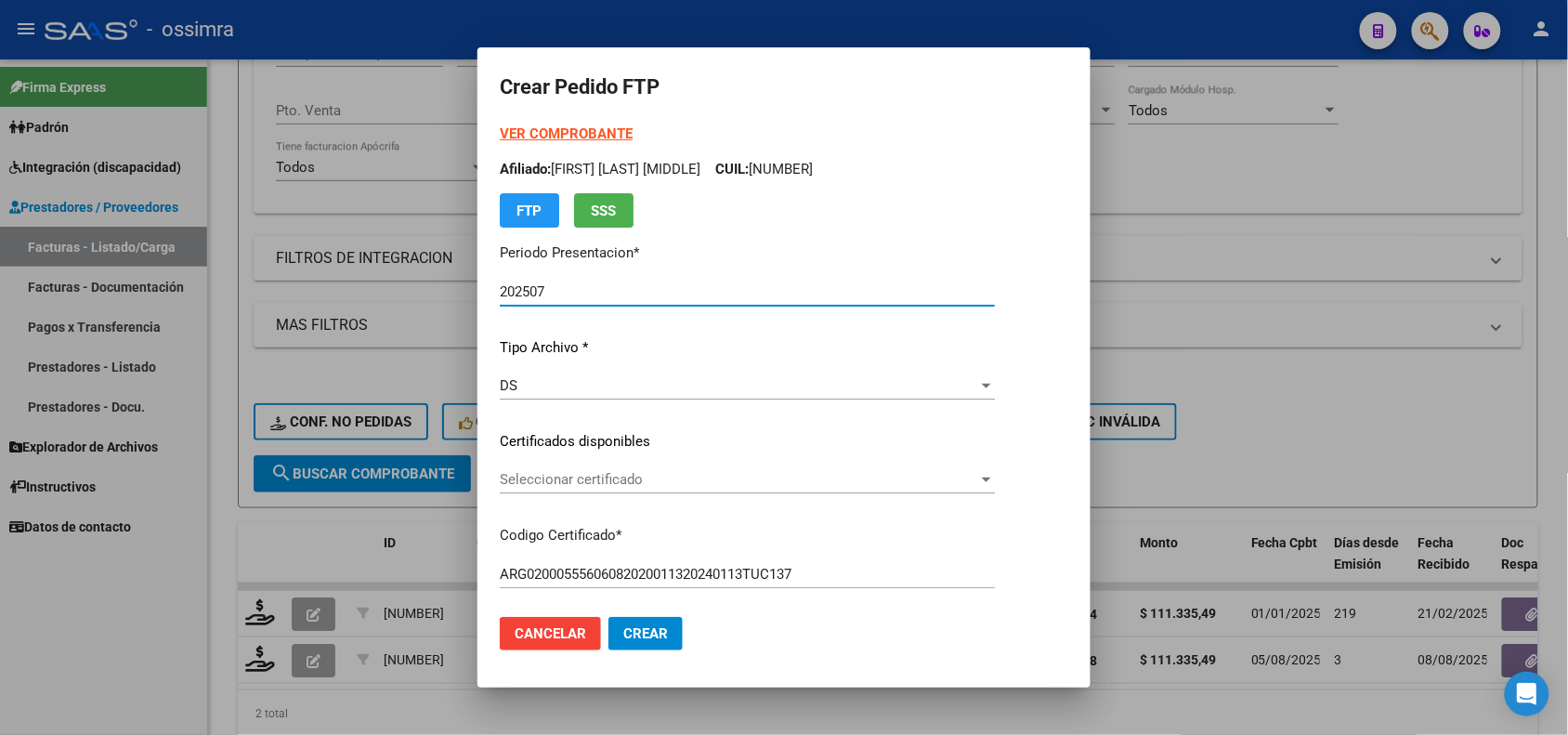 click on "Seleccionar certificado" at bounding box center [738, 479] 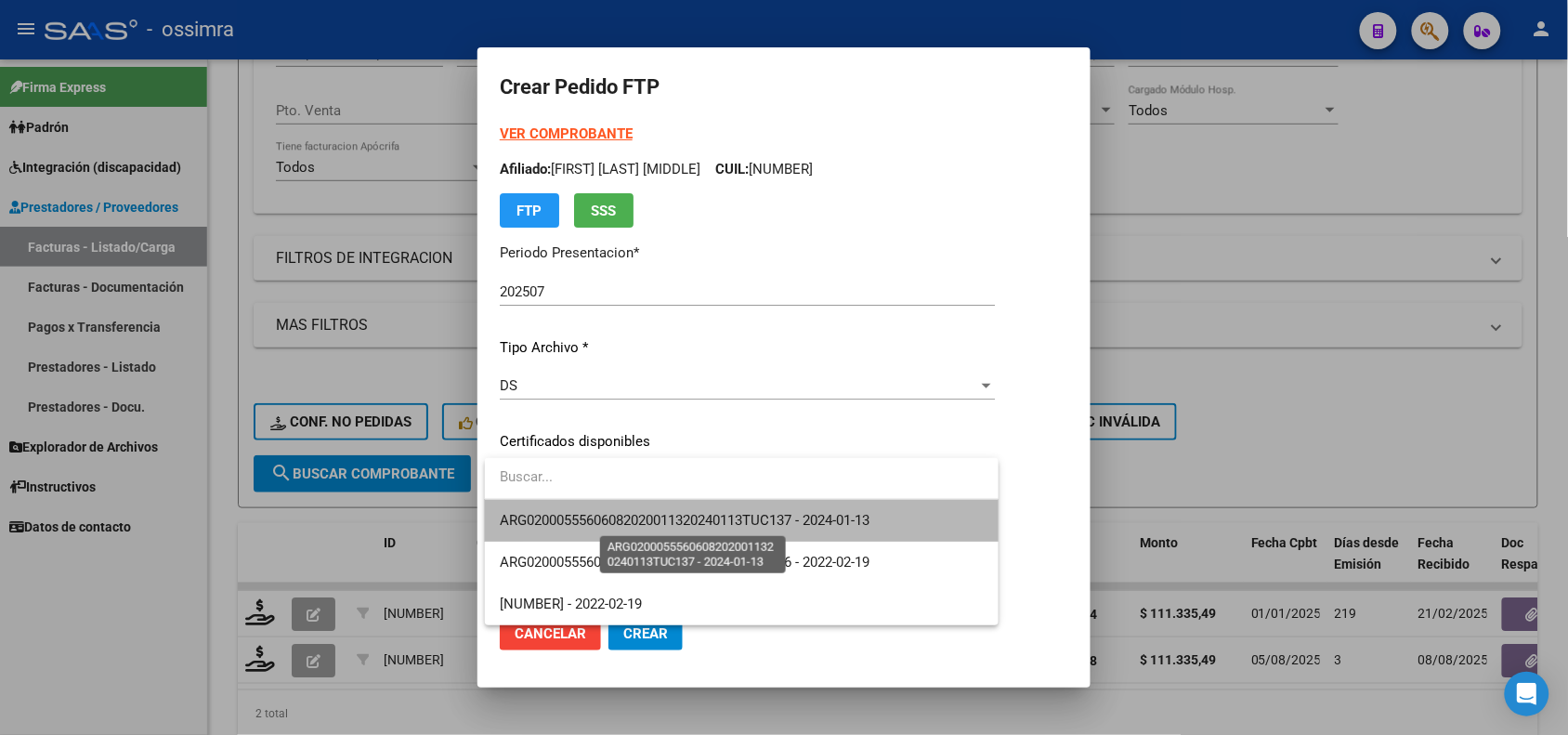 click on "ARG02000555606082020011320240113TUC137   - 2024-01-13" at bounding box center (685, 520) 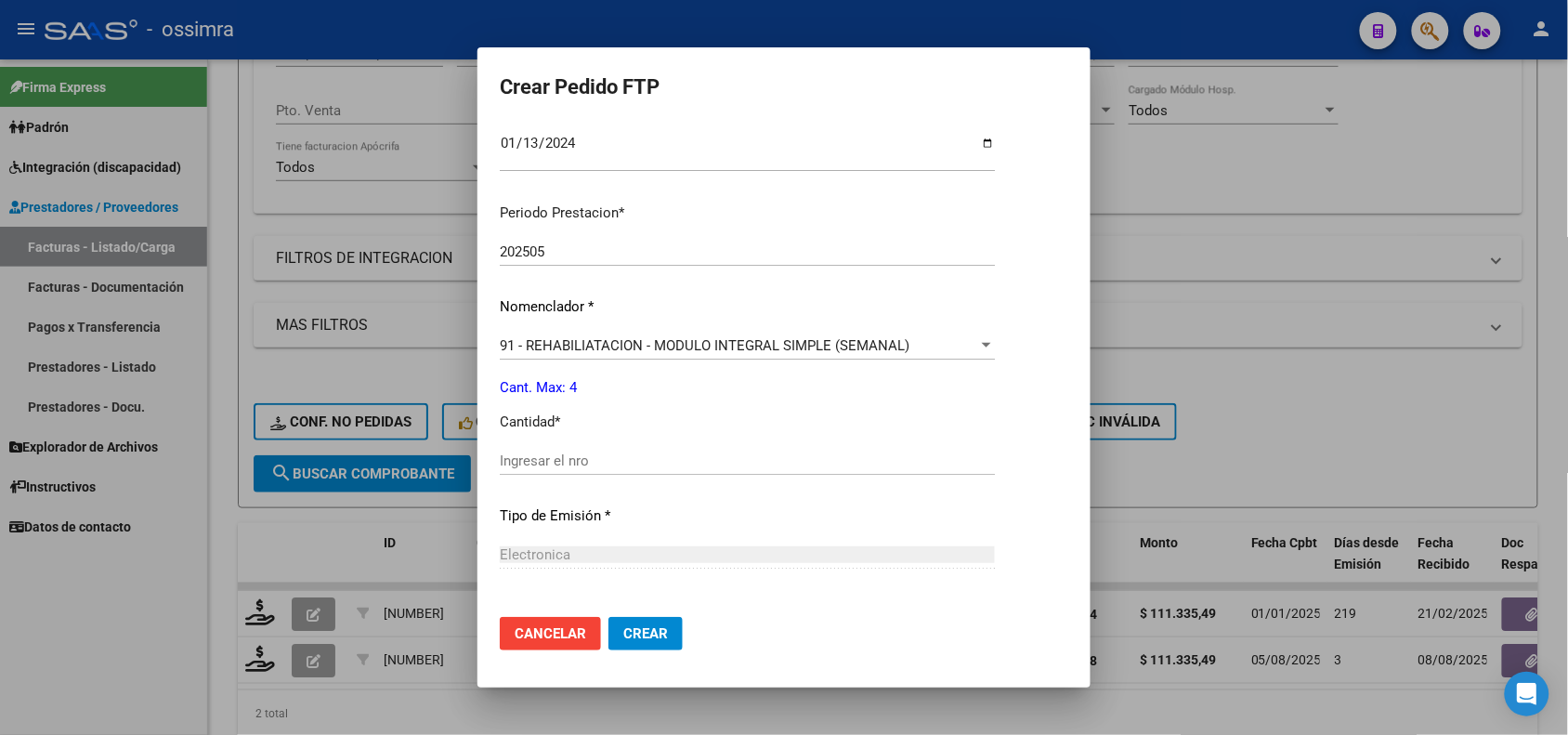 scroll, scrollTop: 581, scrollLeft: 0, axis: vertical 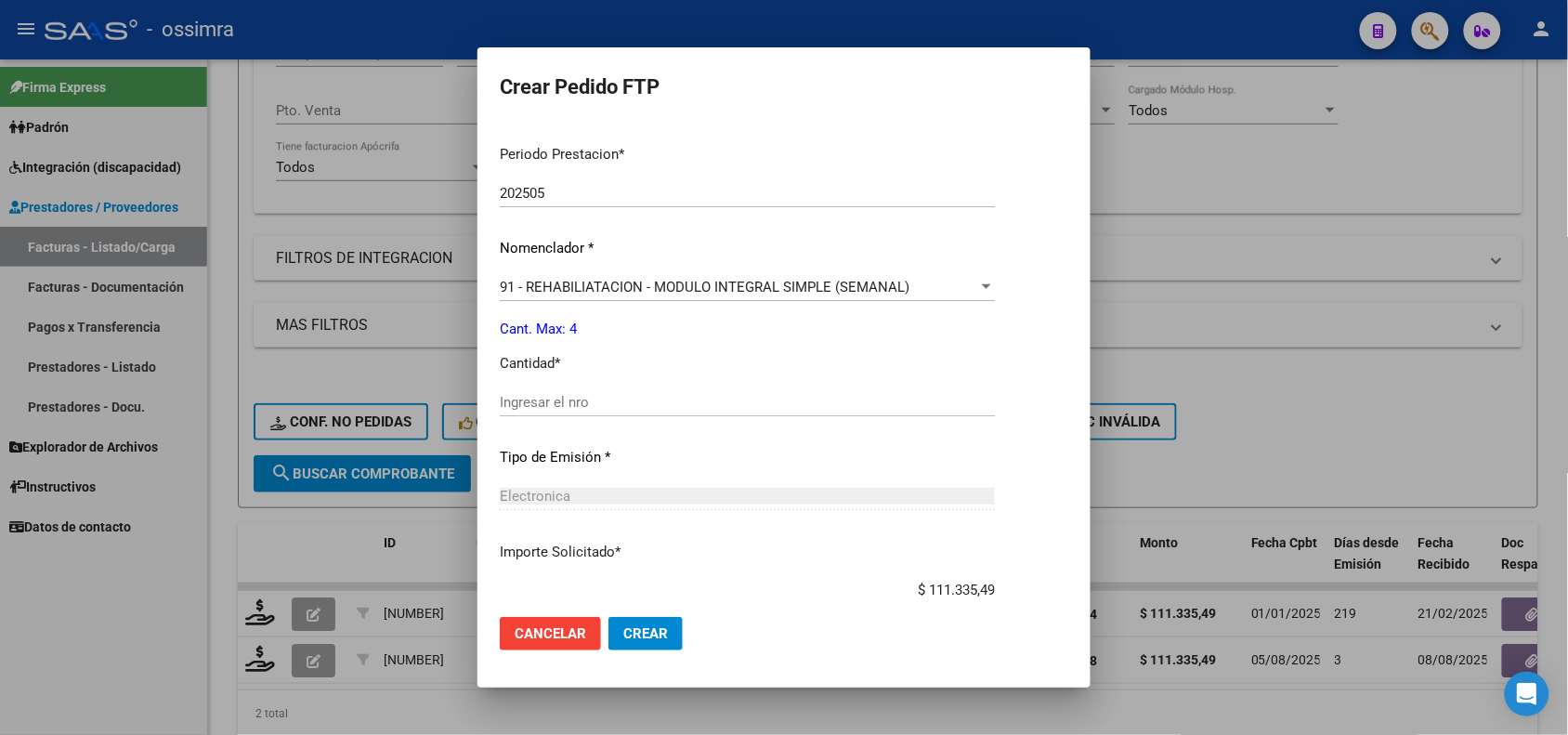 click on "Ingresar el nro" at bounding box center (747, 402) 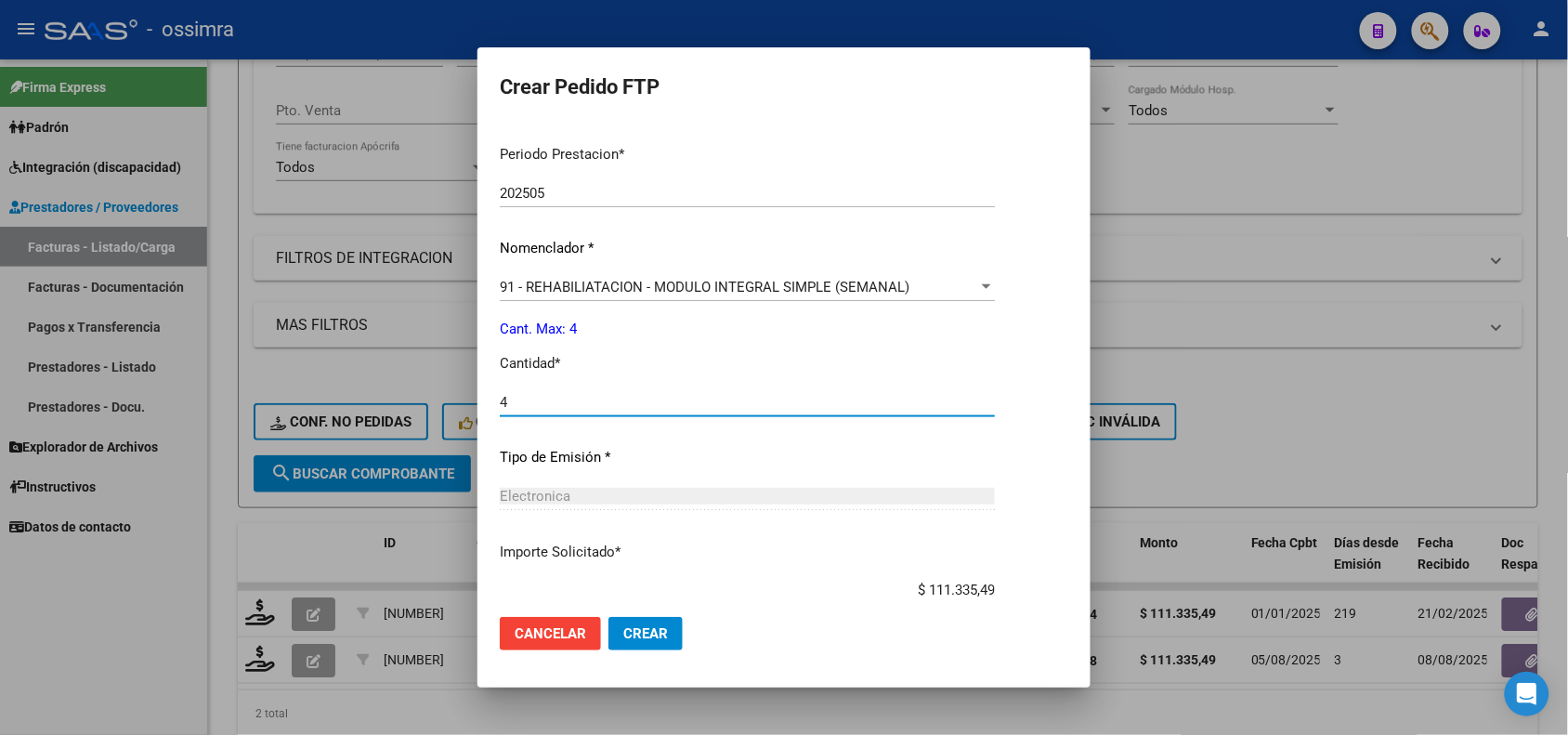 scroll, scrollTop: 694, scrollLeft: 0, axis: vertical 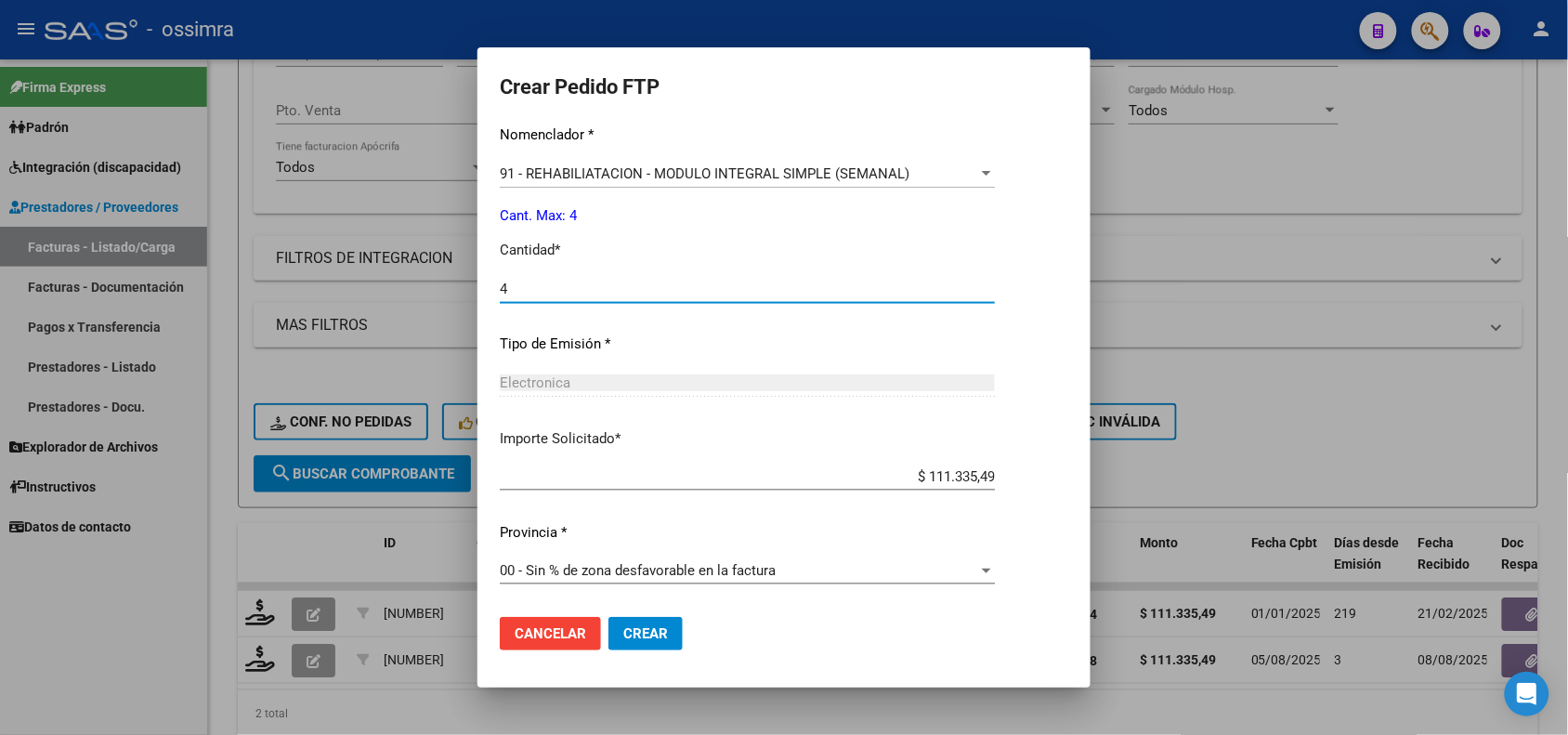 type on "4" 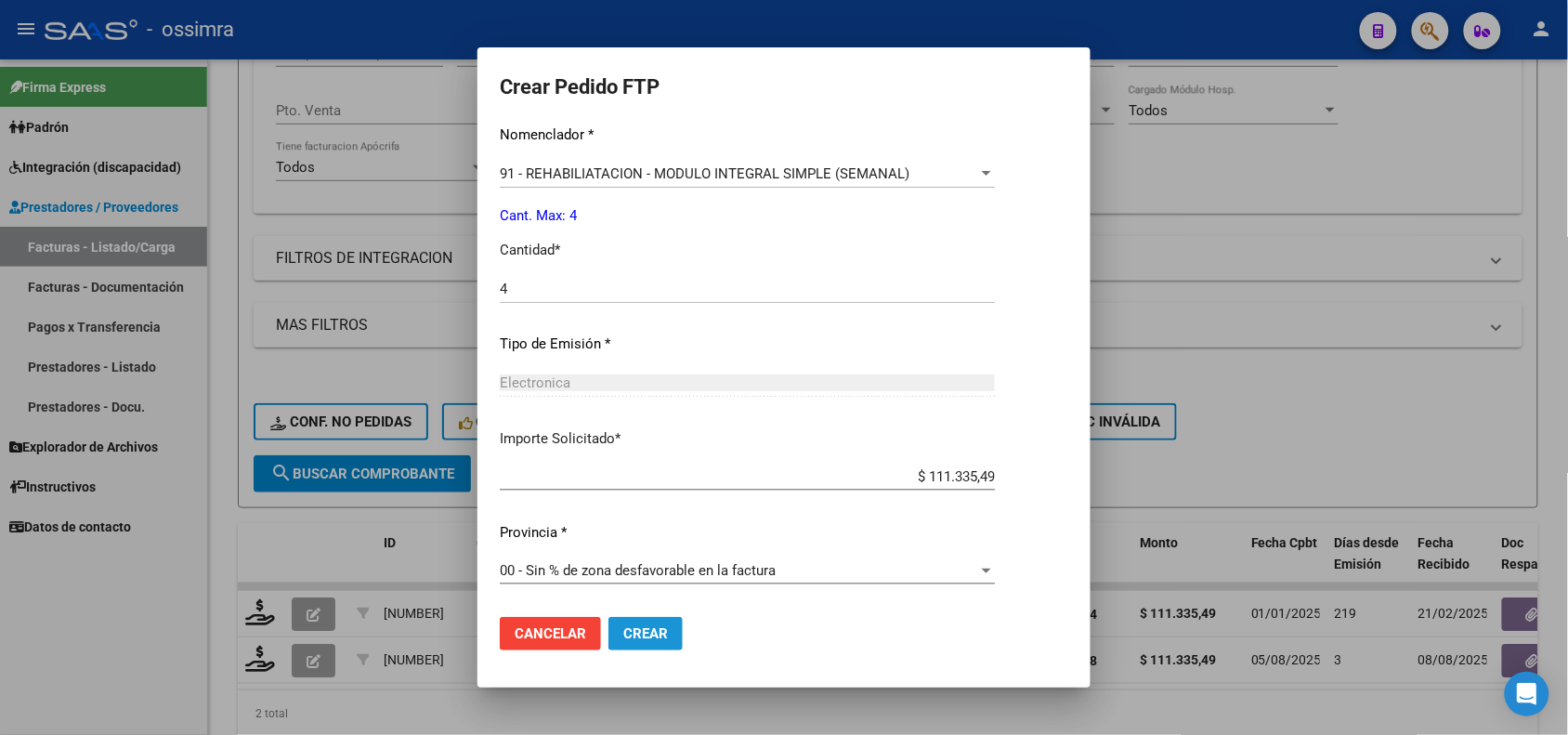 click on "Crear" 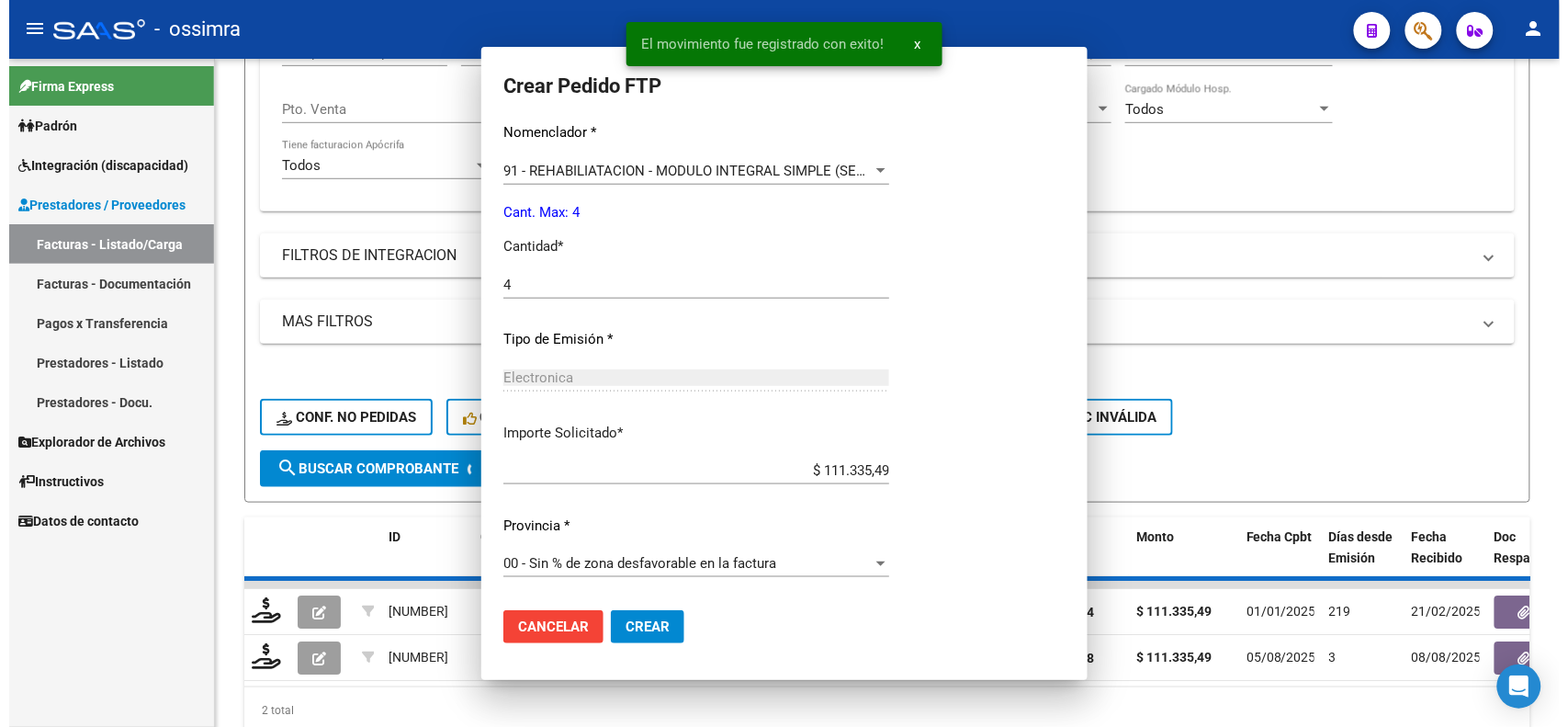 scroll, scrollTop: 0, scrollLeft: 0, axis: both 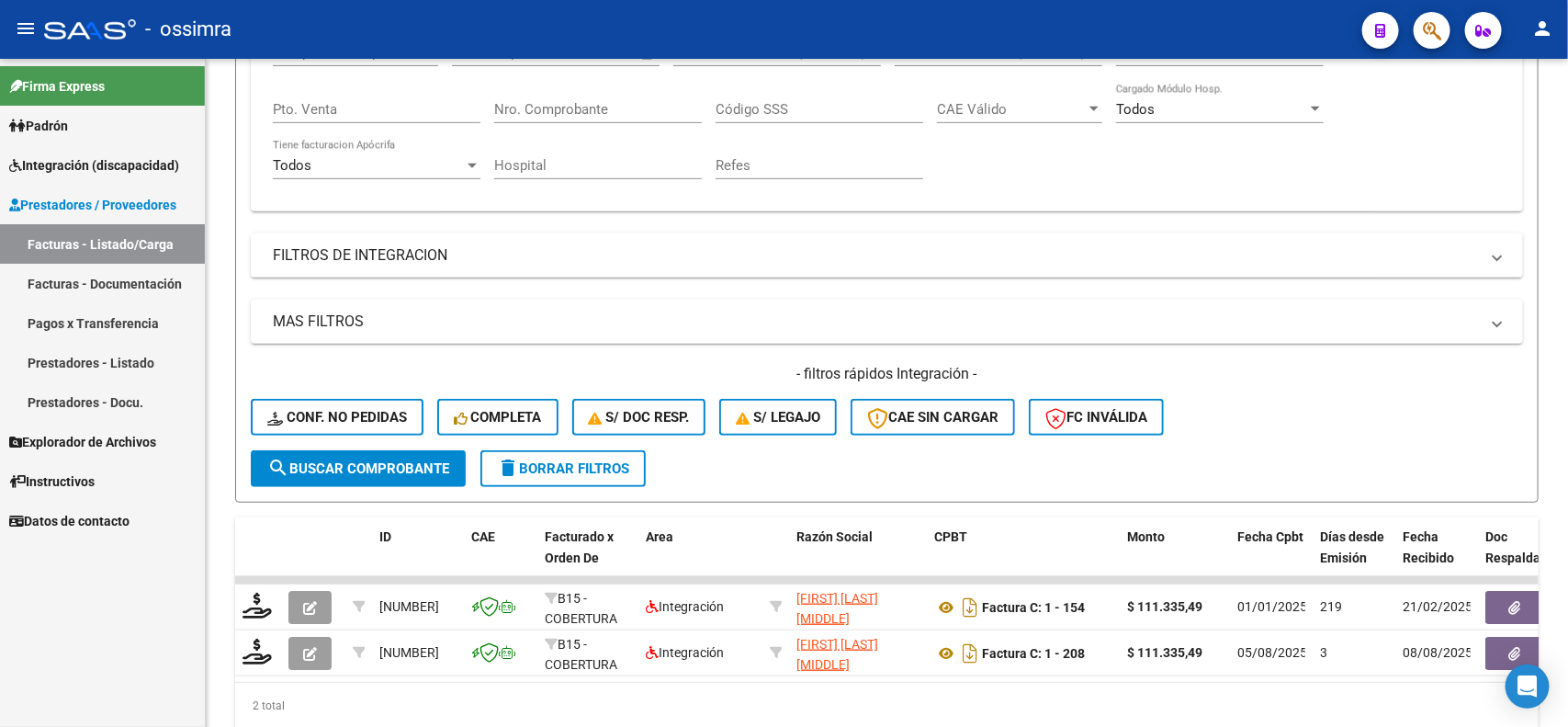 click on "Integración (discapacidad)" at bounding box center (94, 165) 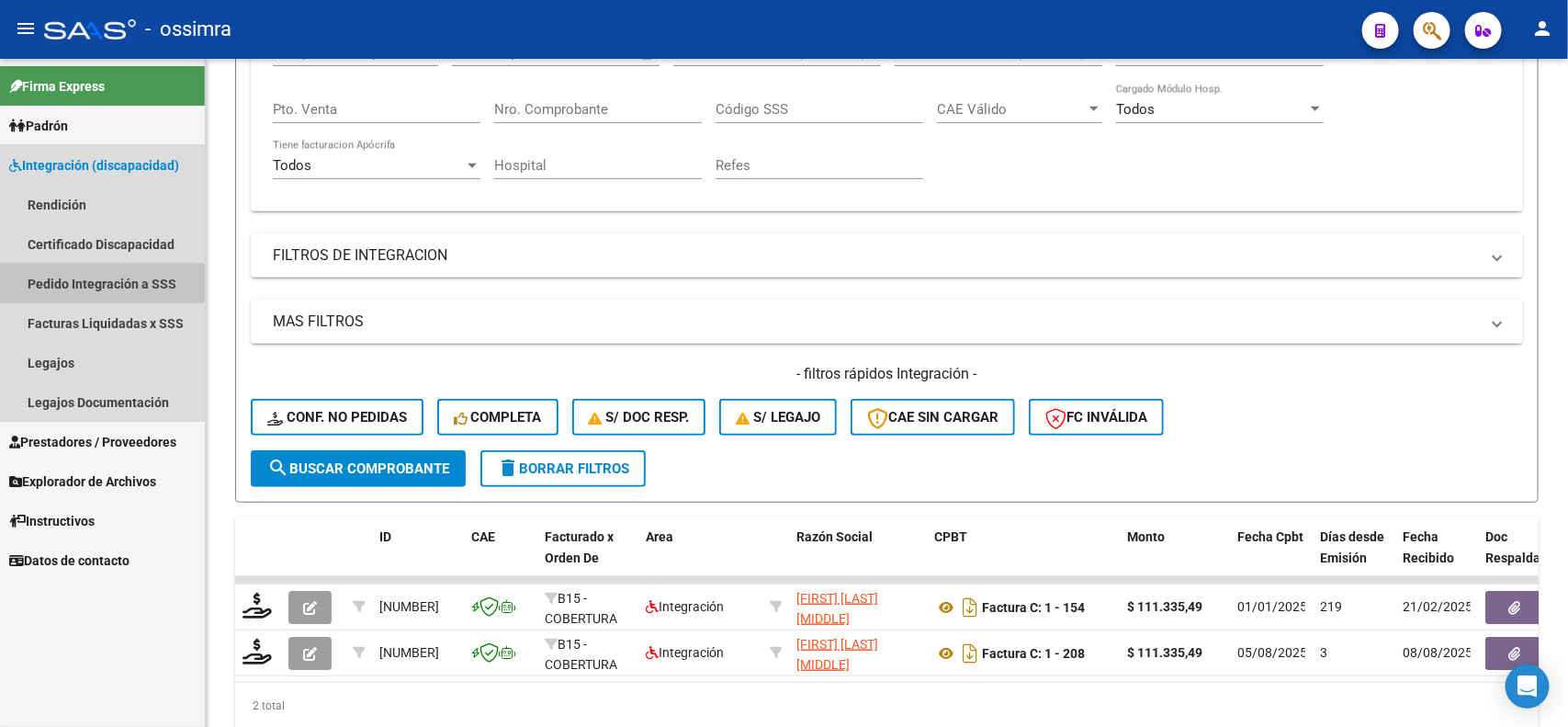 click on "Pedido Integración a SSS" at bounding box center [102, 283] 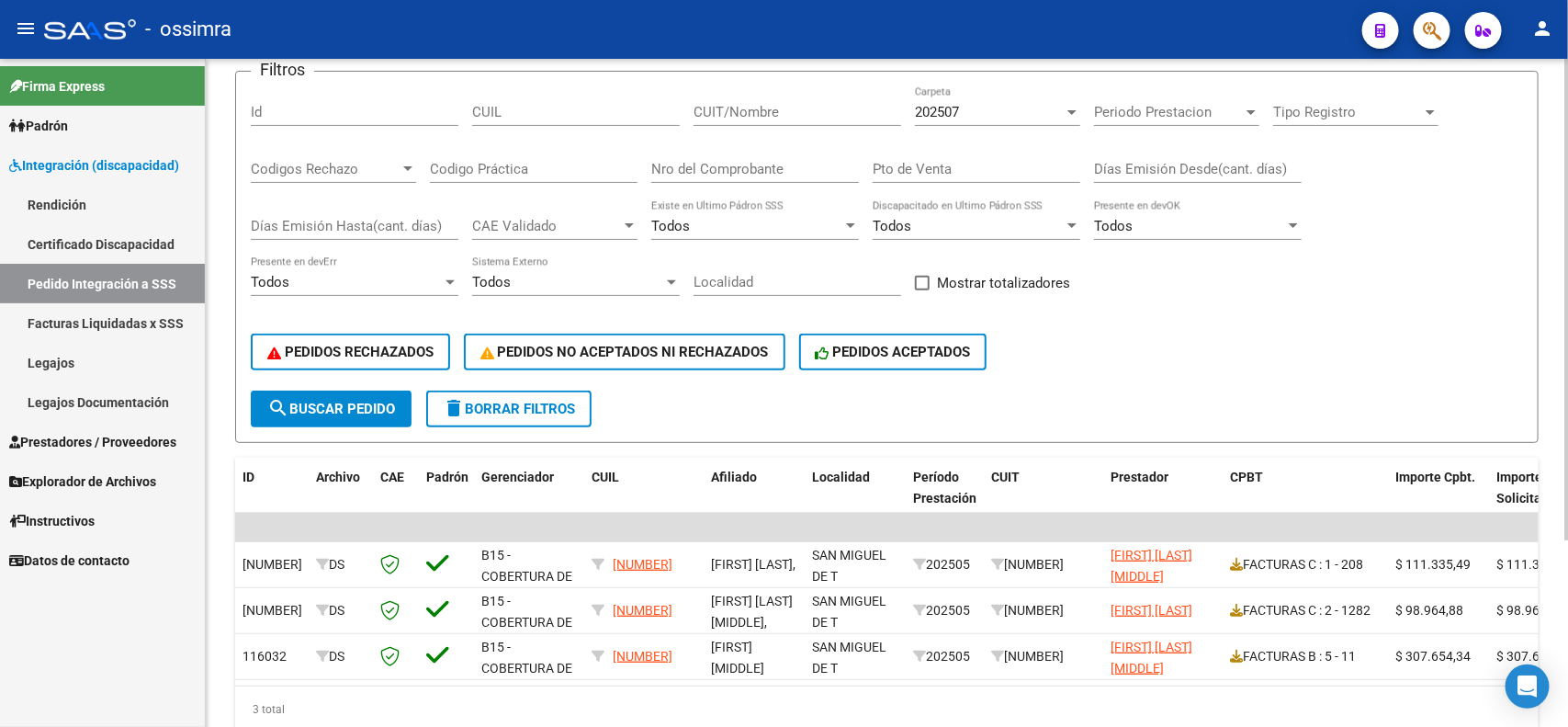 scroll, scrollTop: 142, scrollLeft: 0, axis: vertical 